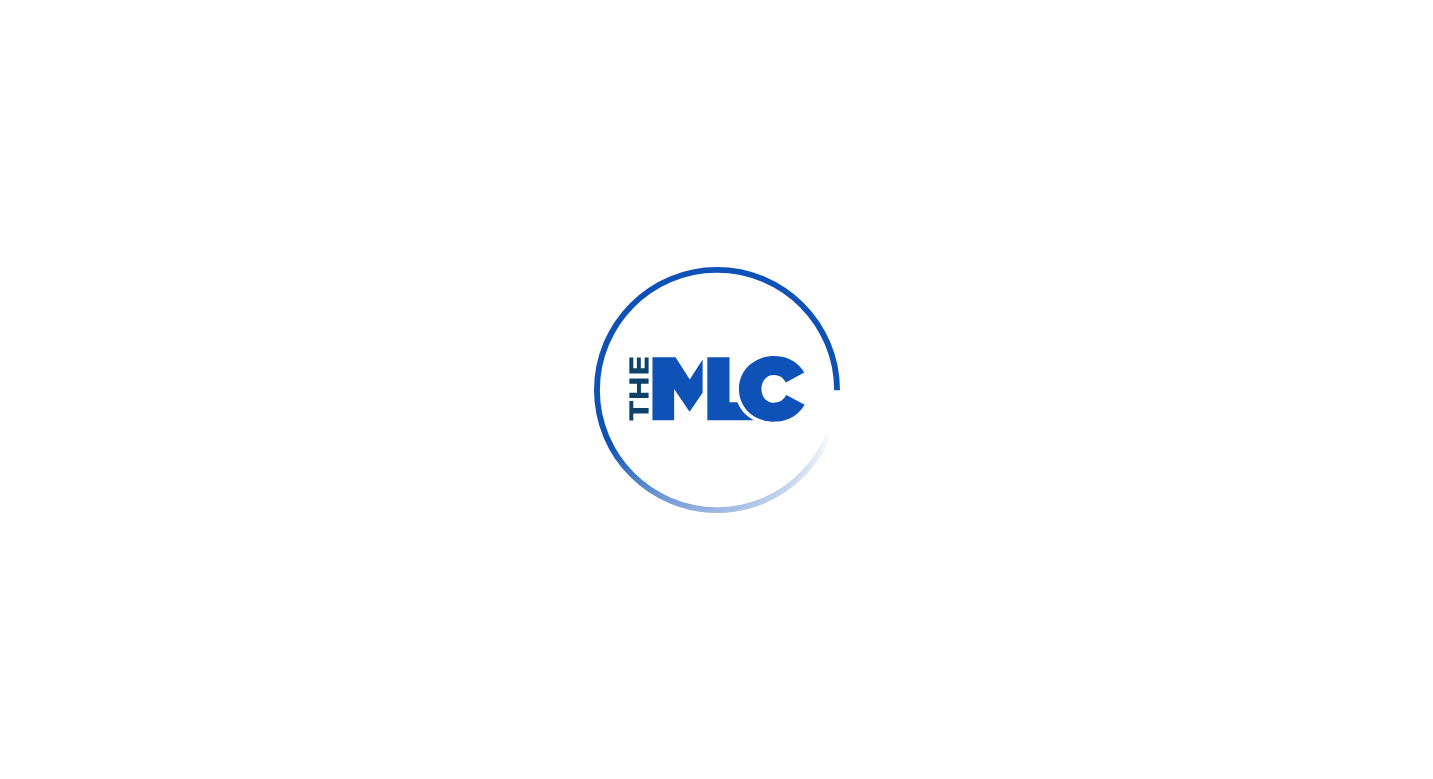 scroll, scrollTop: 0, scrollLeft: 0, axis: both 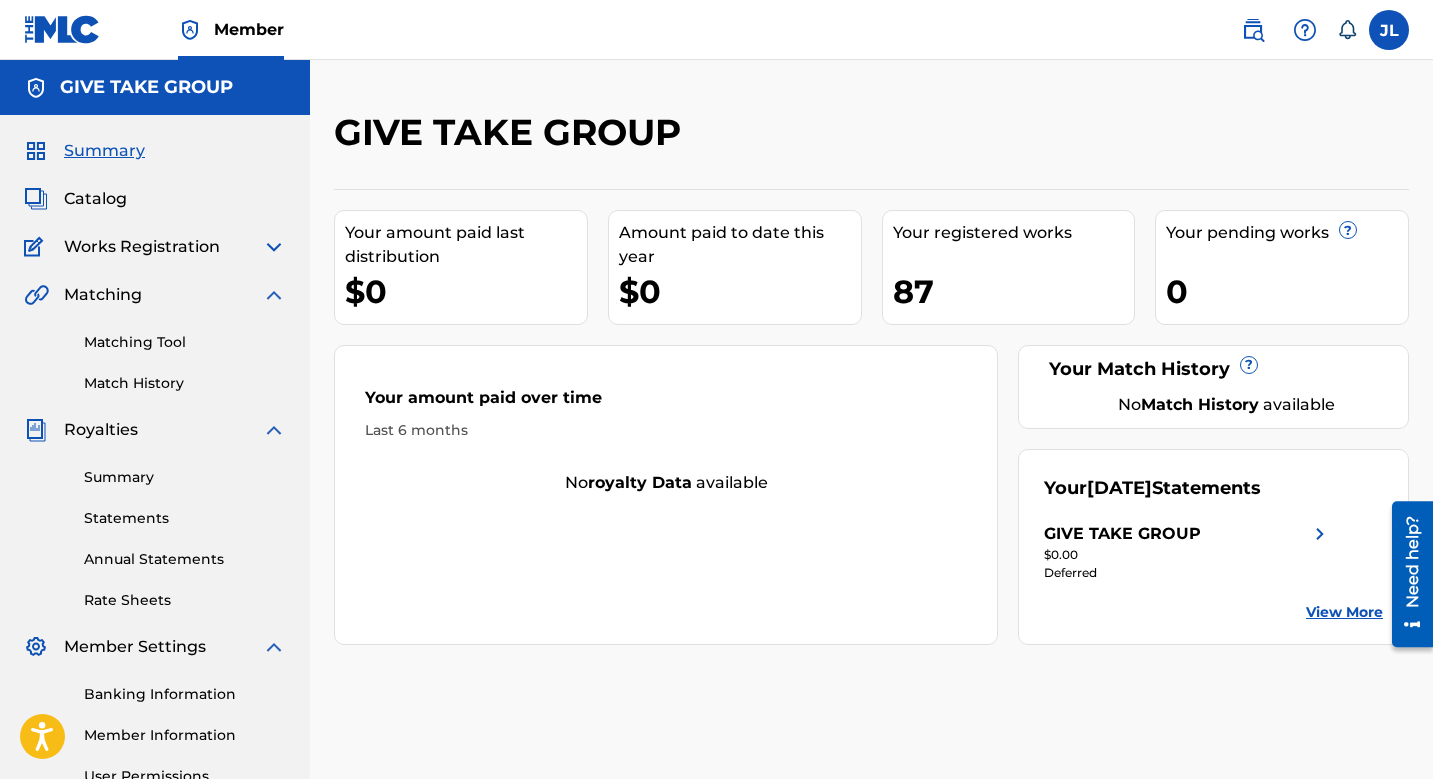 click on "Works Registration" at bounding box center [142, 247] 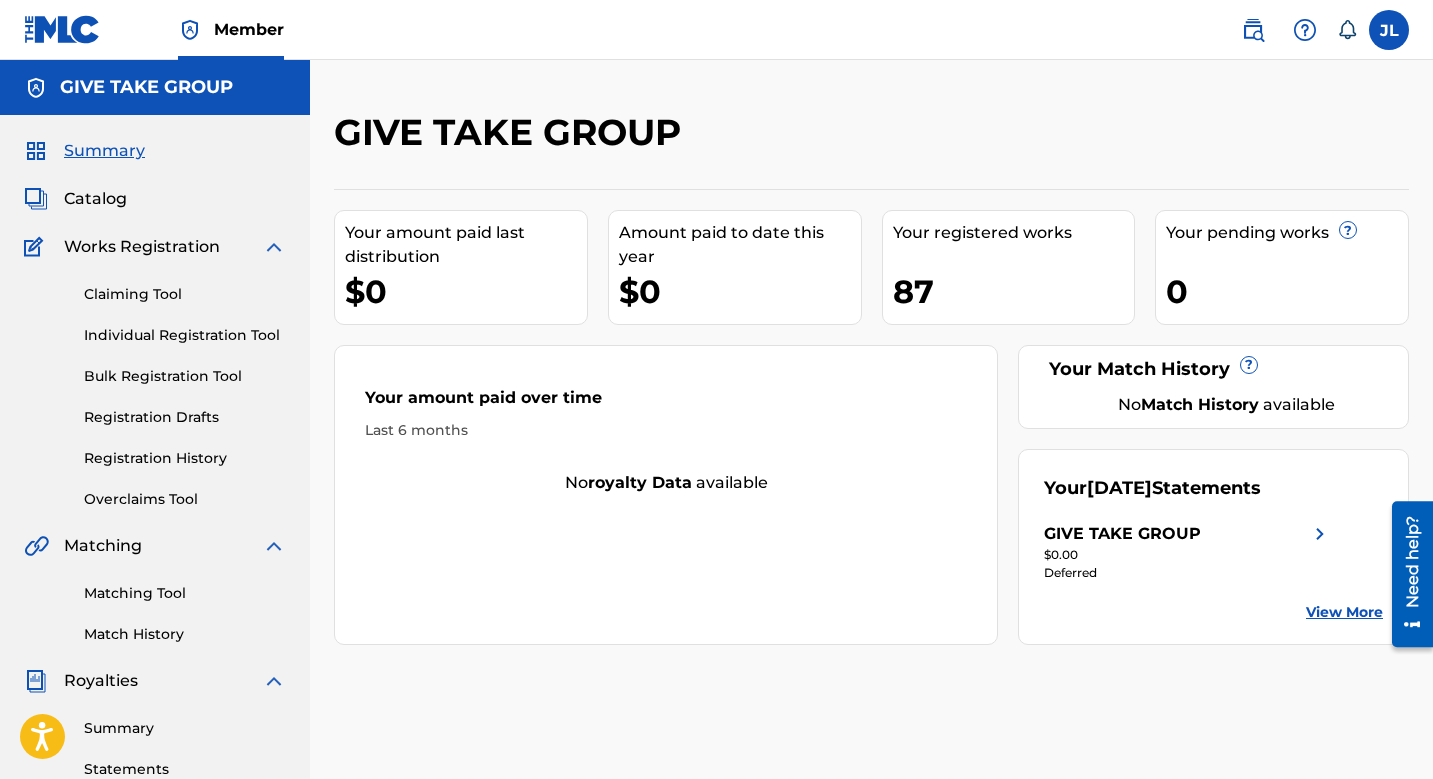 click on "Individual Registration Tool" at bounding box center (185, 335) 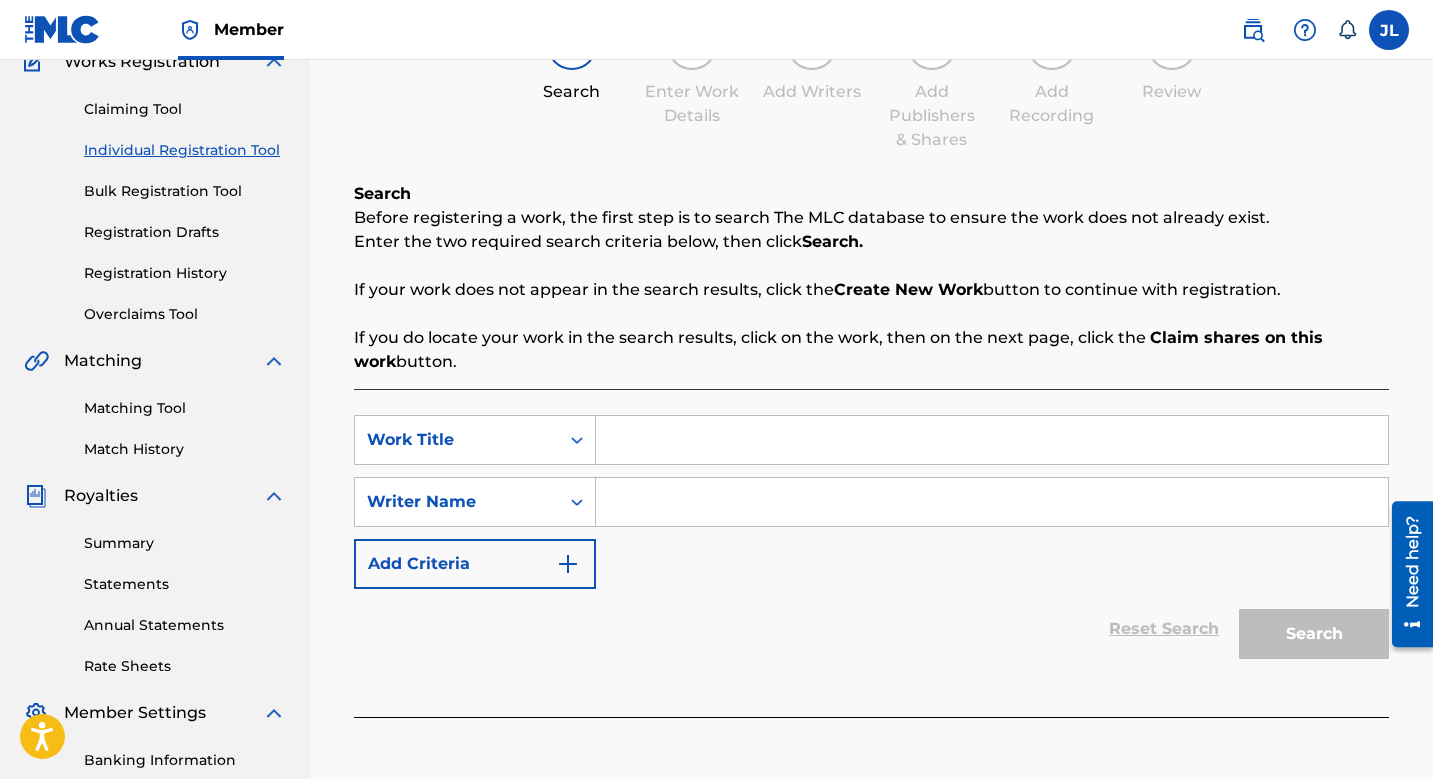scroll, scrollTop: 273, scrollLeft: 0, axis: vertical 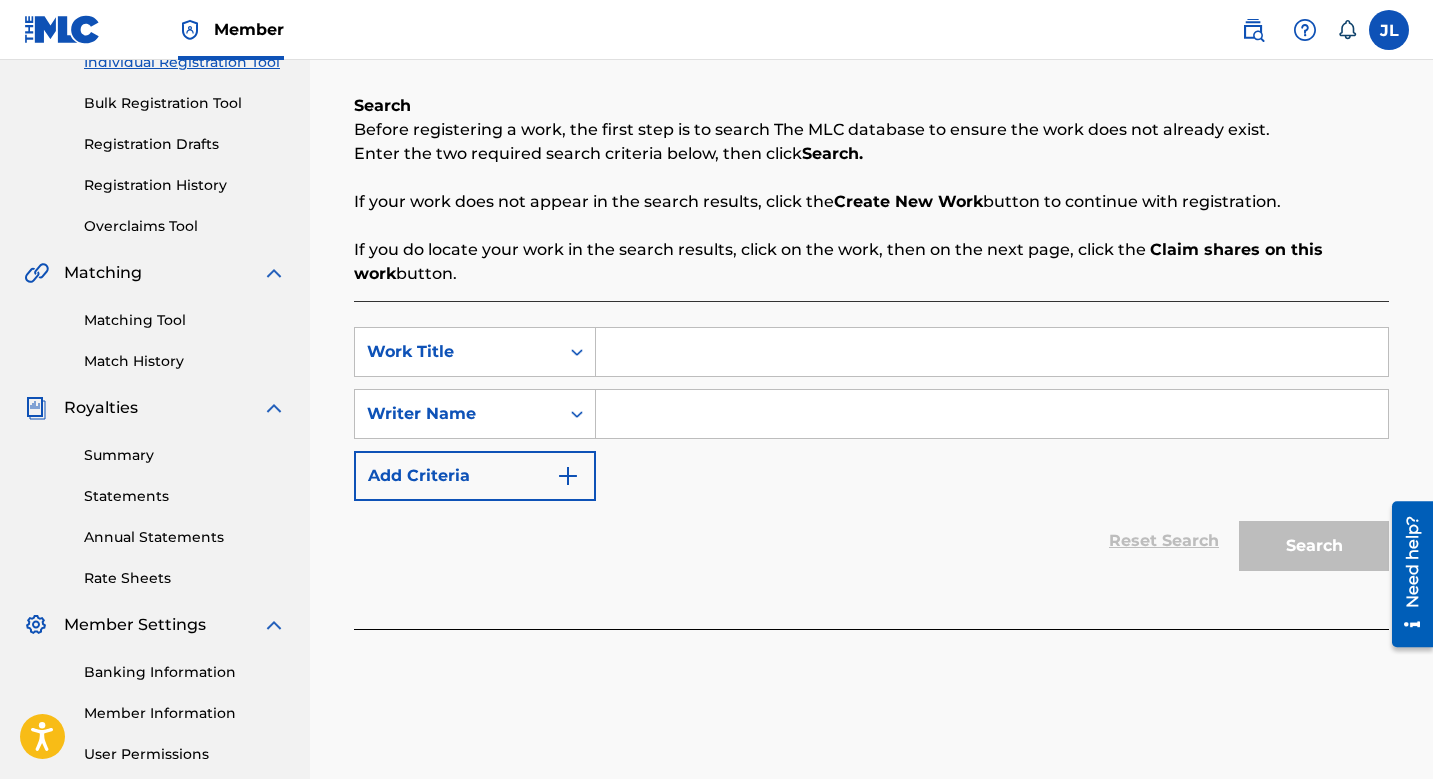 click at bounding box center [992, 352] 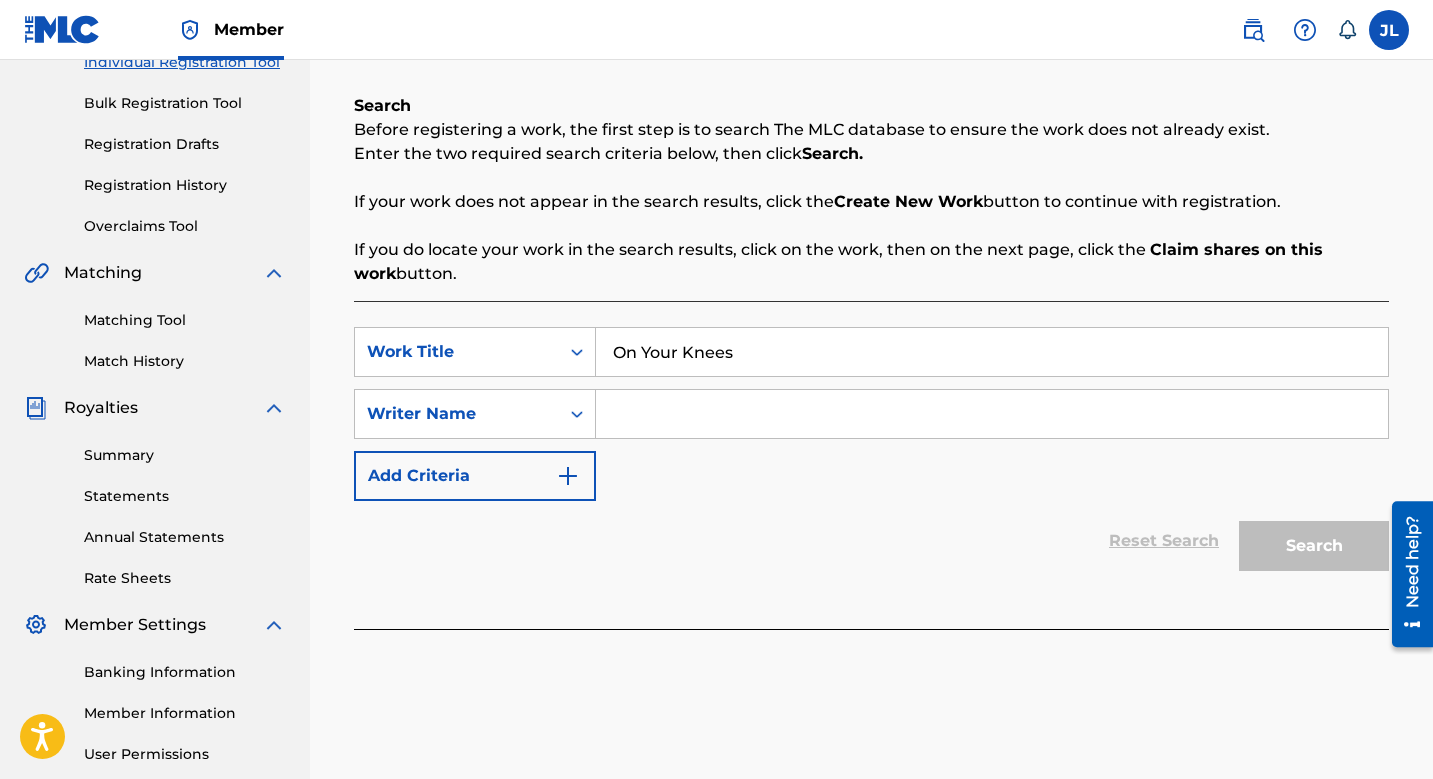 type on "On Your Knees" 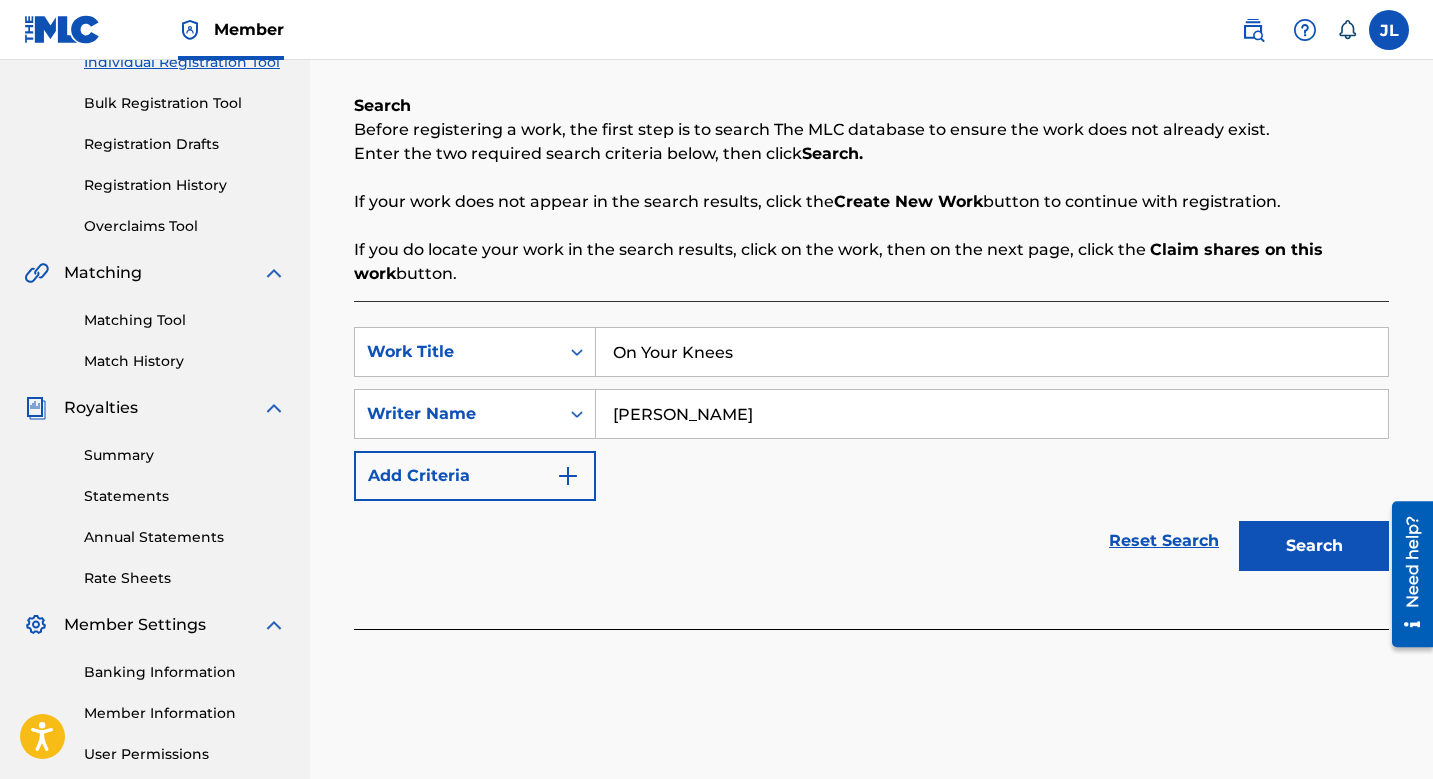 click on "Search" at bounding box center (1314, 546) 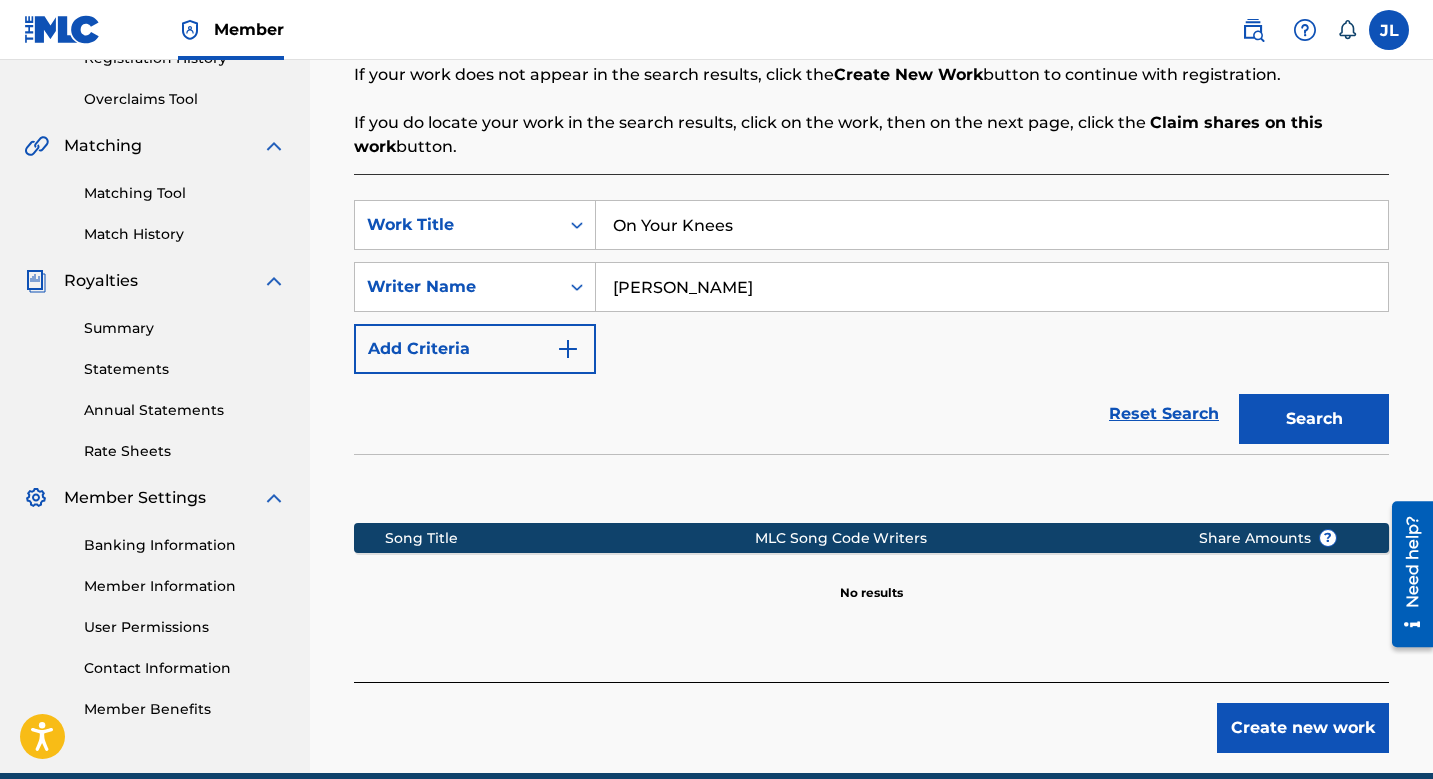 scroll, scrollTop: 401, scrollLeft: 0, axis: vertical 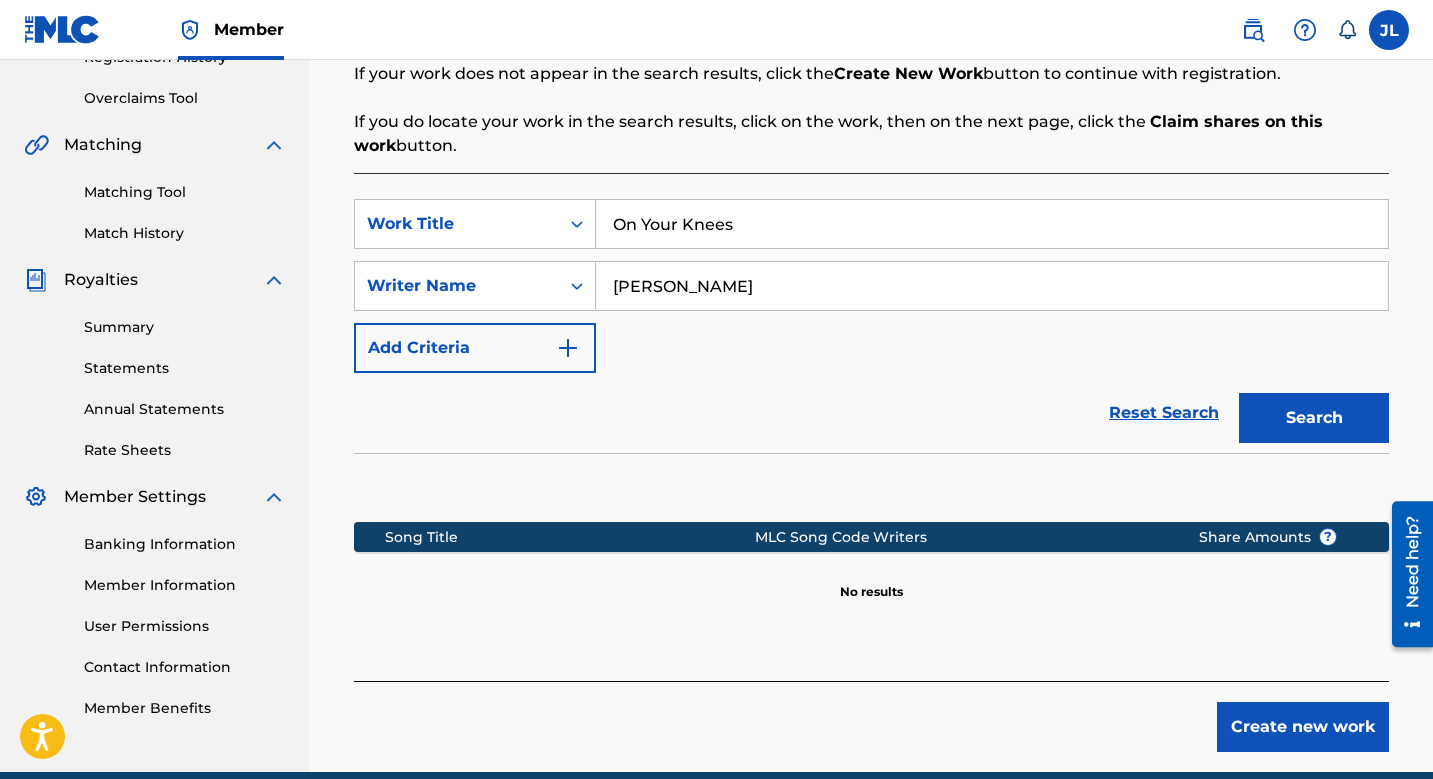 click on "[PERSON_NAME]" at bounding box center [992, 286] 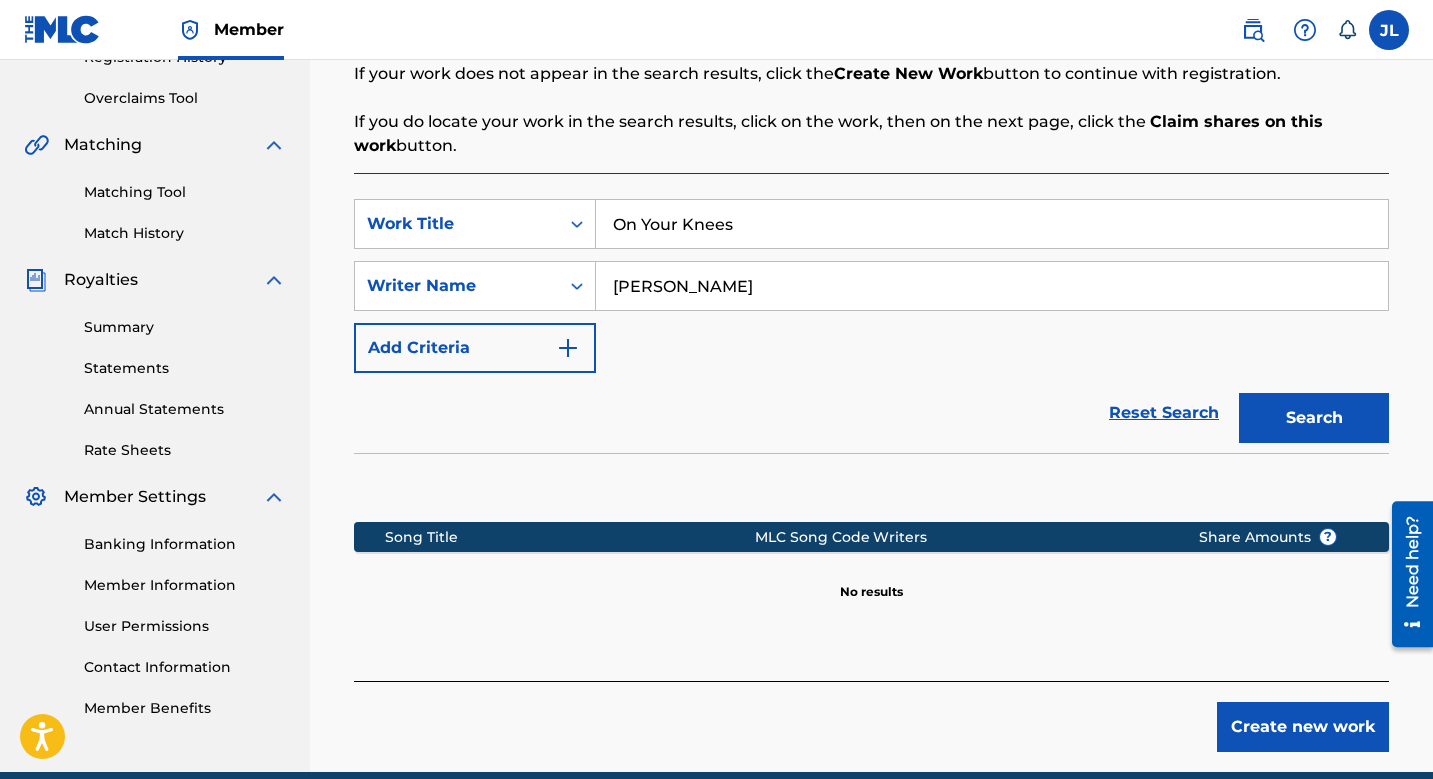 type on "[PERSON_NAME]" 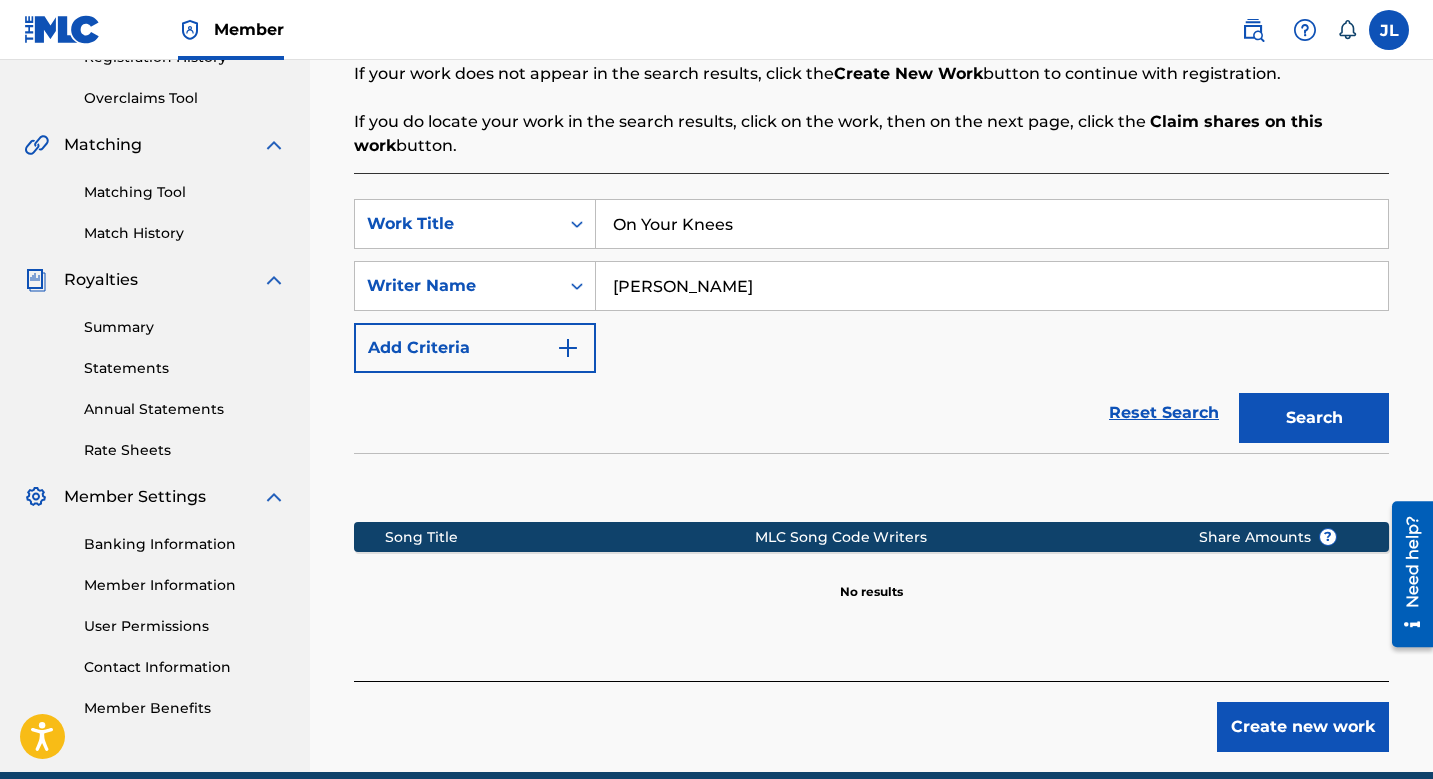 click at bounding box center [568, 348] 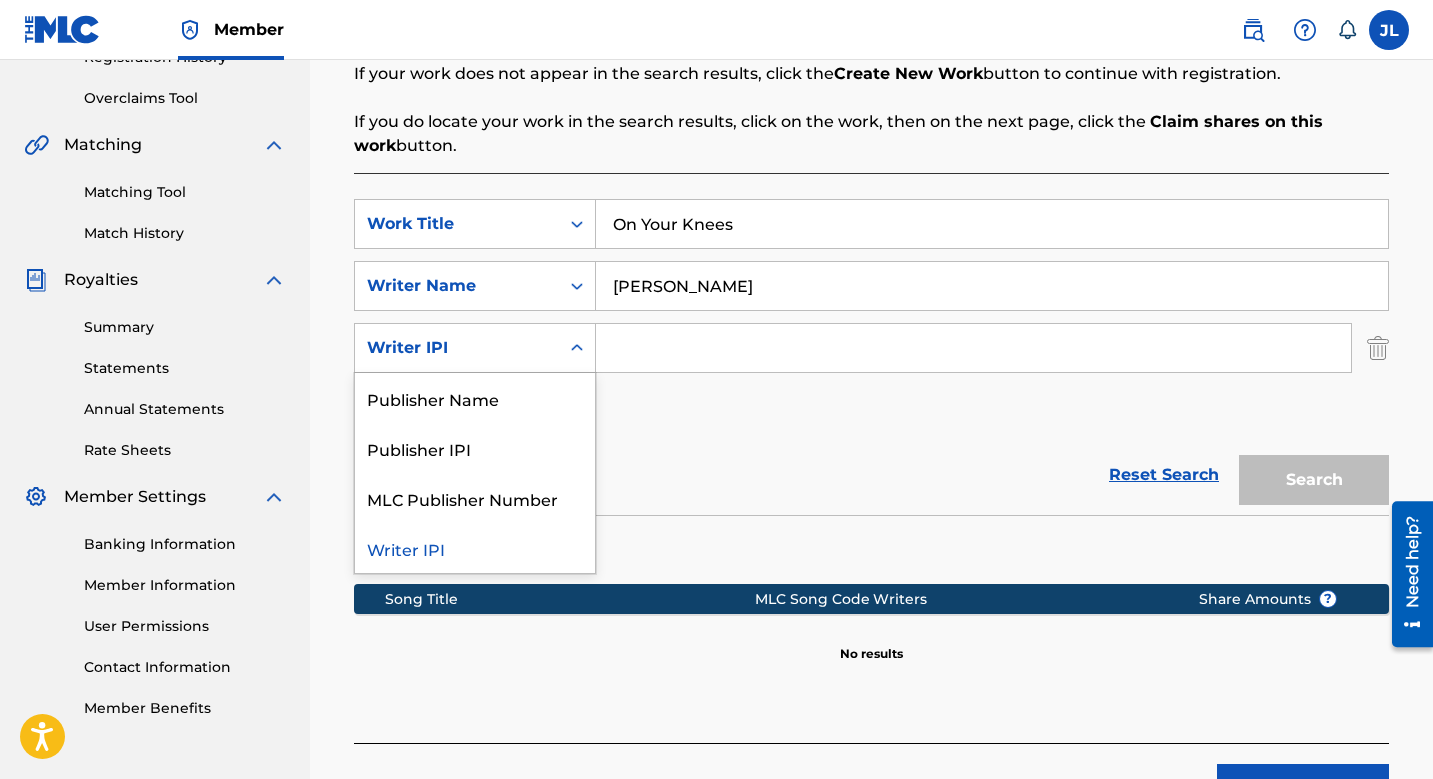 click 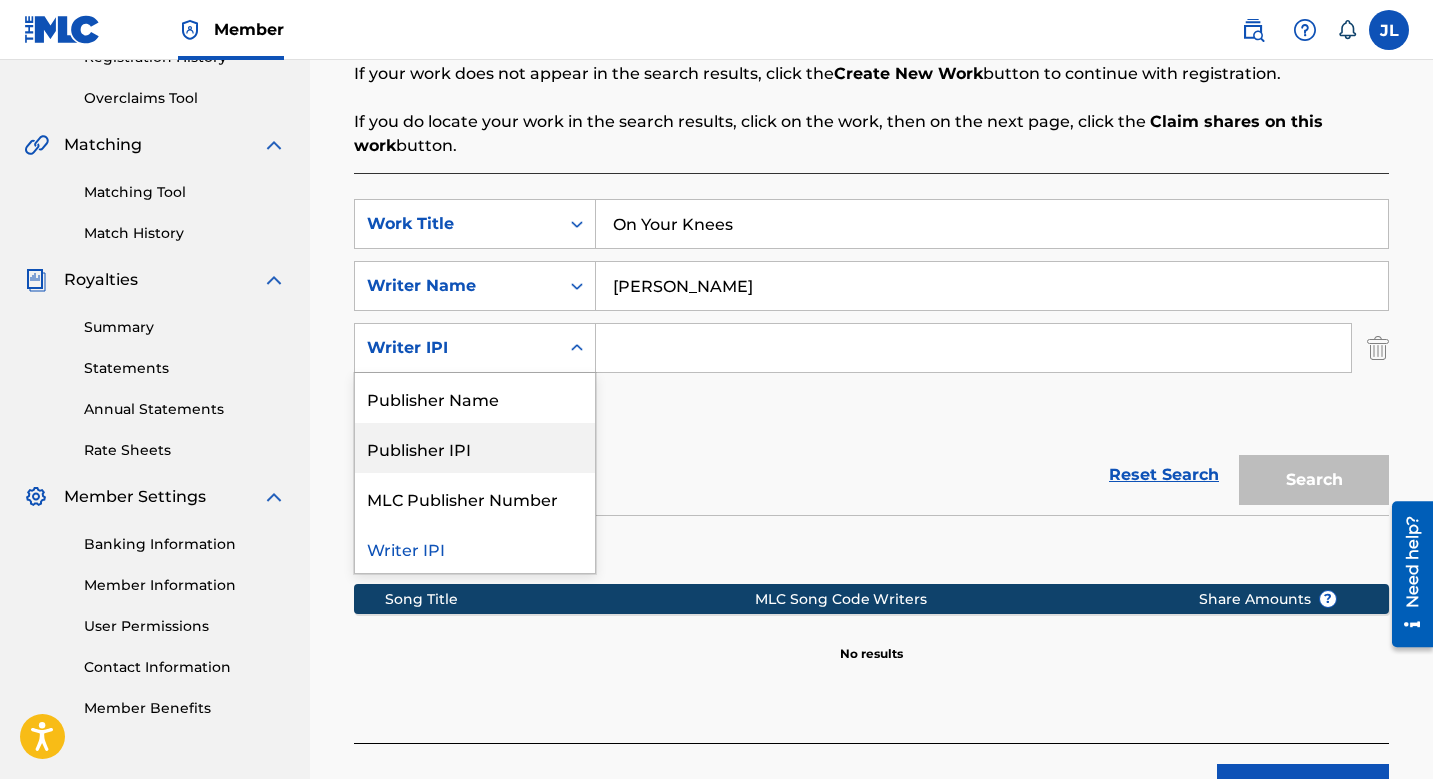 click on "Publisher IPI" at bounding box center [475, 448] 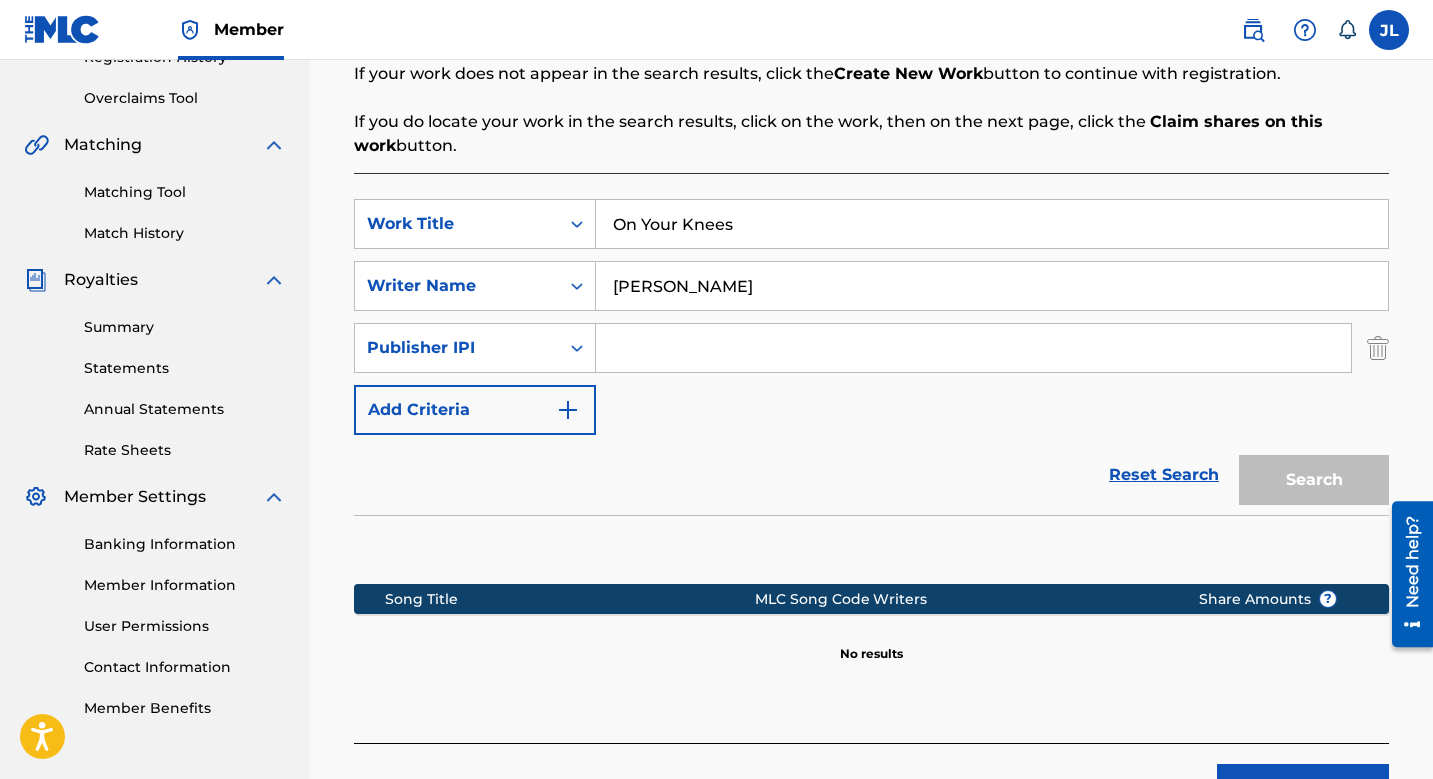 click at bounding box center (973, 348) 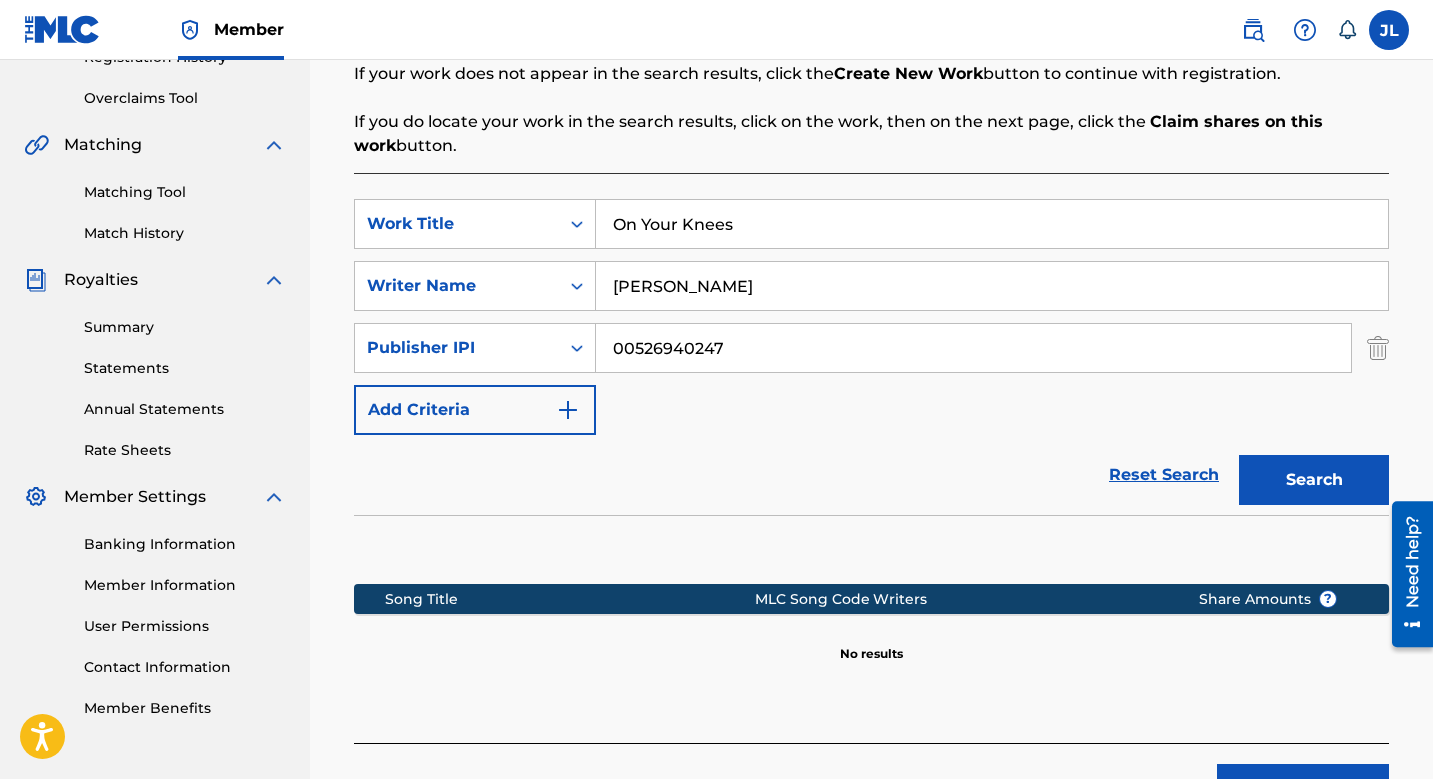 type on "00526940247" 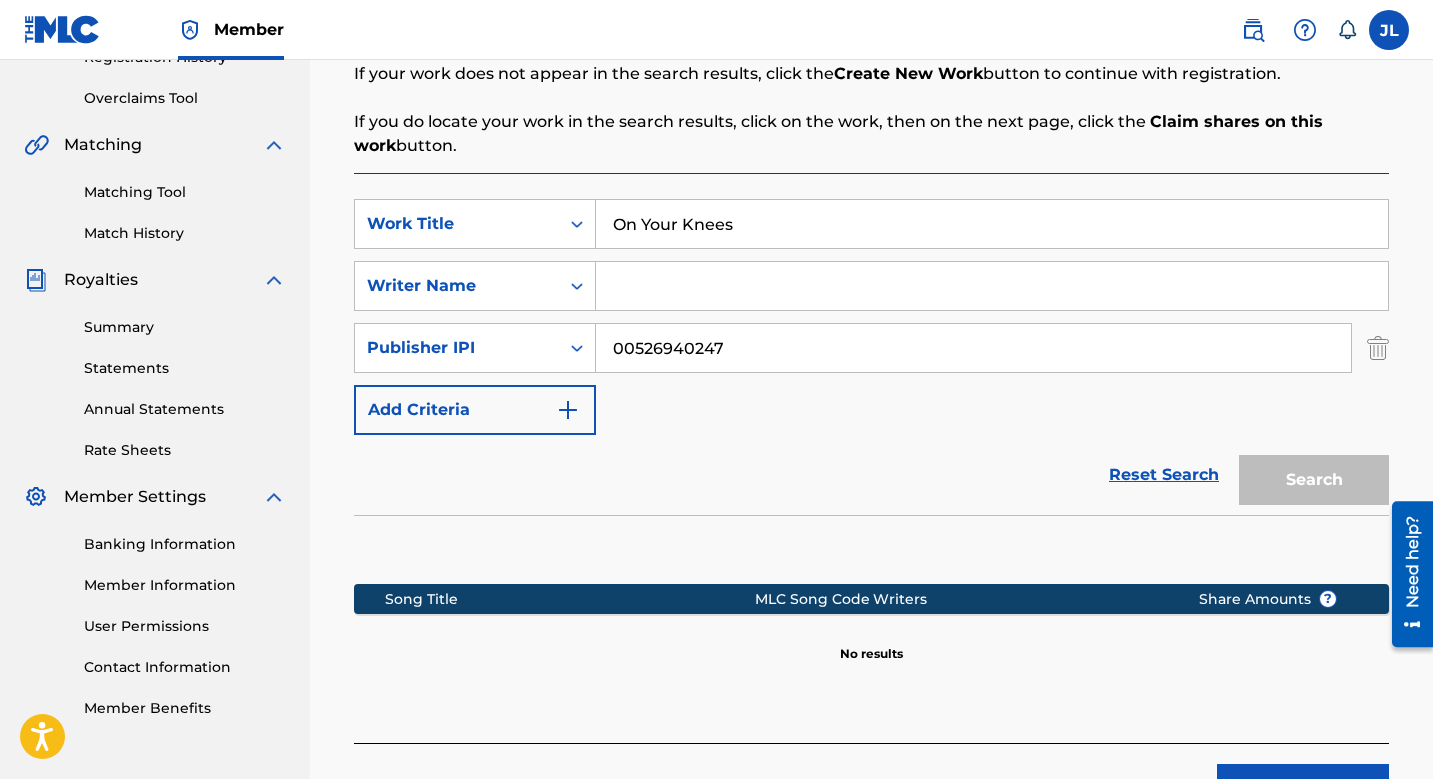 click on "Reset Search Search" at bounding box center (871, 475) 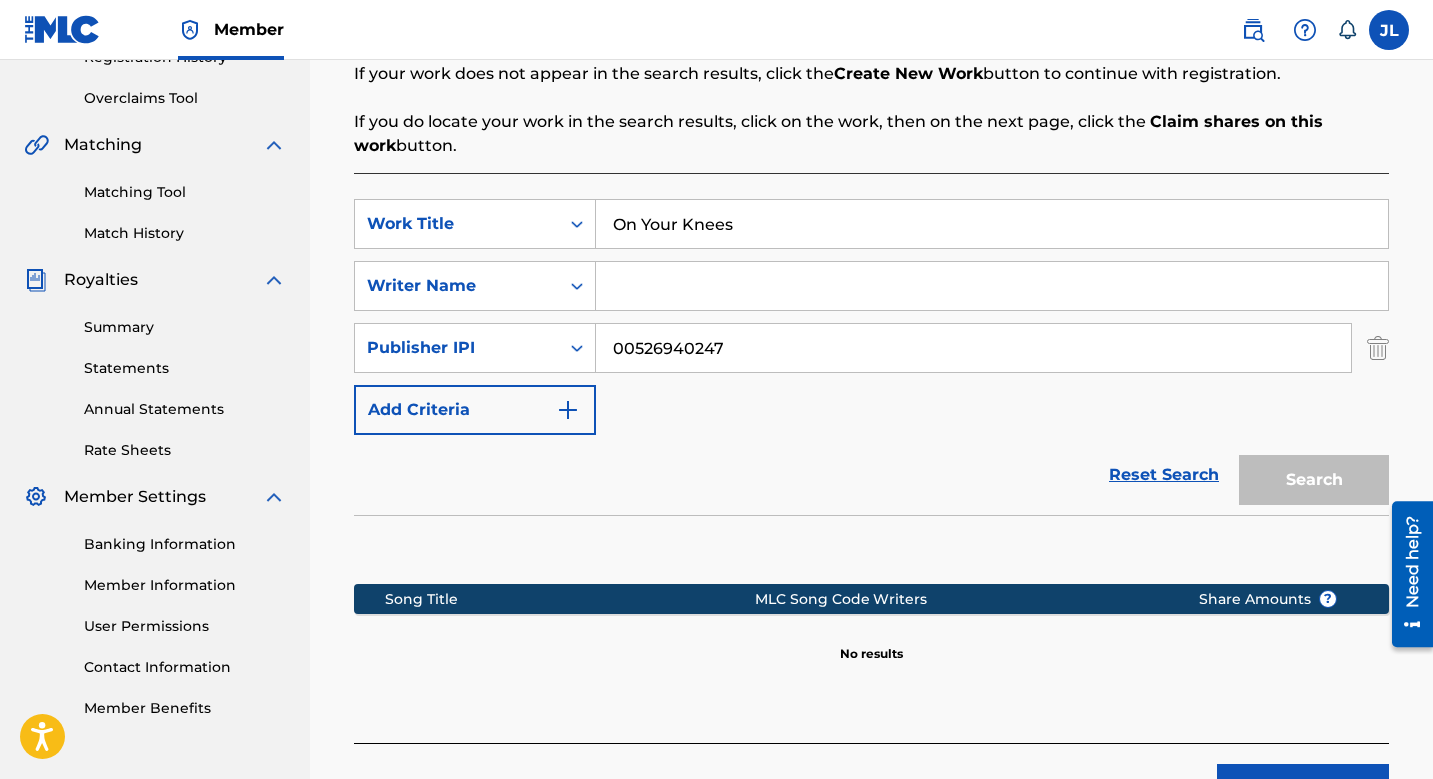 type on "[PERSON_NAME]" 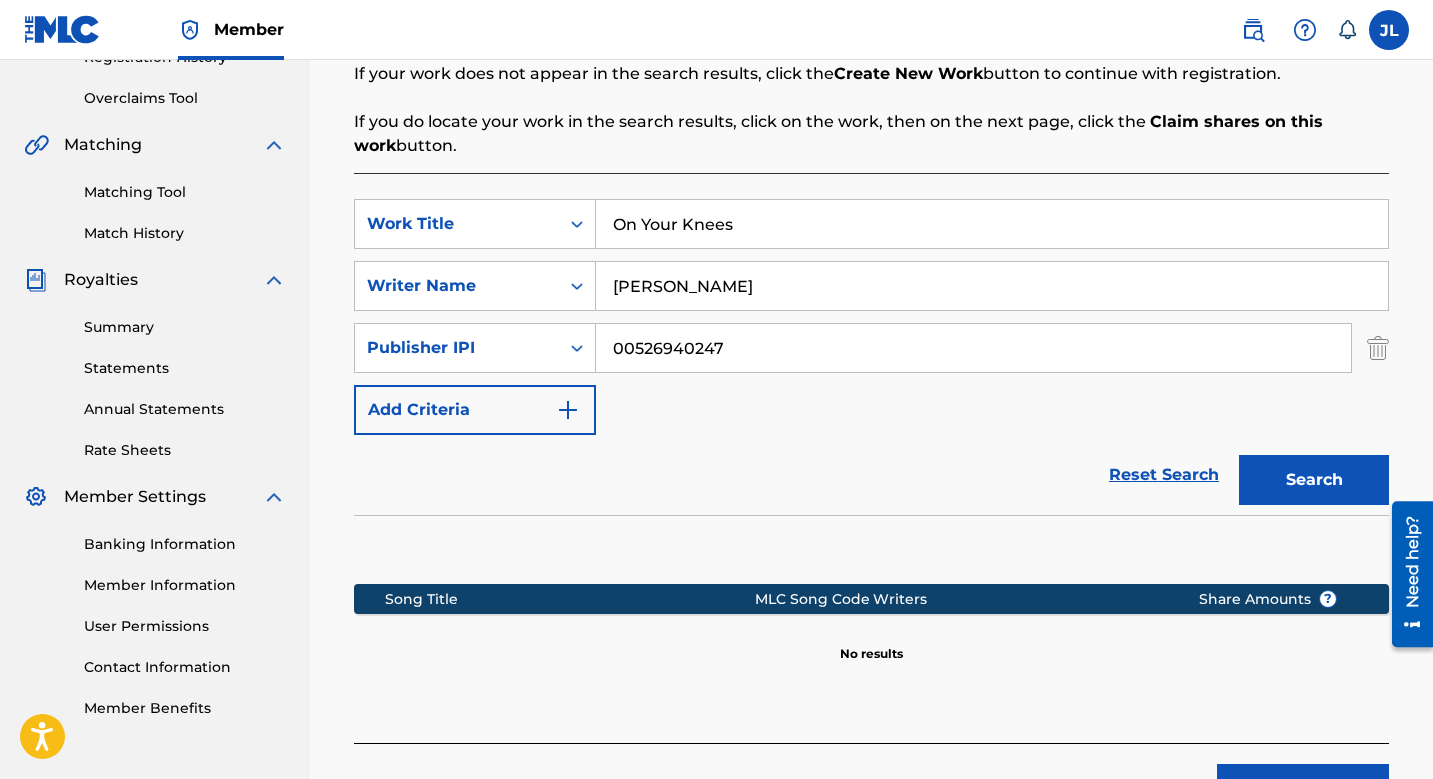 click on "Search" at bounding box center (1314, 480) 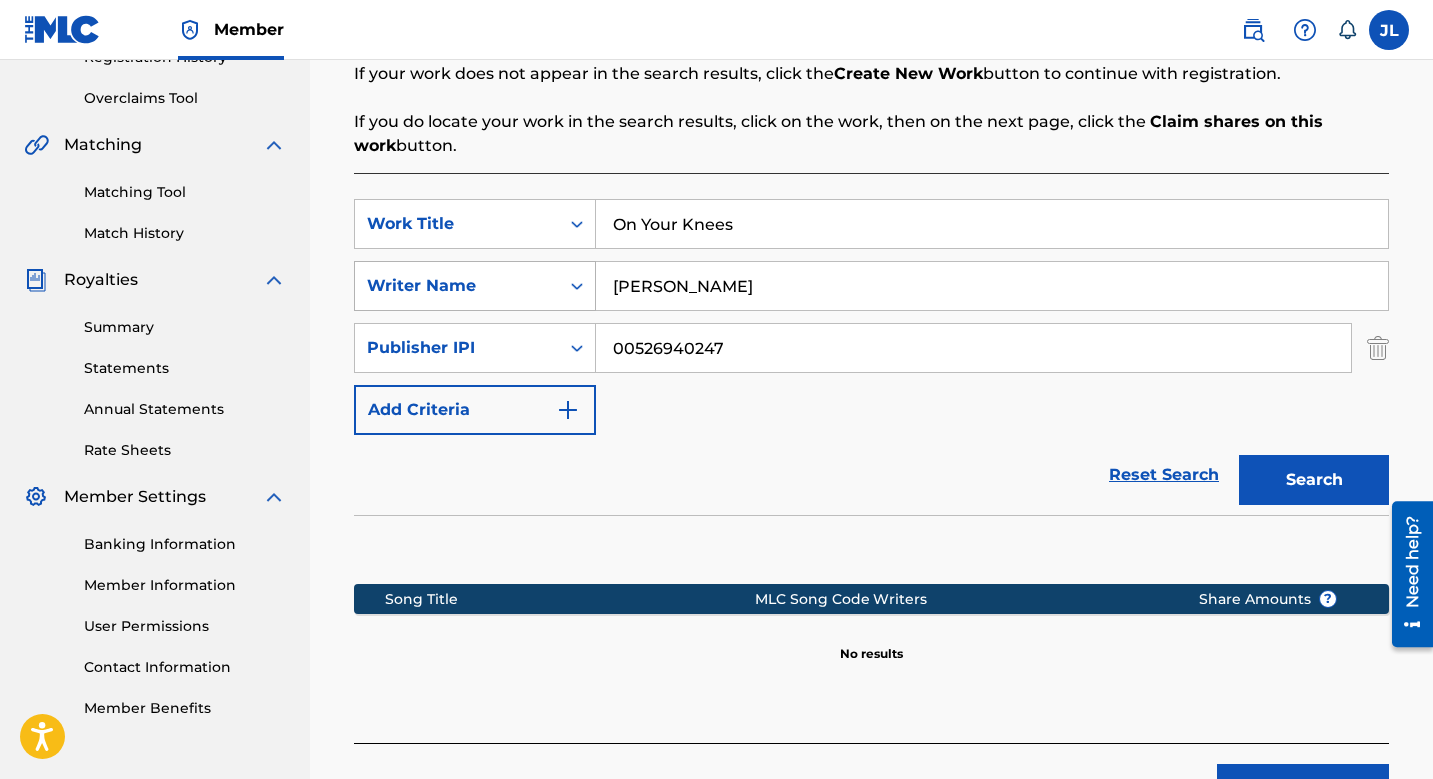 click 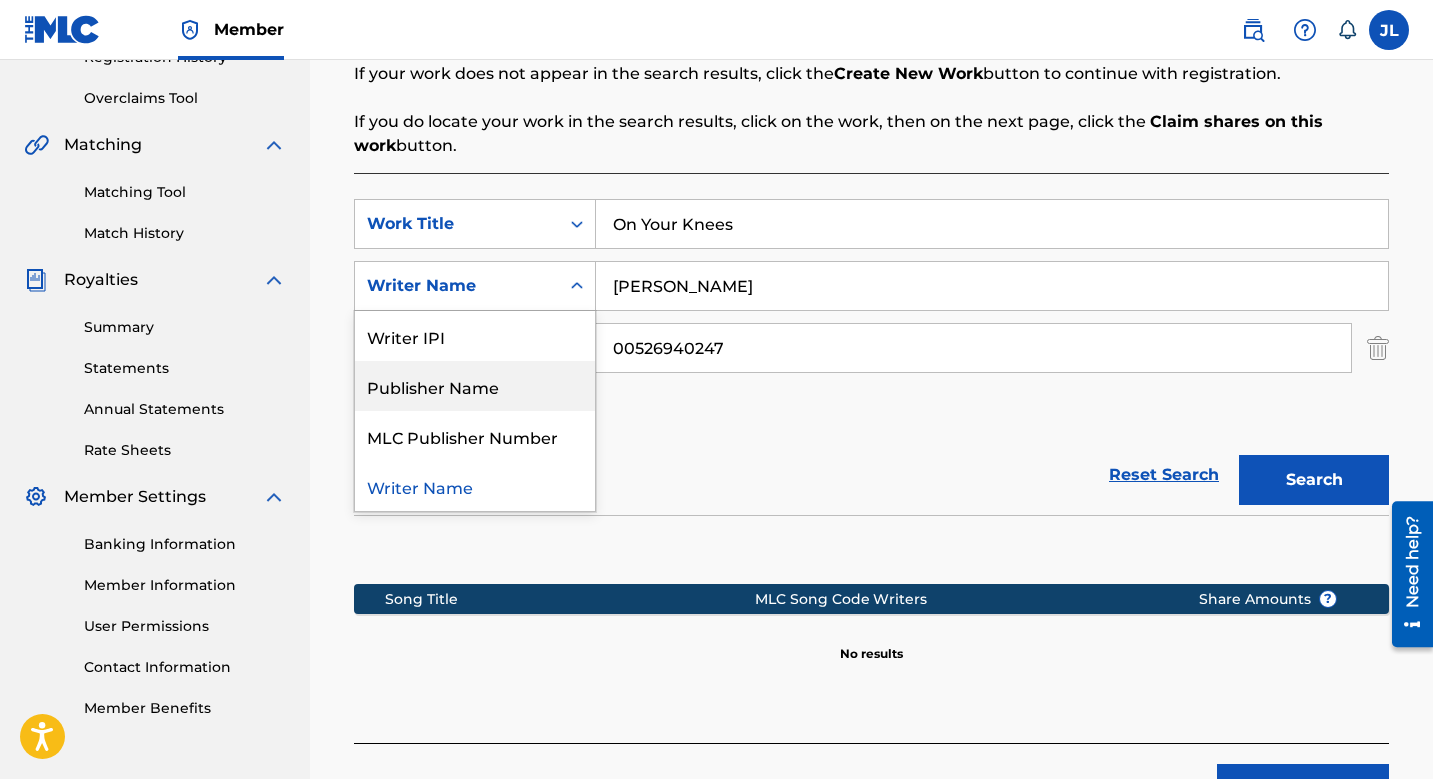 click on "Publisher Name" at bounding box center (475, 386) 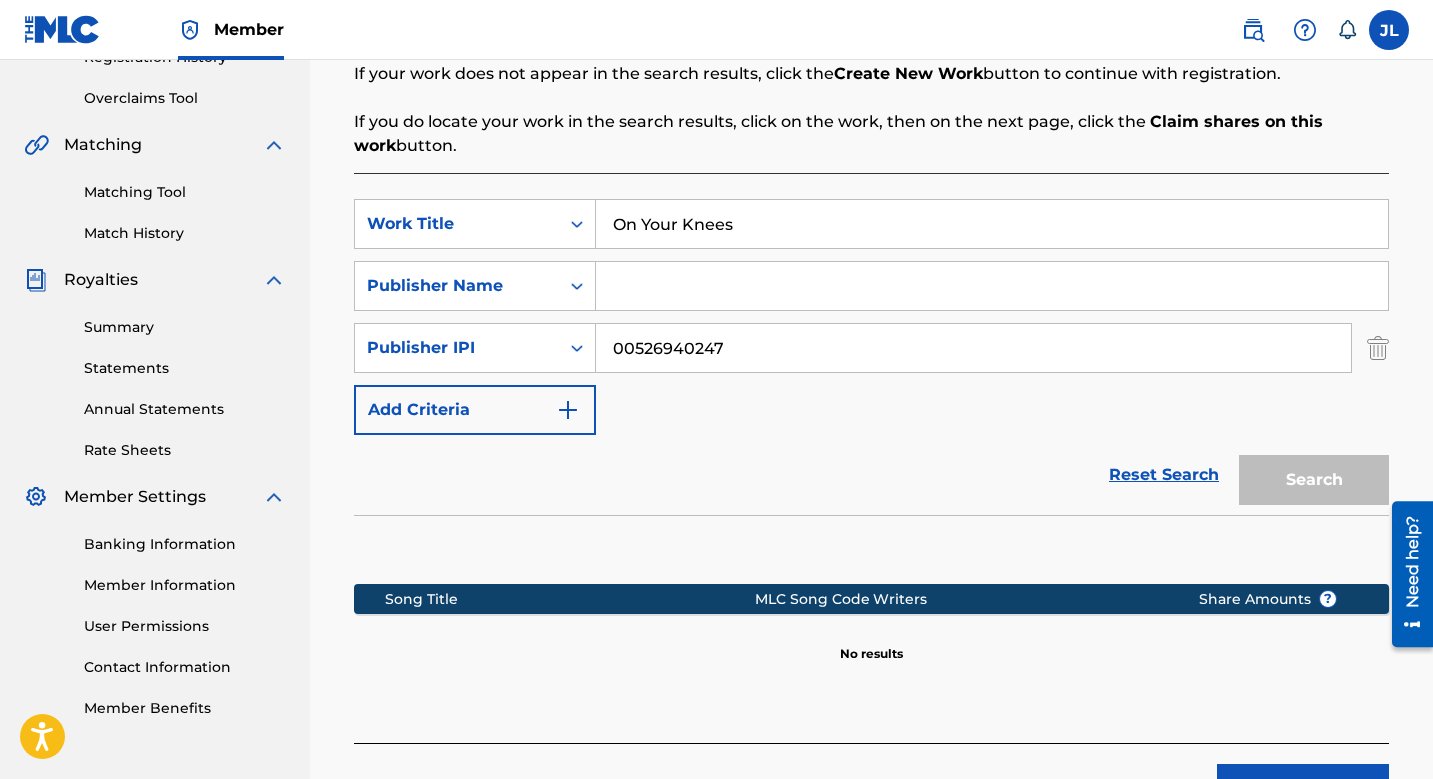 click at bounding box center [992, 286] 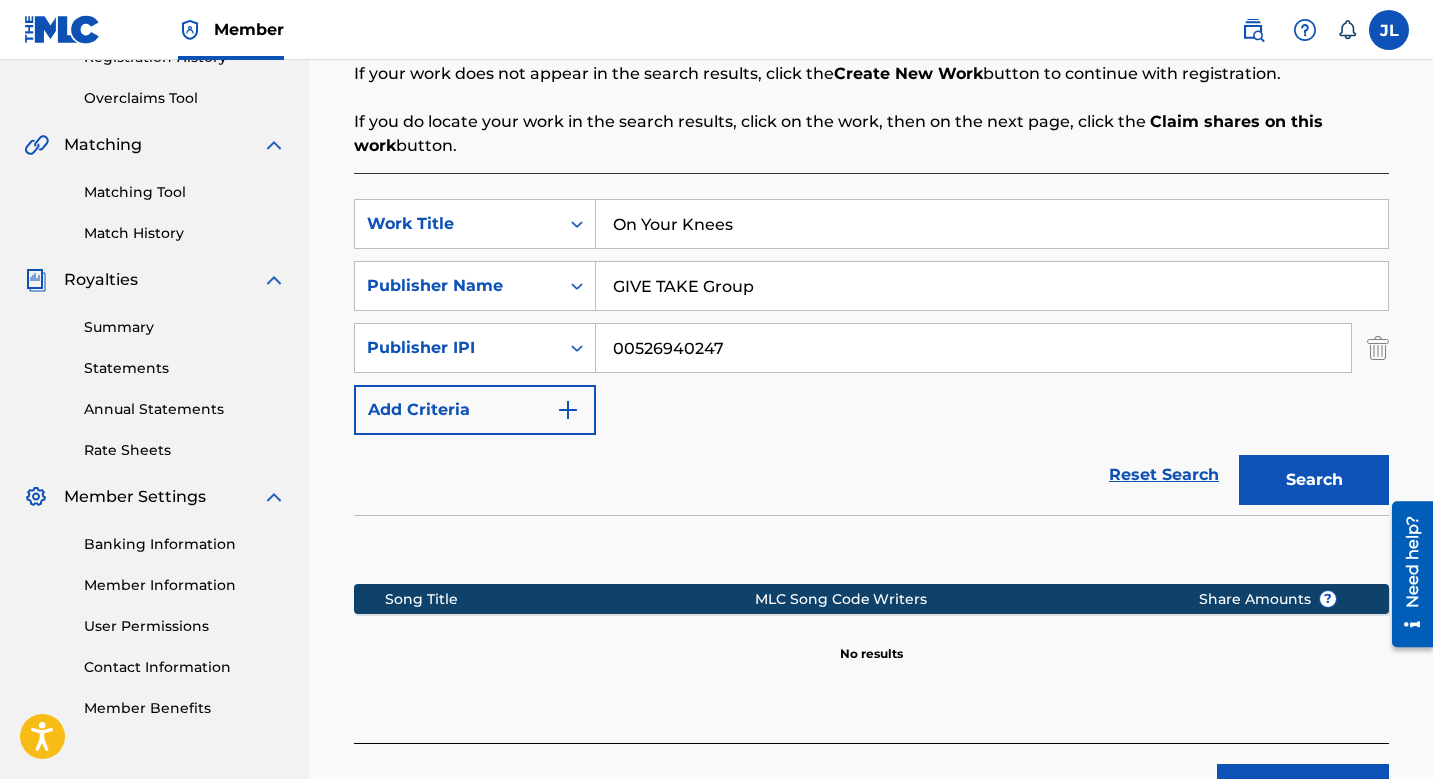 type on "GIVE TAKE Group" 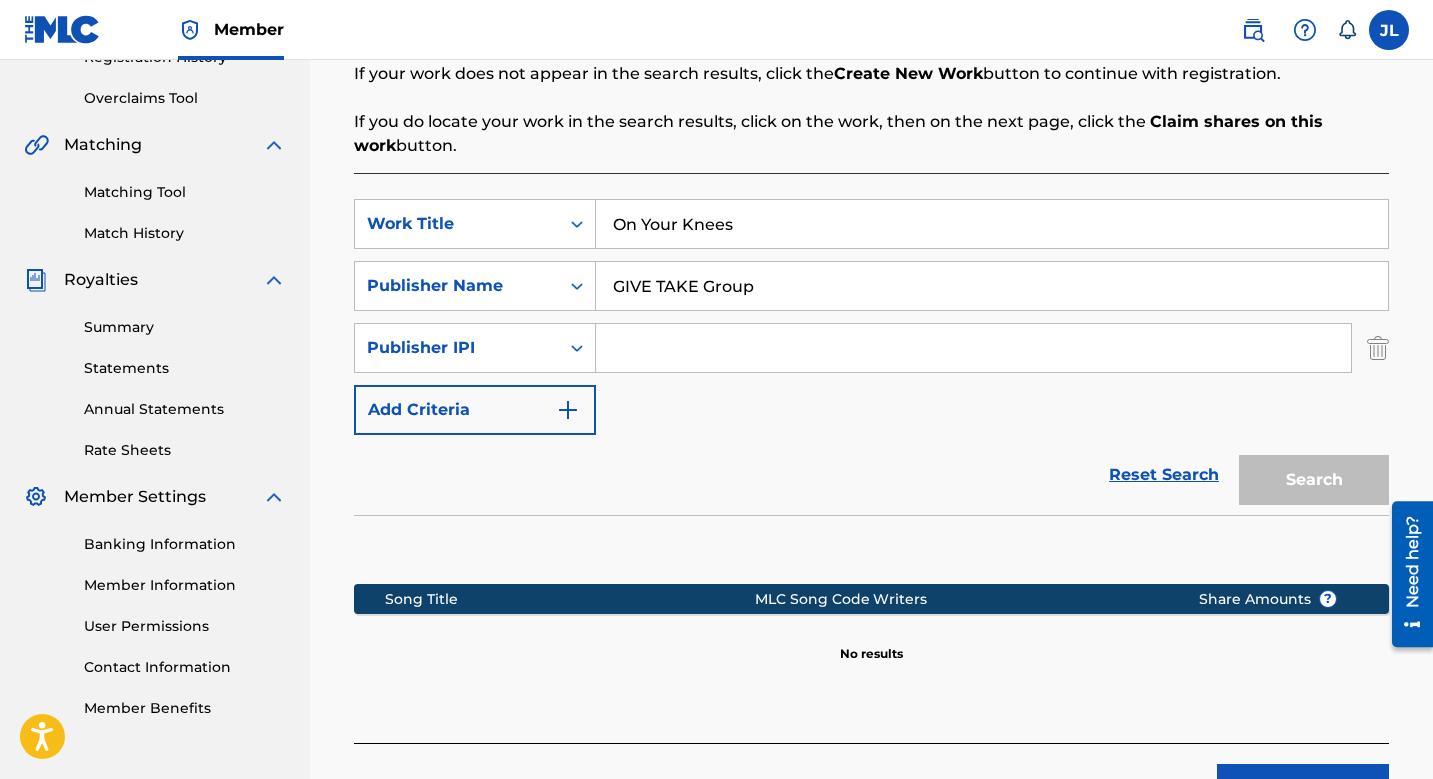 type 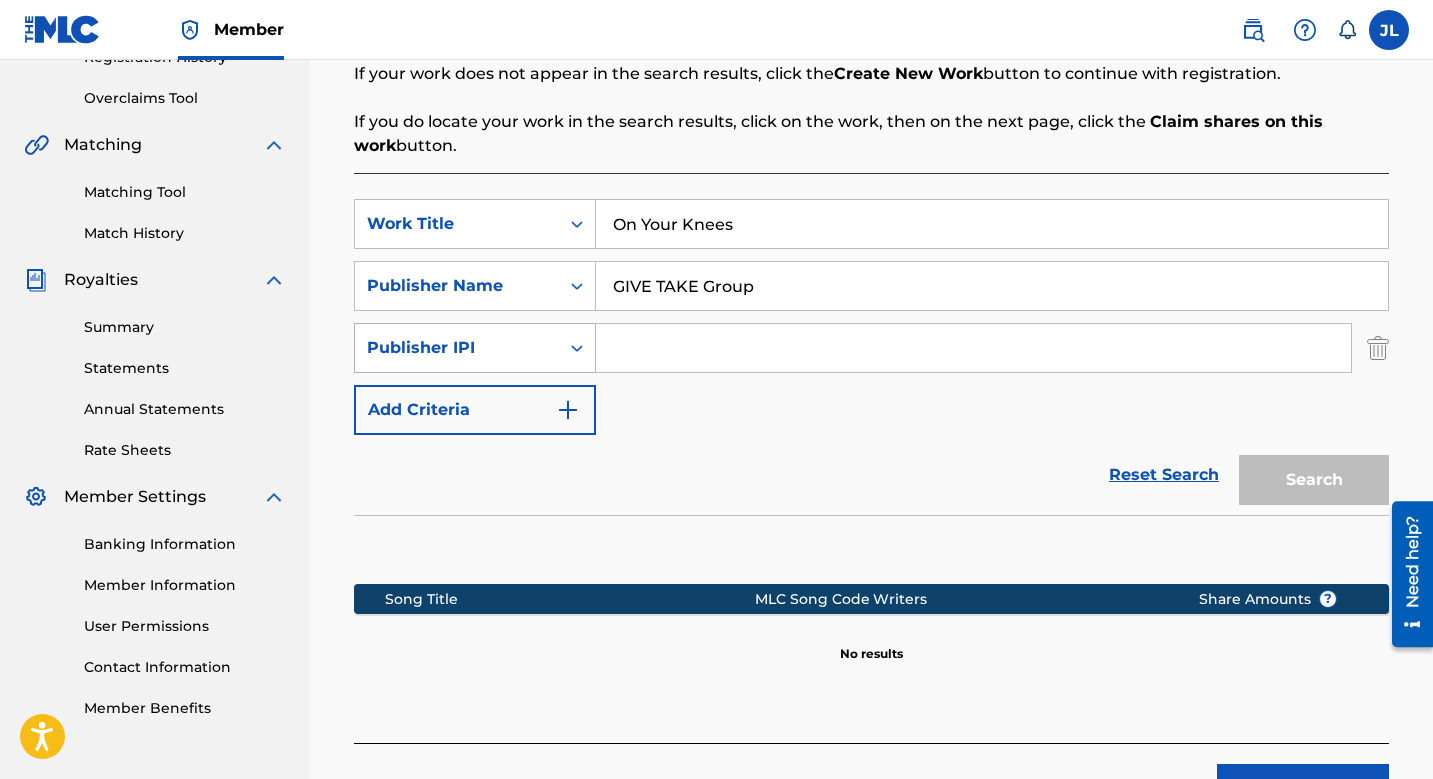 click 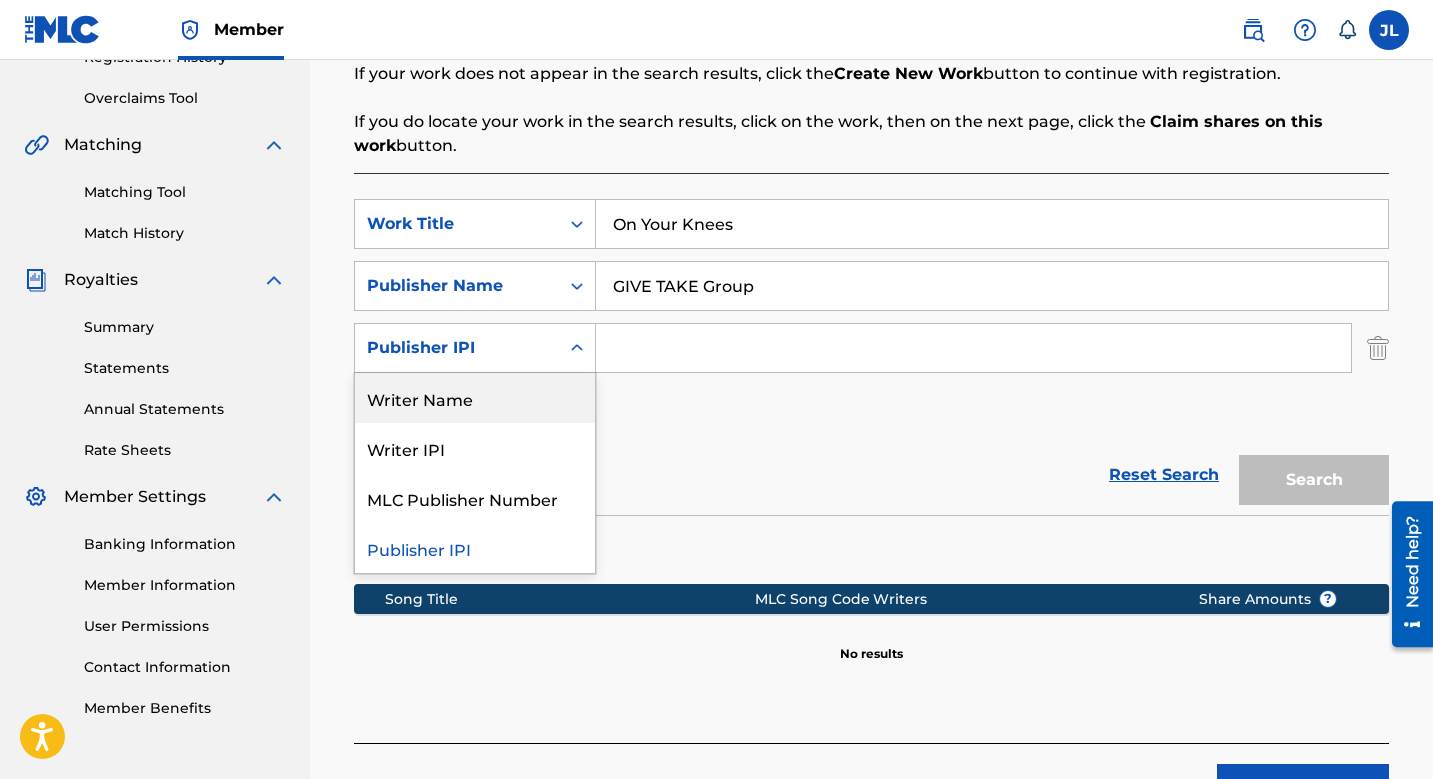 click on "Reset Search Search" at bounding box center [871, 475] 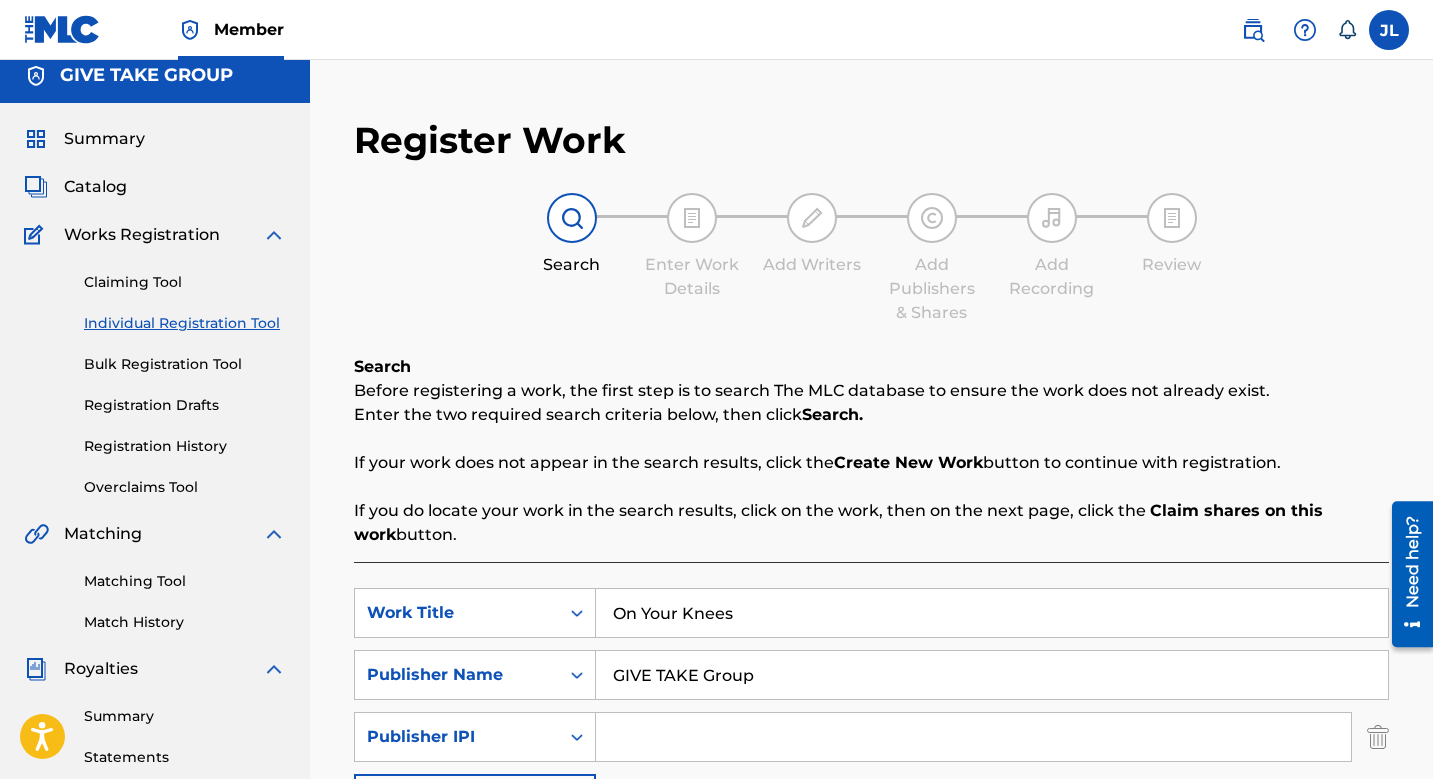 scroll, scrollTop: 552, scrollLeft: 0, axis: vertical 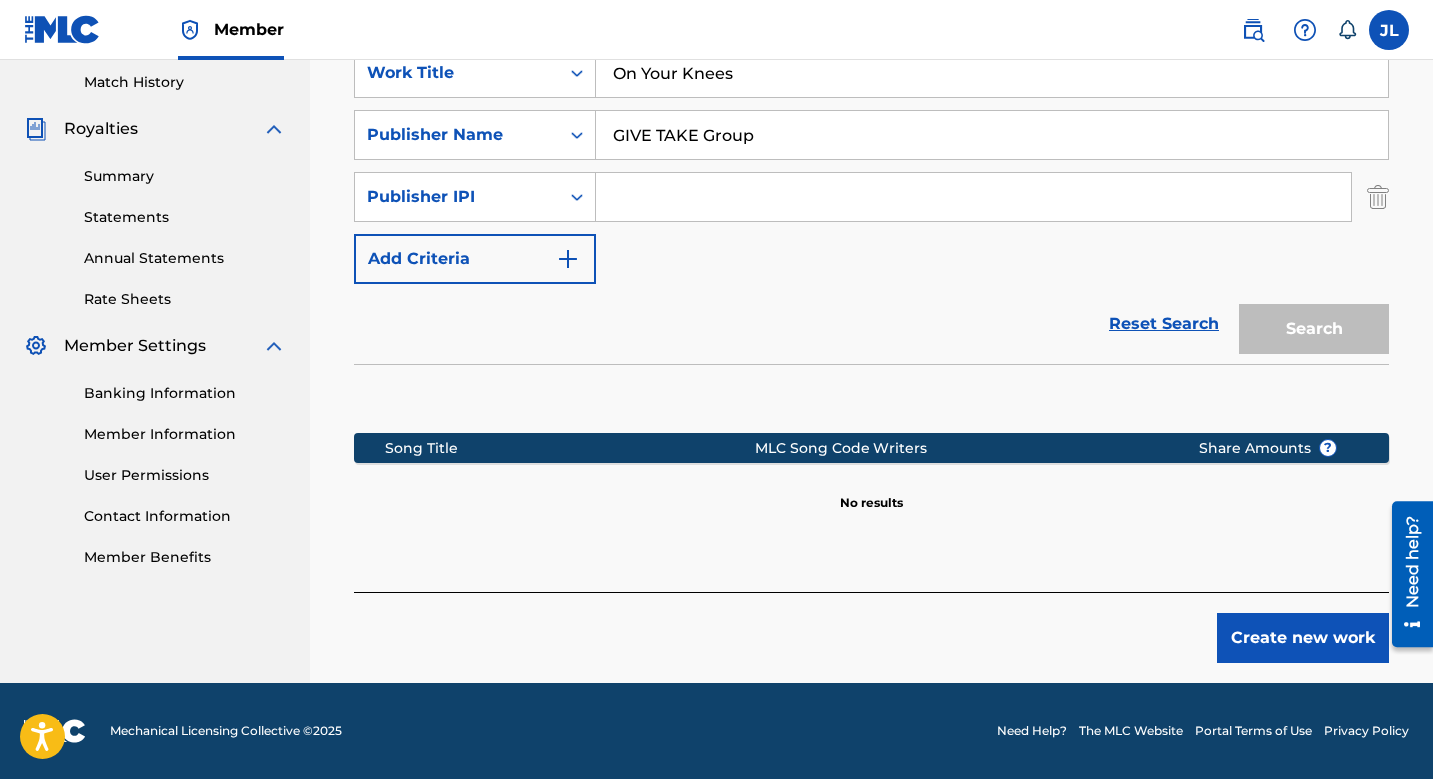 click on "Create new work" at bounding box center (1303, 638) 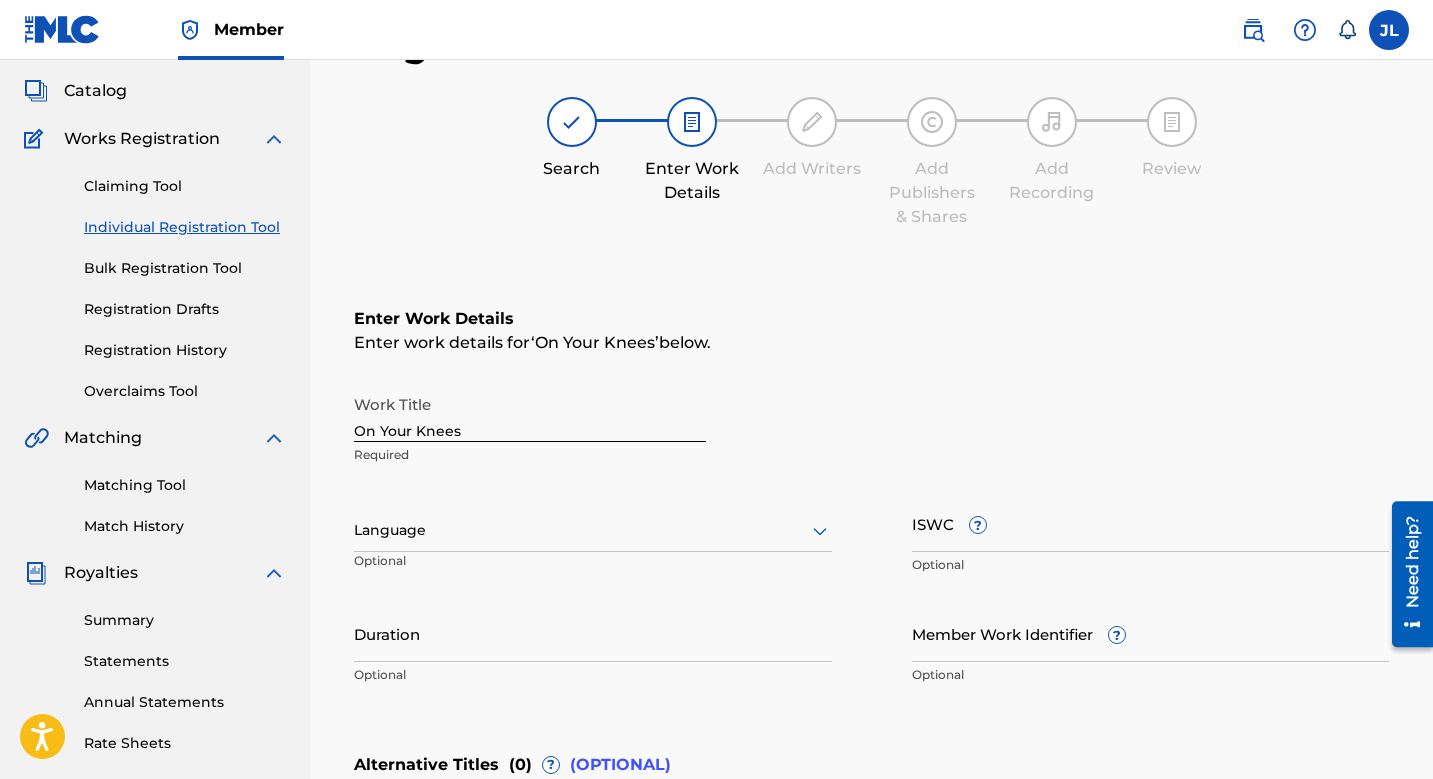 scroll, scrollTop: 199, scrollLeft: 0, axis: vertical 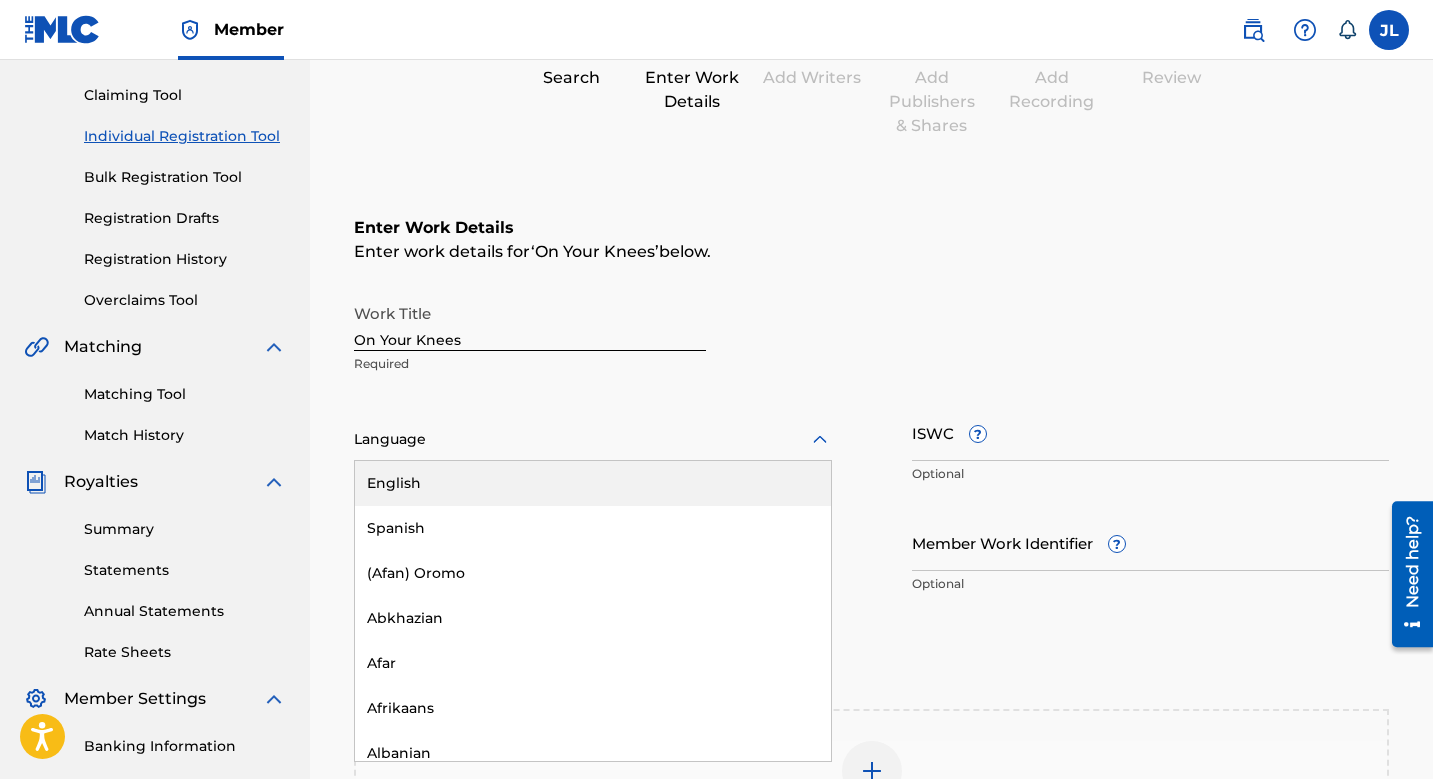 click on "Language" at bounding box center (593, 440) 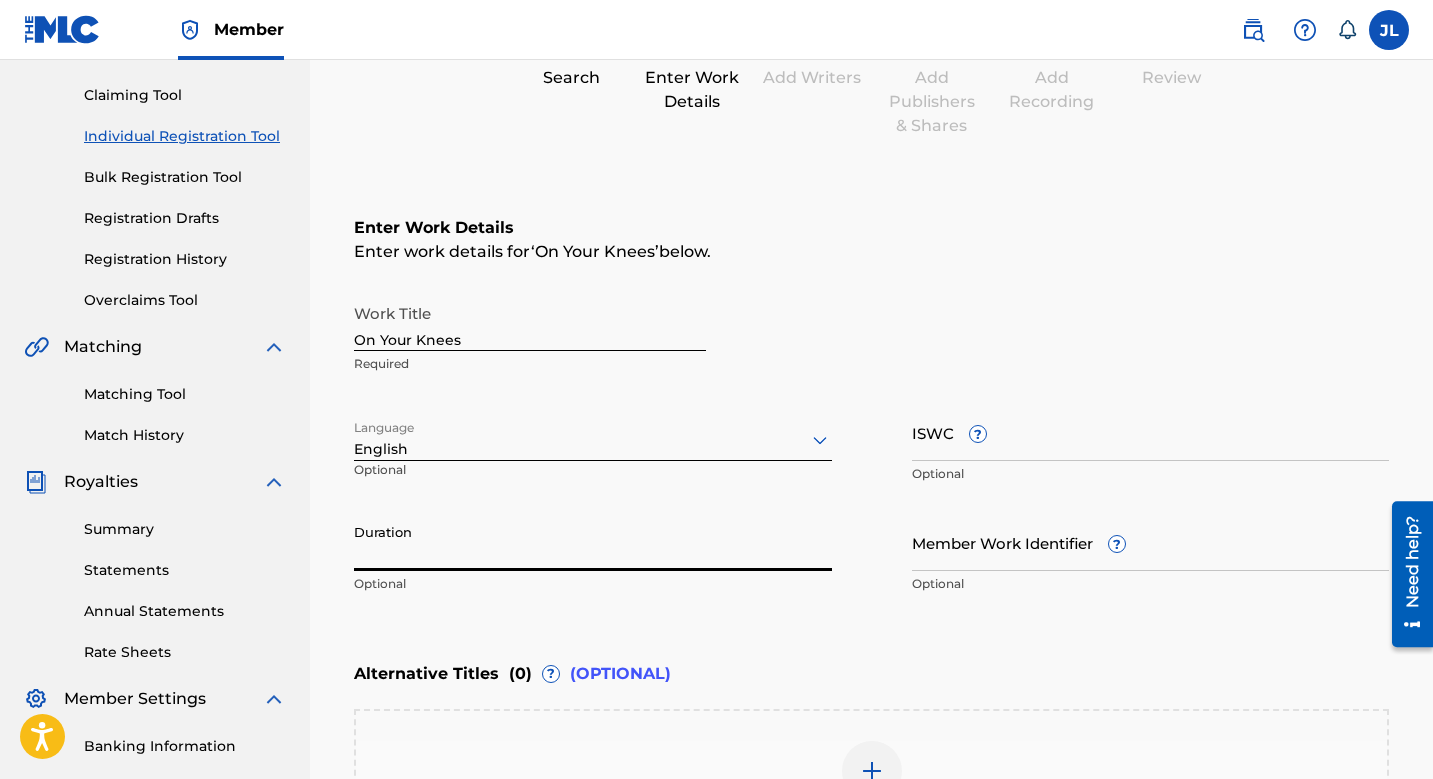 click on "Duration" at bounding box center (593, 542) 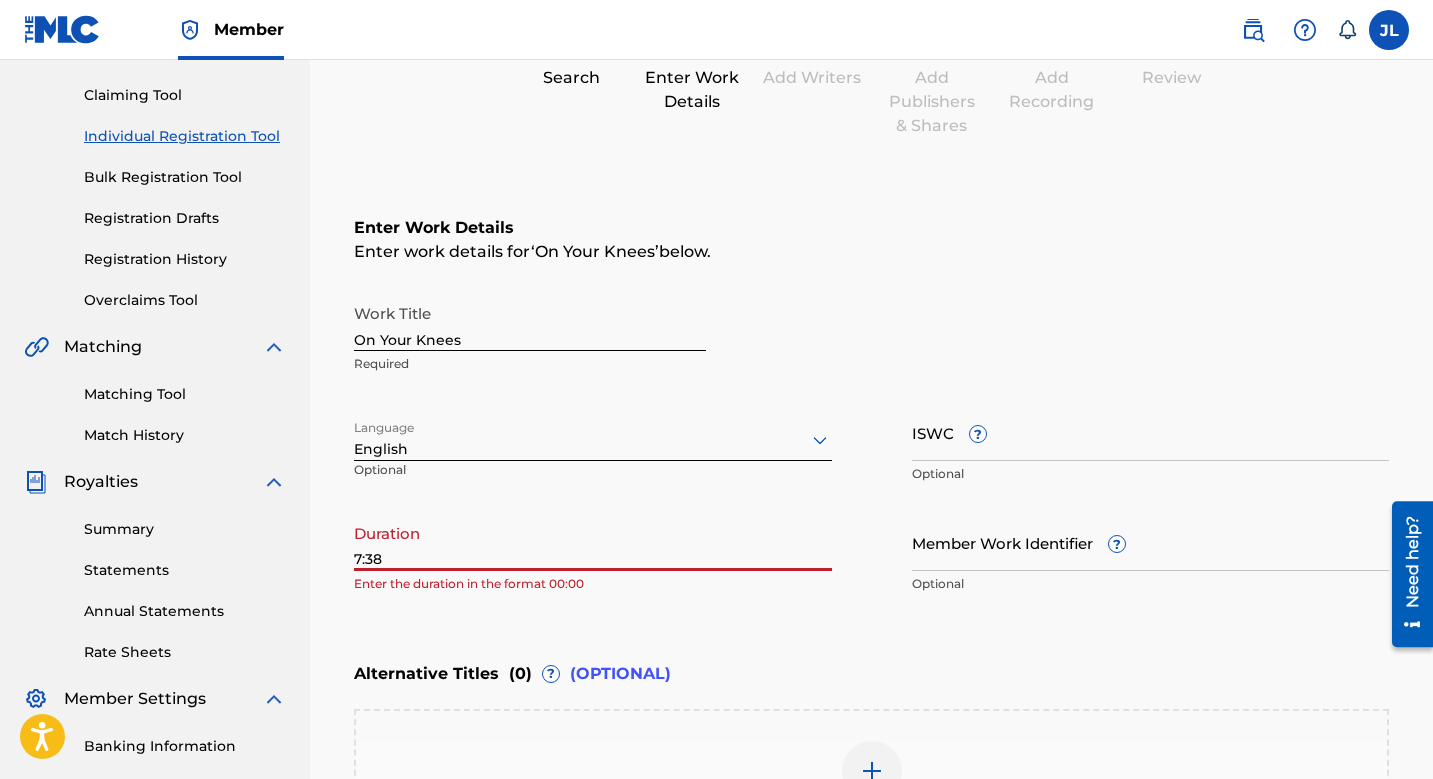 click on "7:38" at bounding box center [593, 542] 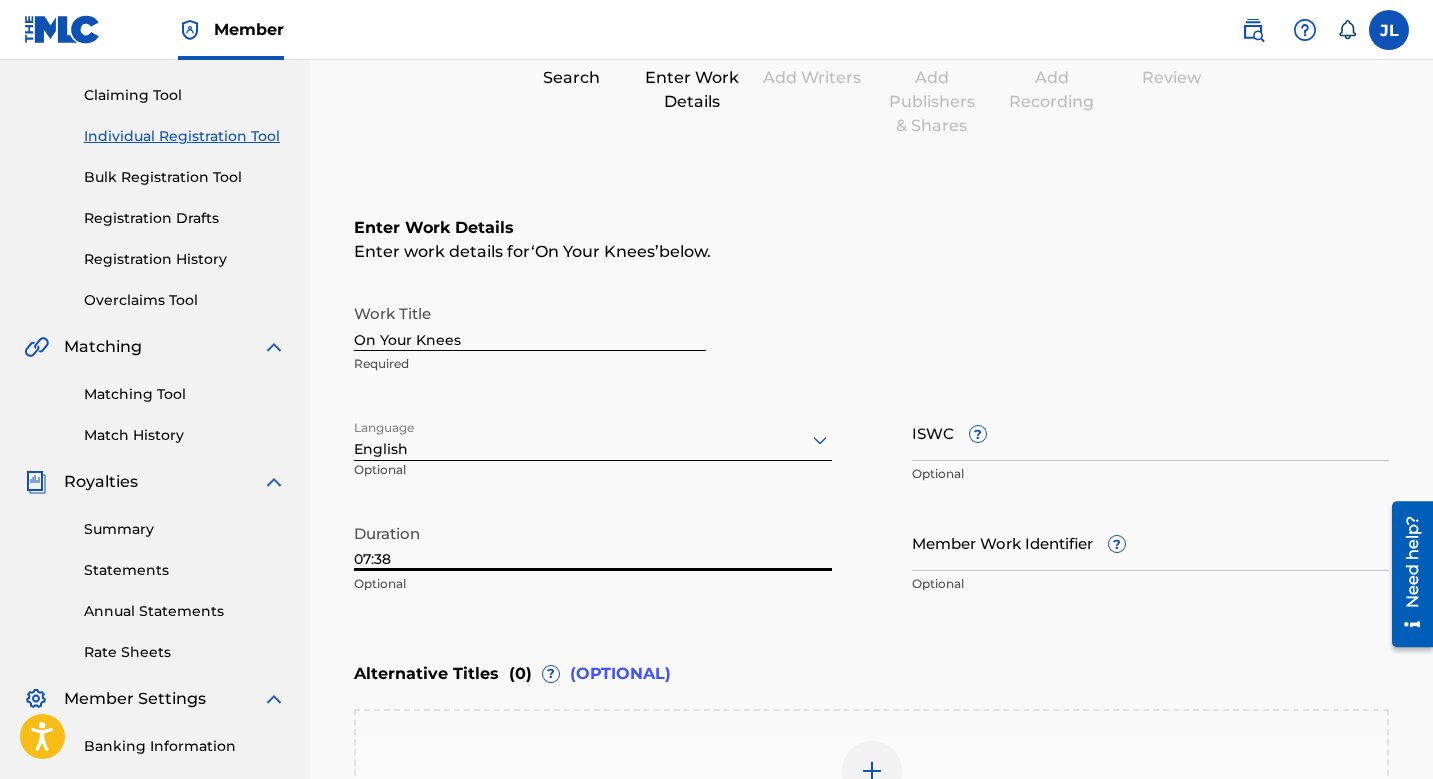type on "07:38" 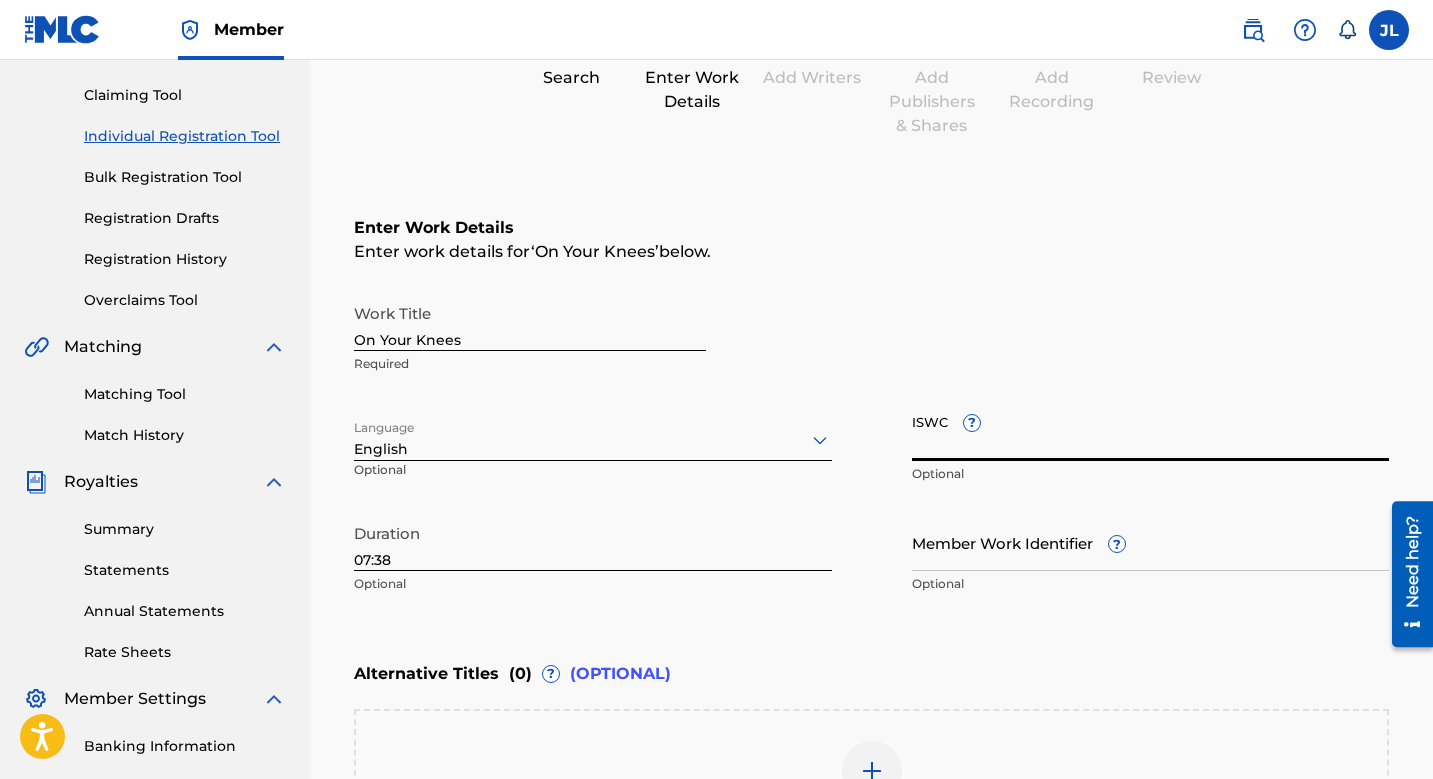 paste on "T-326.341.837-3" 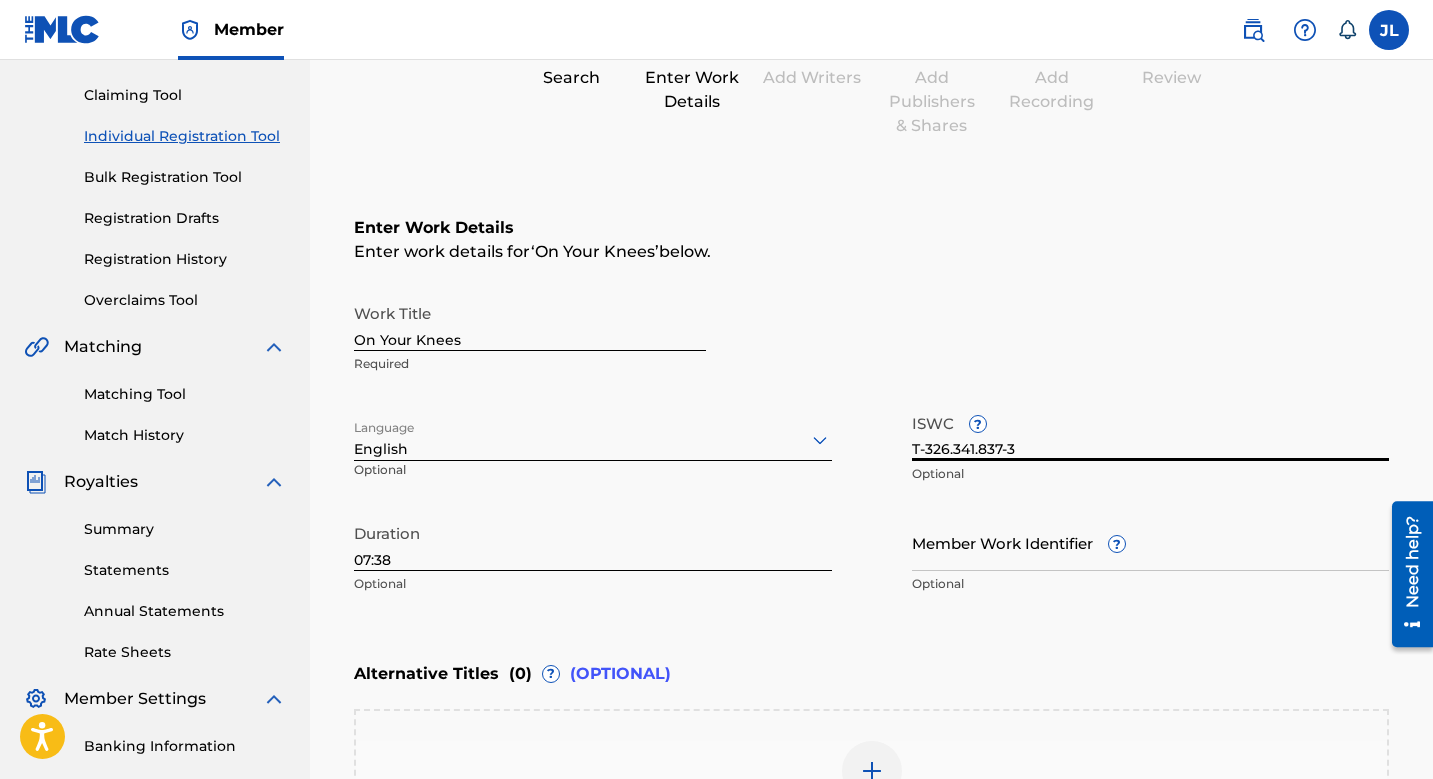 type on "T-326.341.837-3" 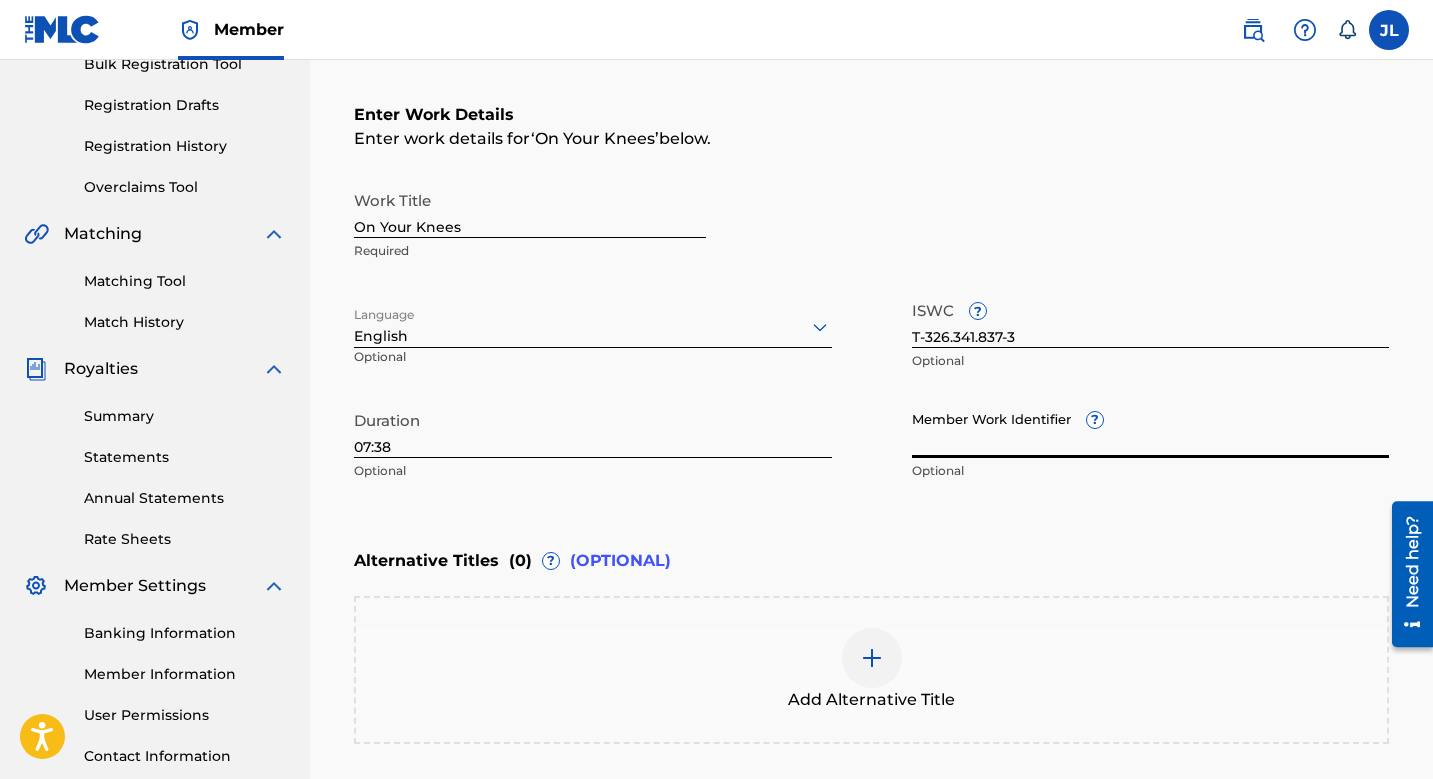 scroll, scrollTop: 513, scrollLeft: 0, axis: vertical 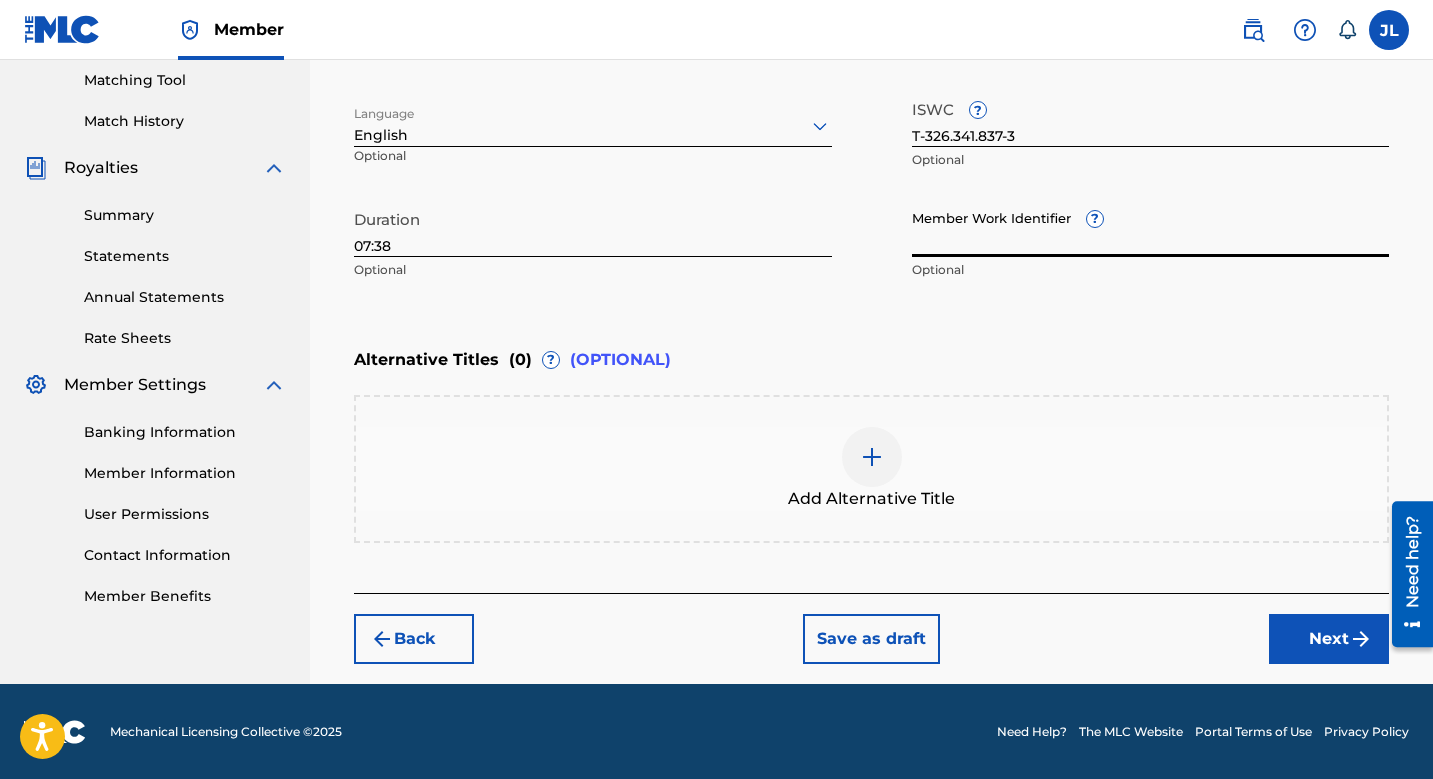 click at bounding box center [872, 457] 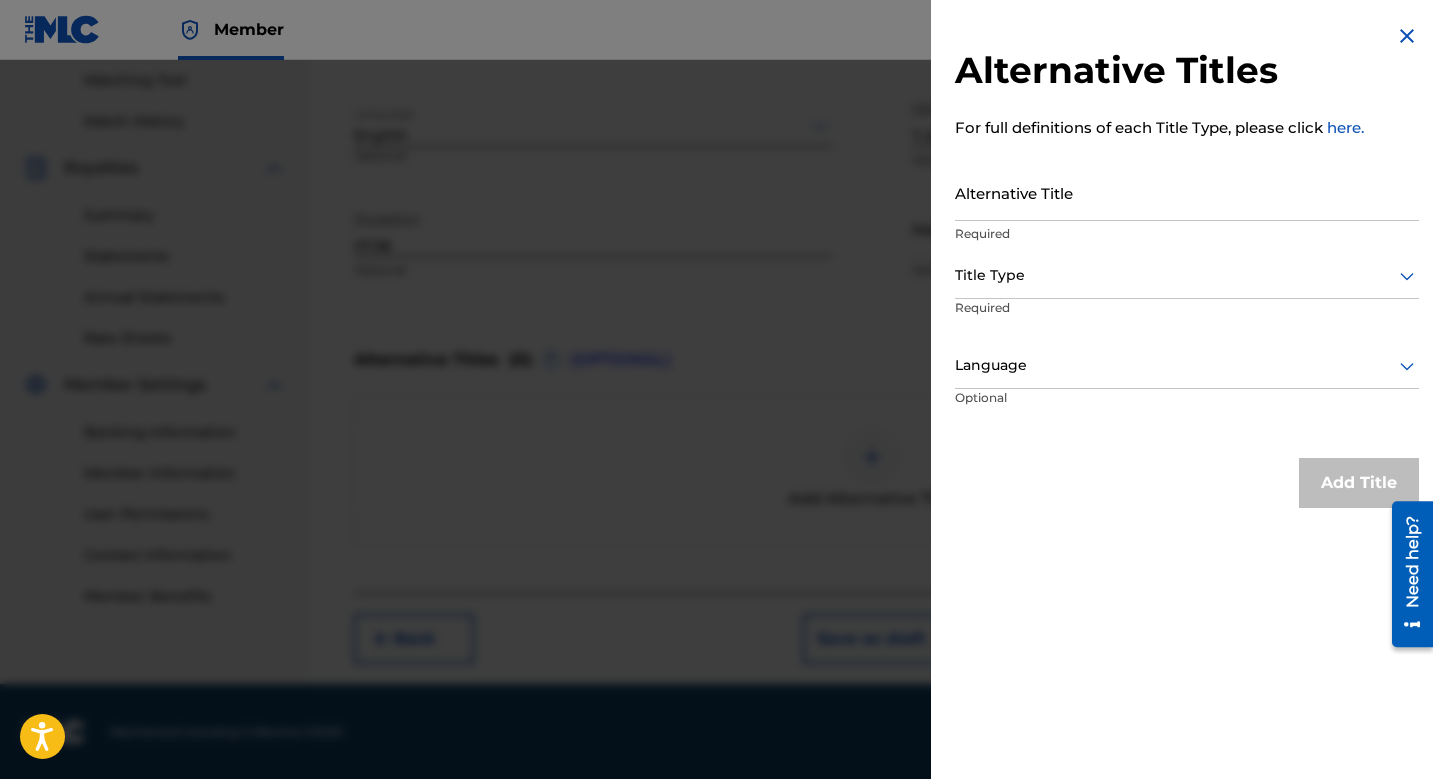 click at bounding box center (1187, 275) 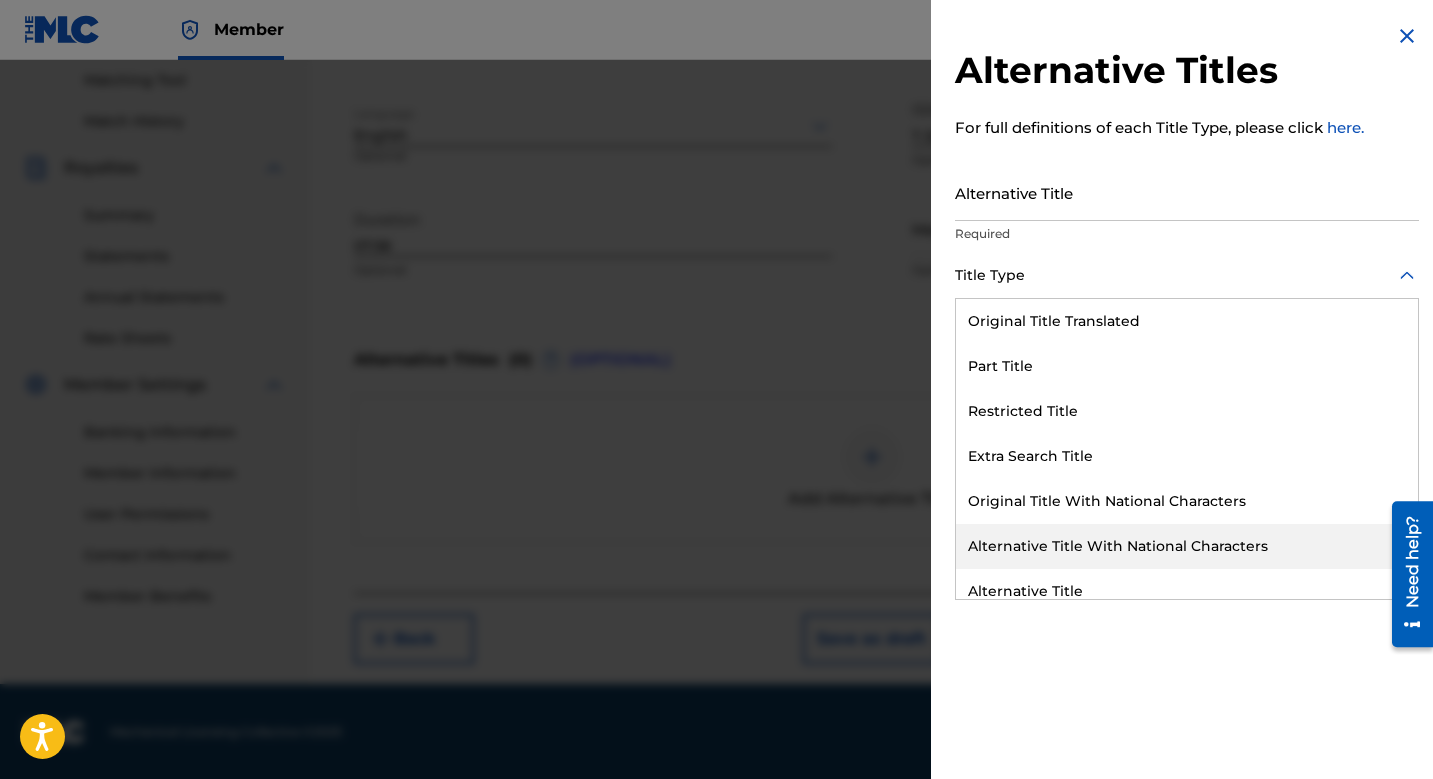 scroll, scrollTop: 195, scrollLeft: 0, axis: vertical 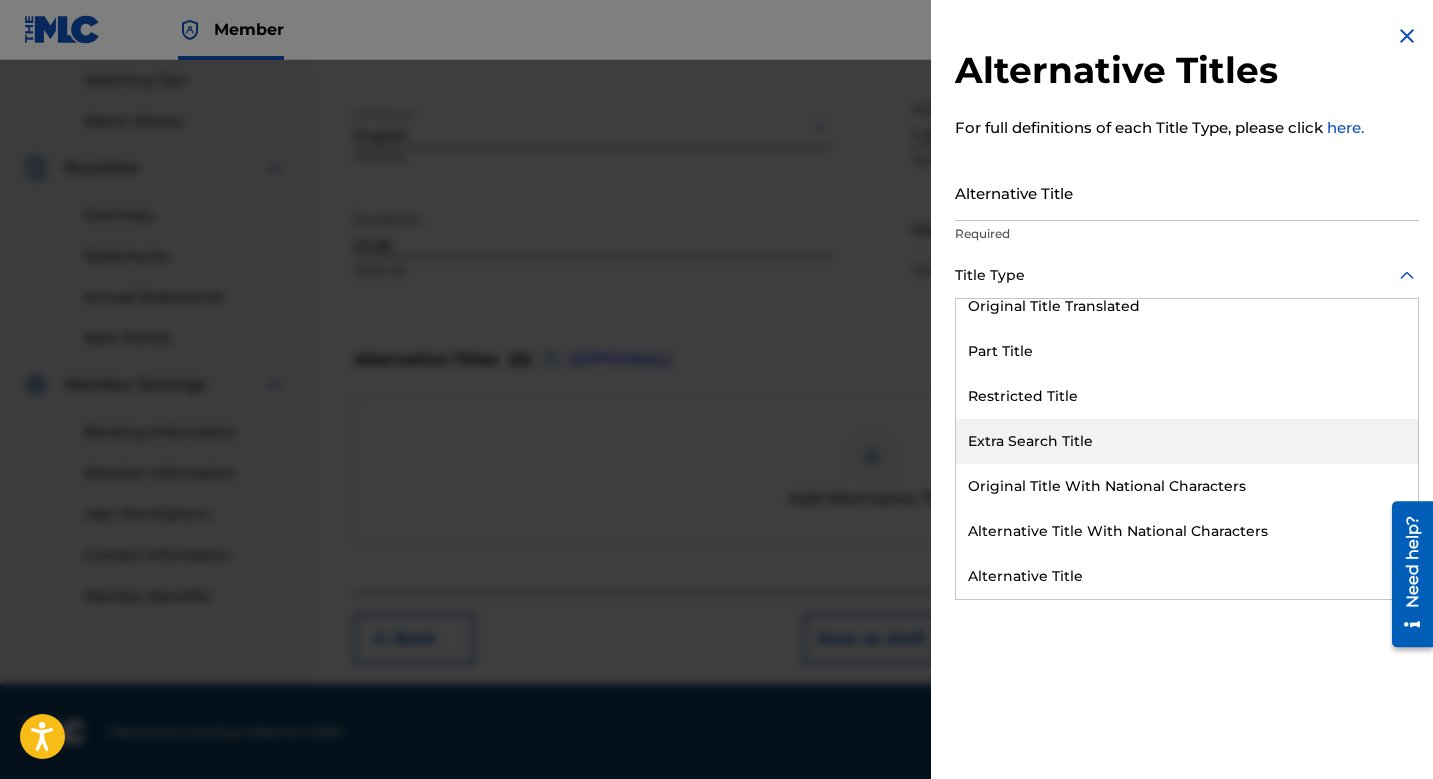 click on "Extra Search Title" at bounding box center (1187, 441) 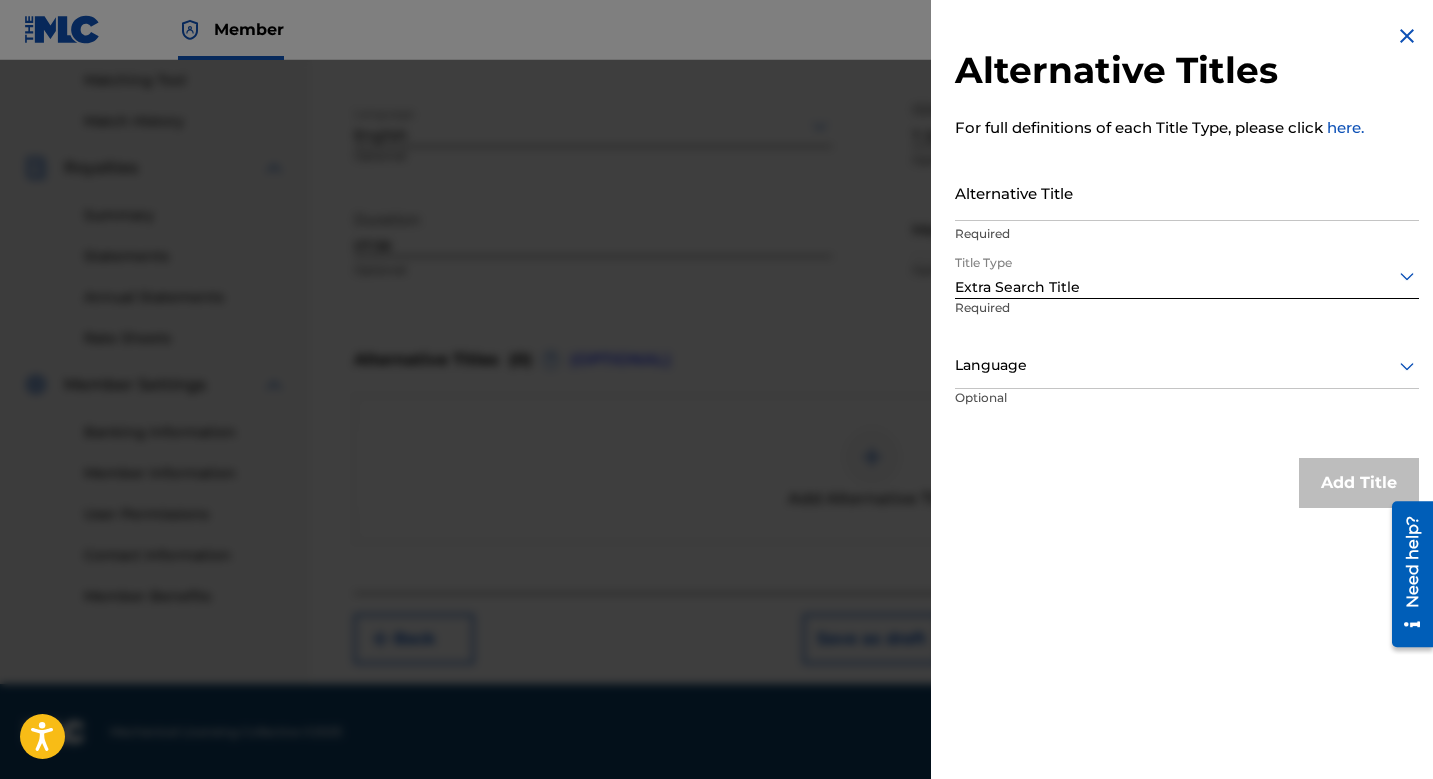 click on "Alternative Title" at bounding box center (1187, 192) 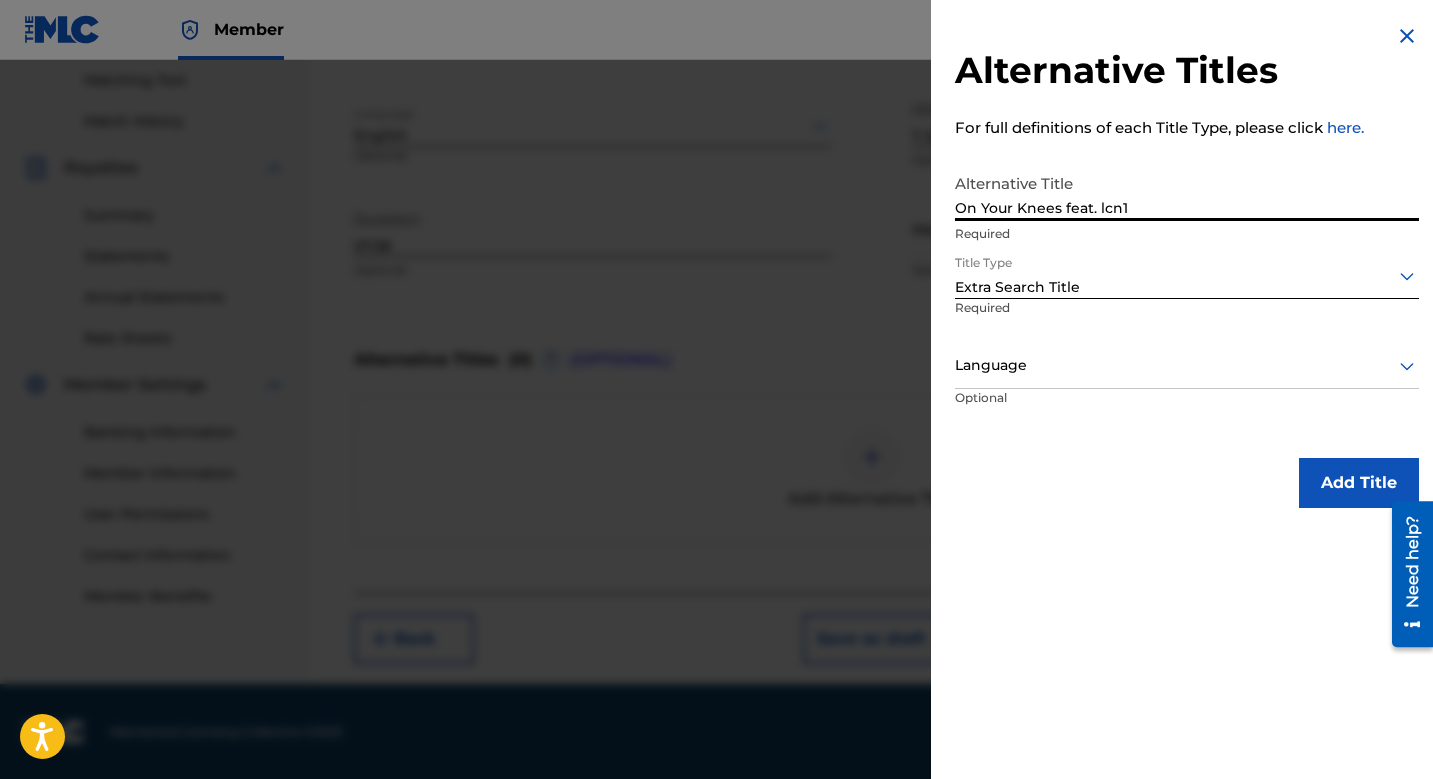 type on "On Your Knees feat. lcn1" 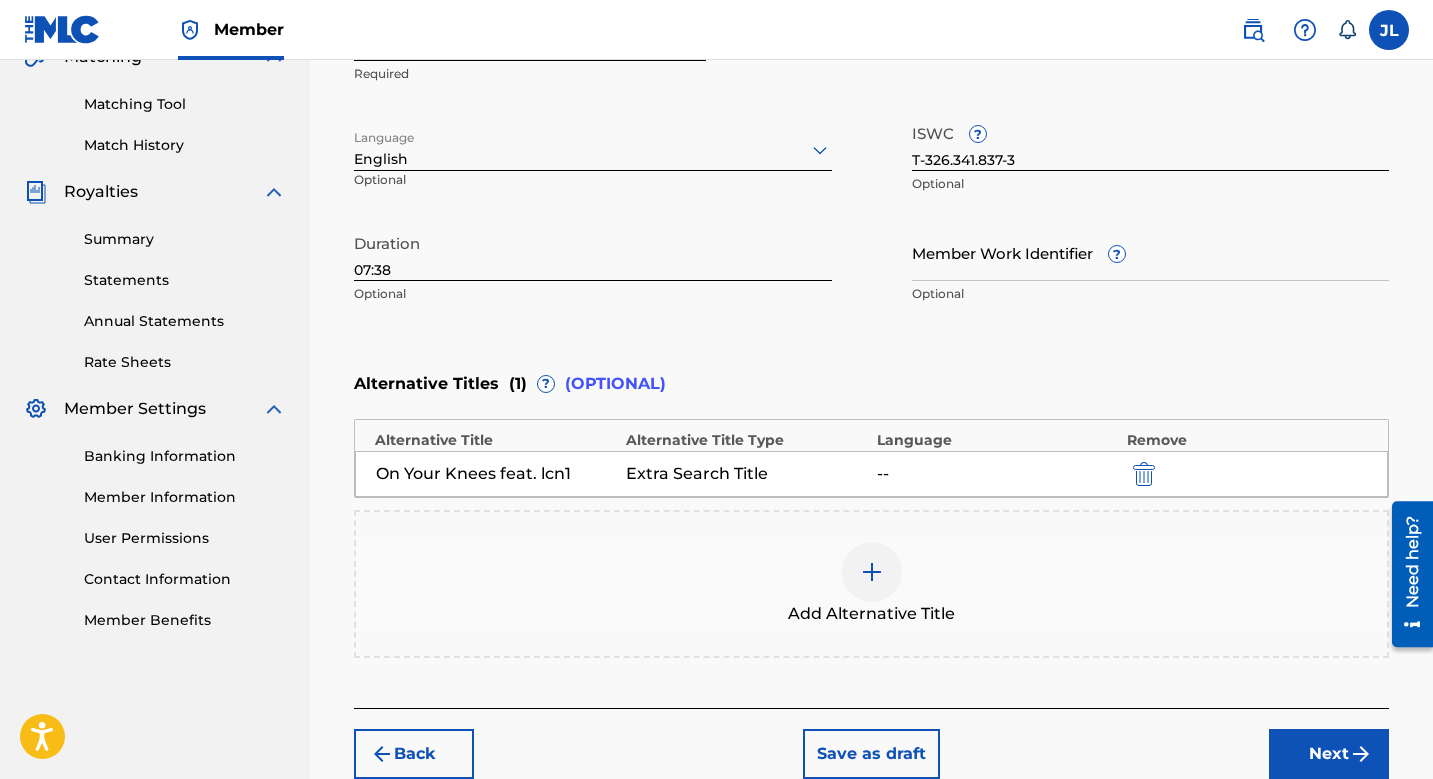 scroll, scrollTop: 605, scrollLeft: 0, axis: vertical 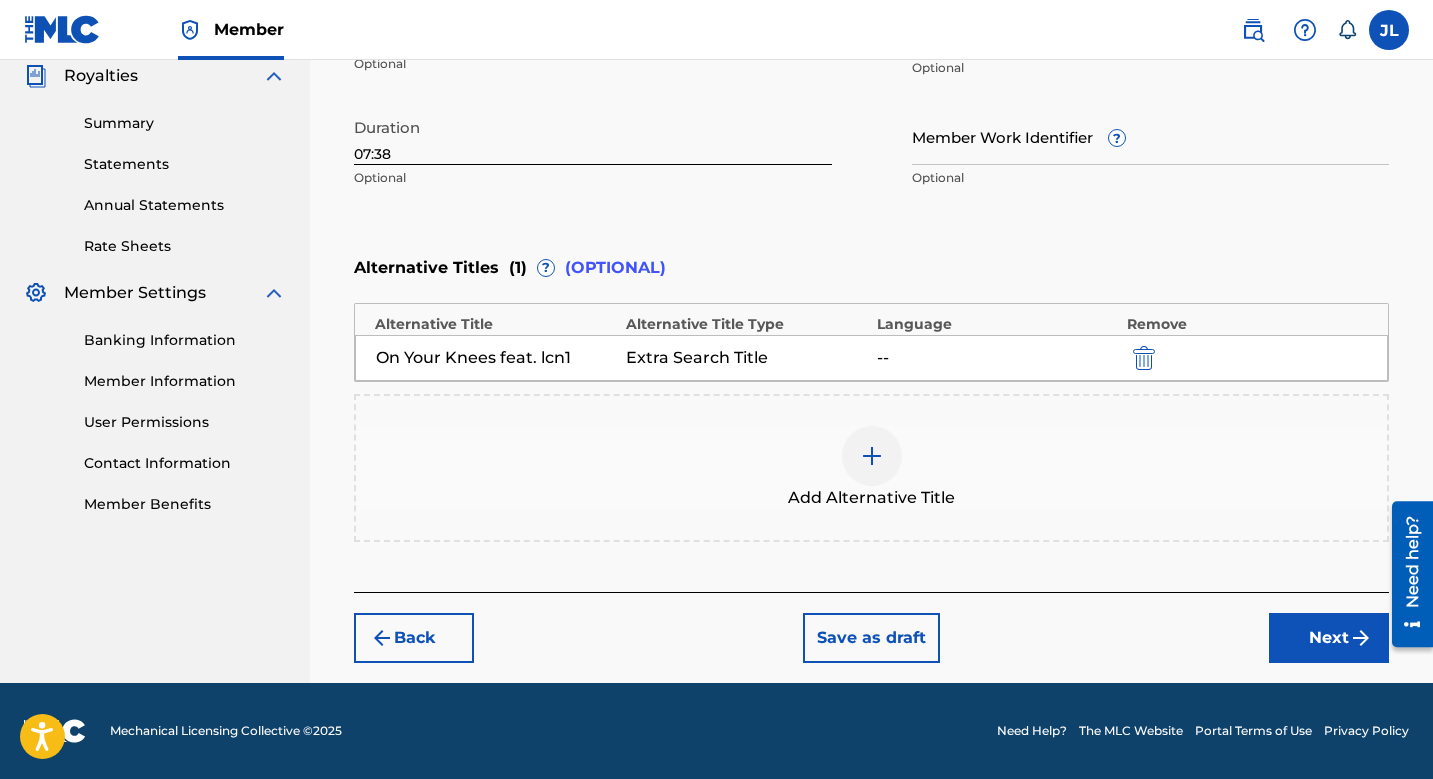 click on "Next" at bounding box center [1329, 638] 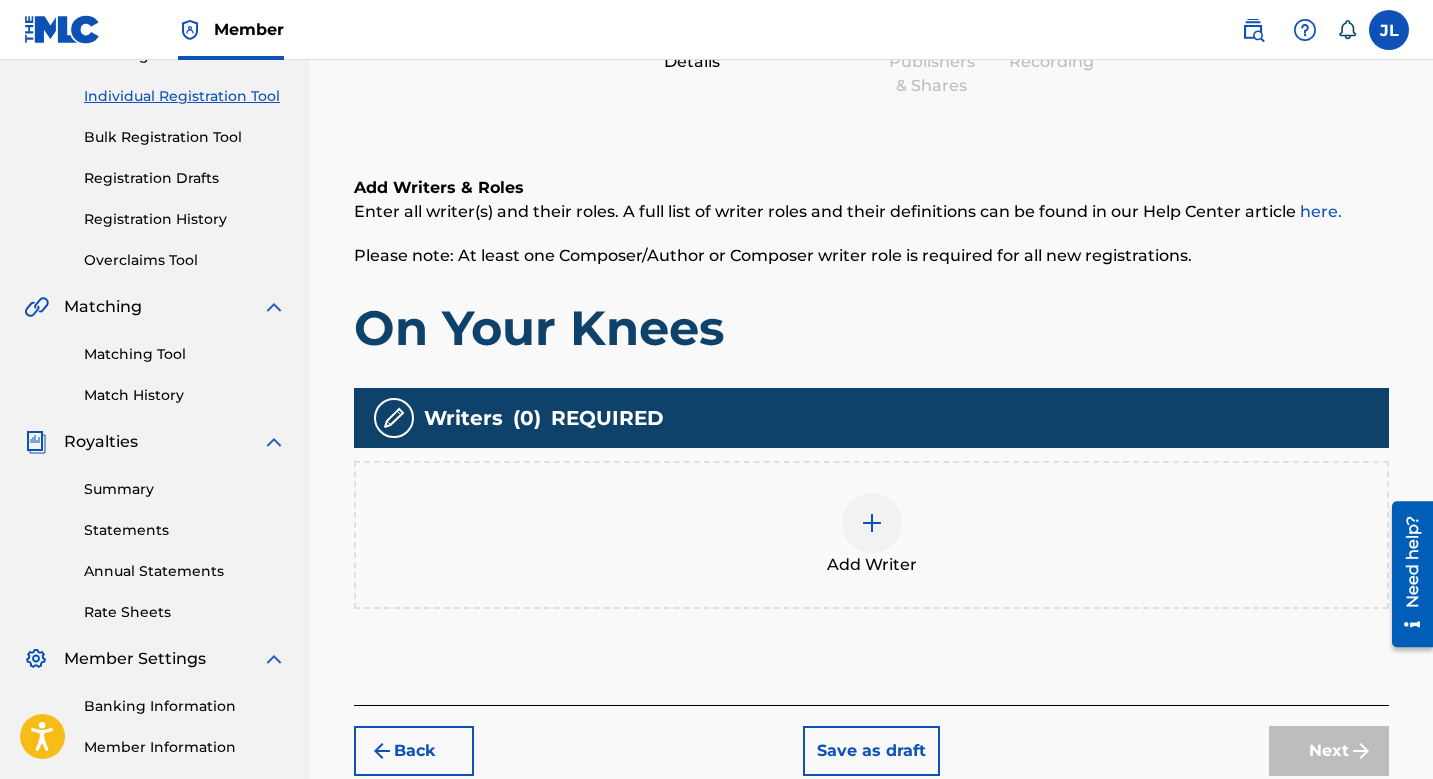 scroll, scrollTop: 389, scrollLeft: 0, axis: vertical 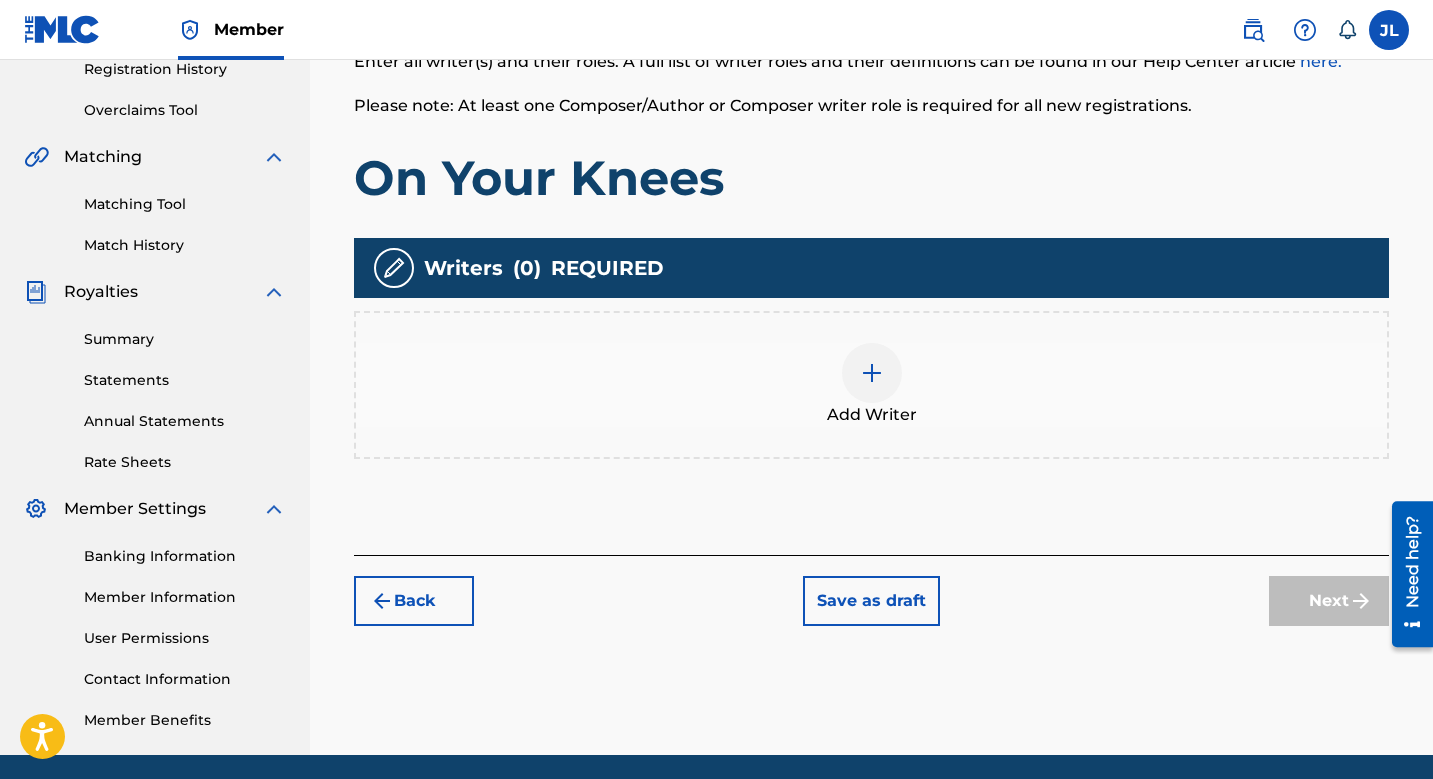 click at bounding box center (872, 373) 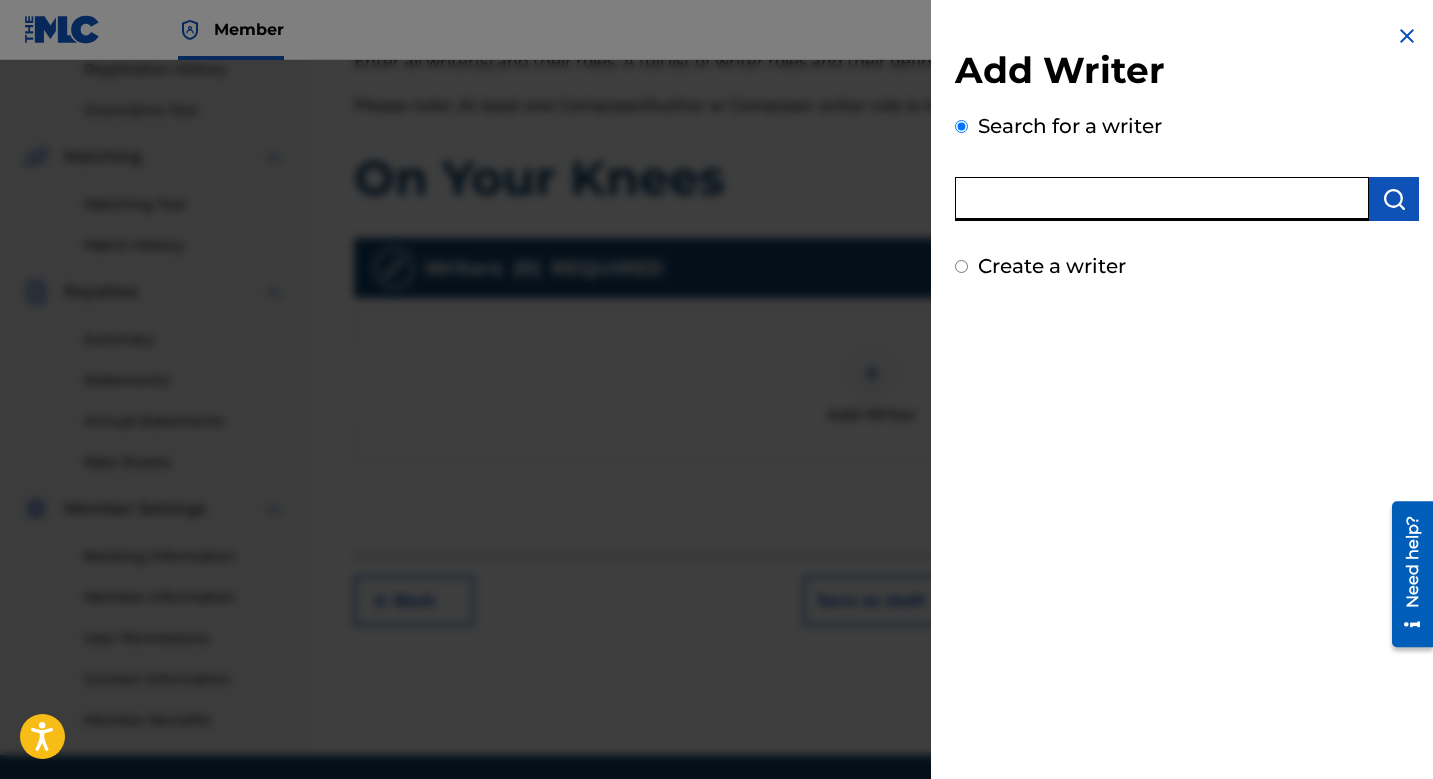 click at bounding box center [1162, 199] 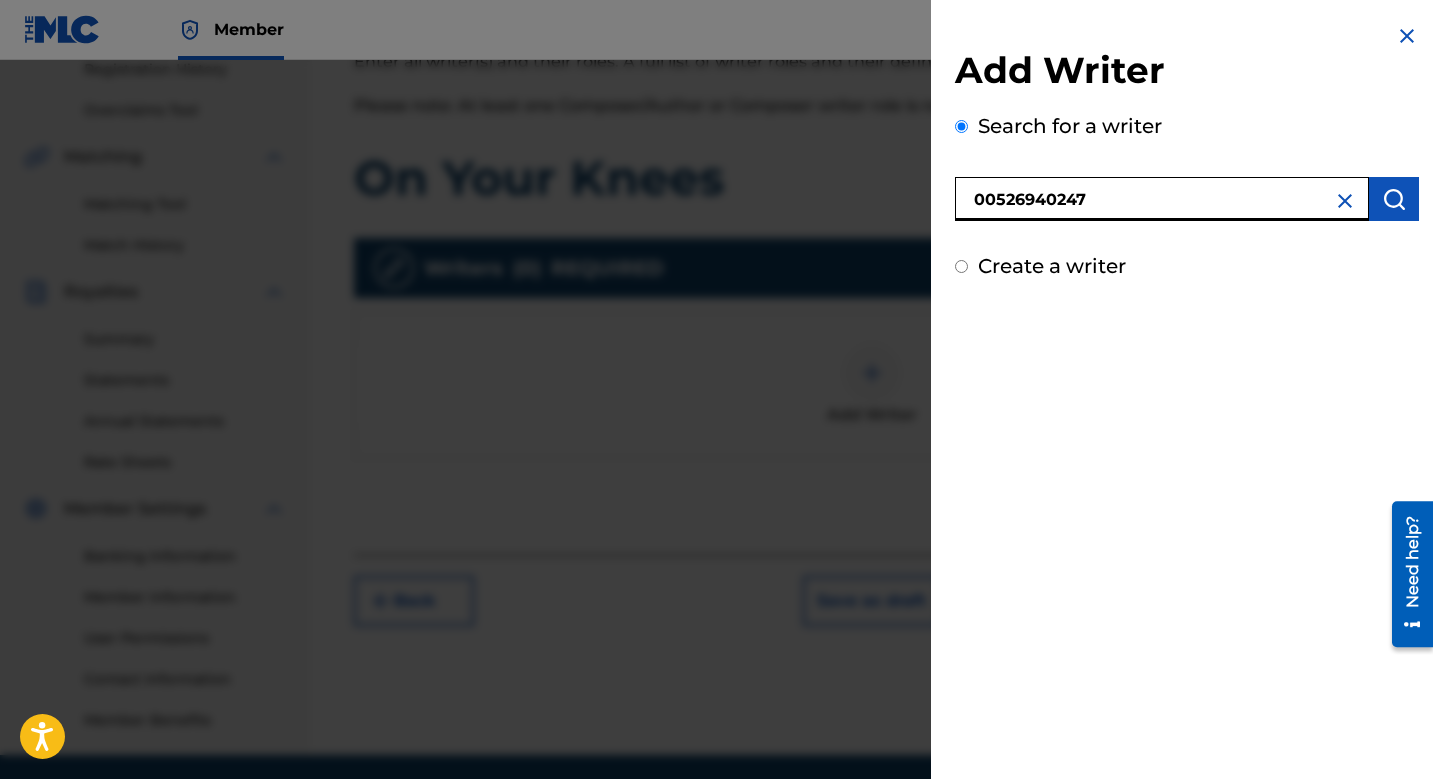 type on "00526940247" 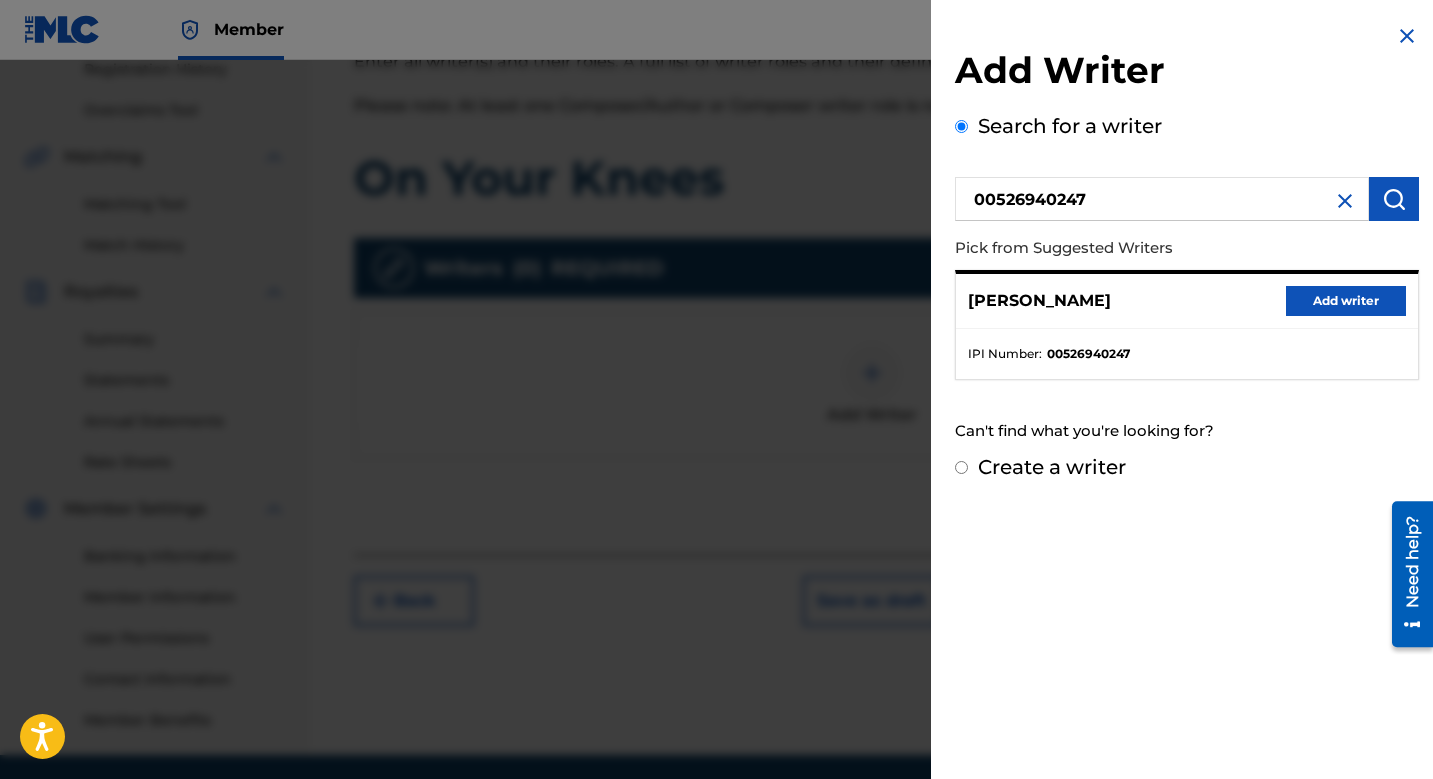 click on "Add writer" at bounding box center [1346, 301] 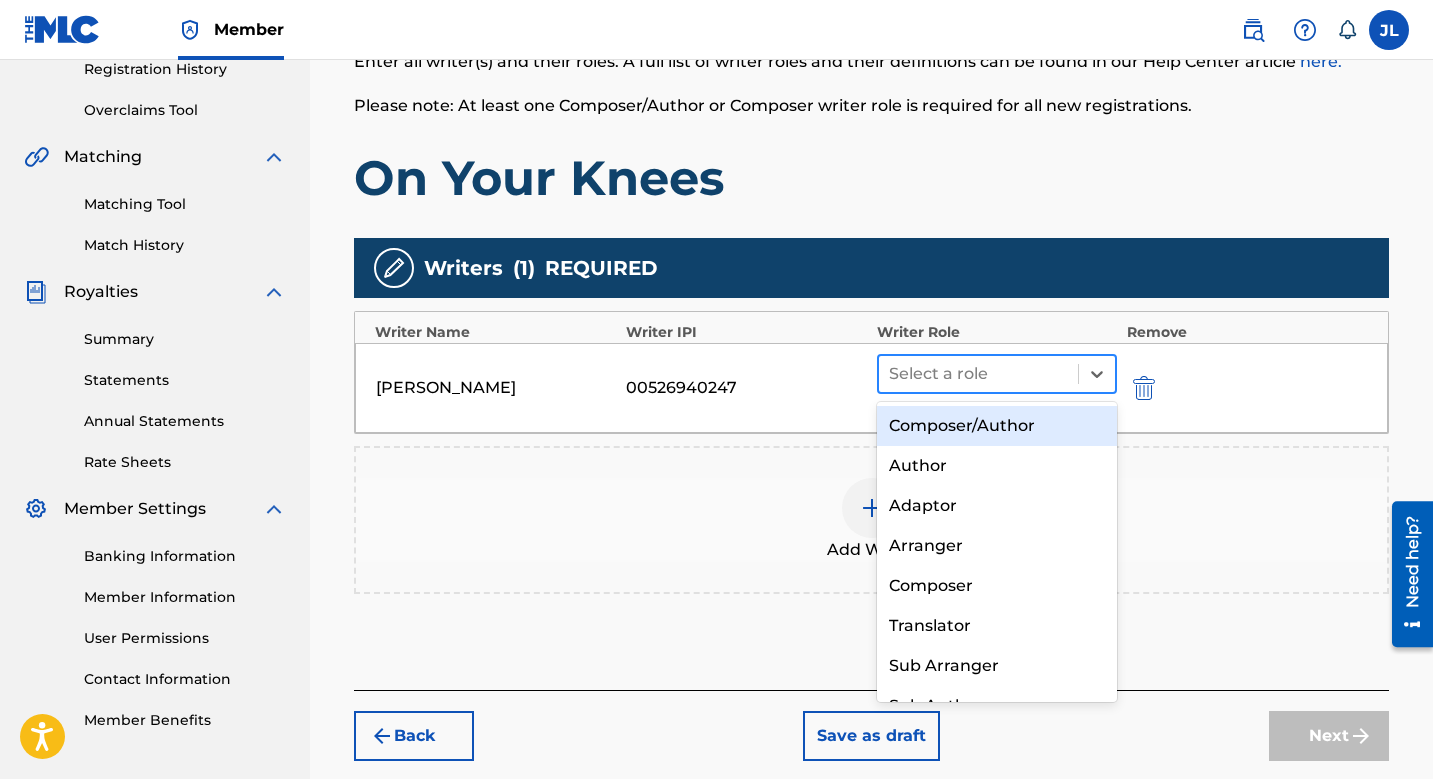 click at bounding box center (978, 374) 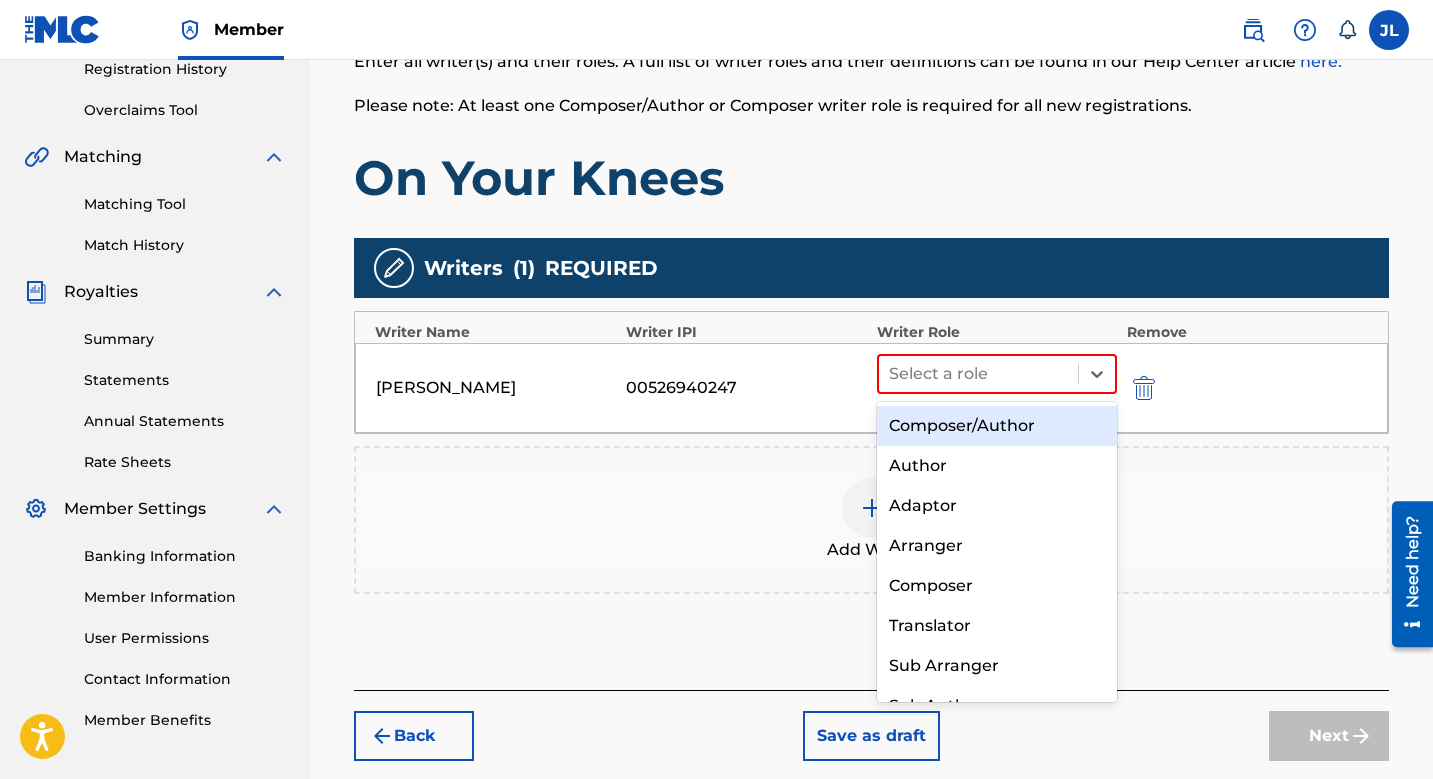 click on "Composer/Author" at bounding box center (997, 426) 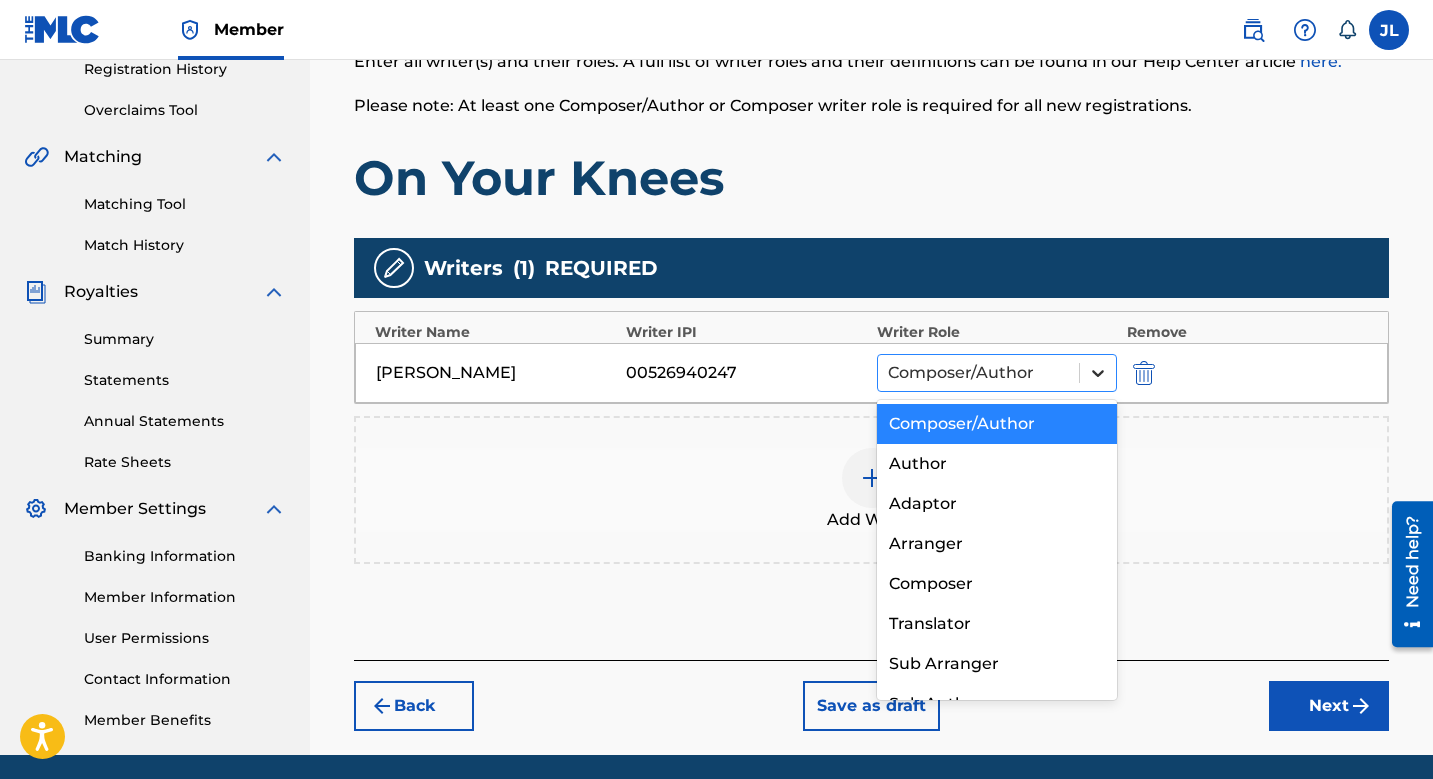 click 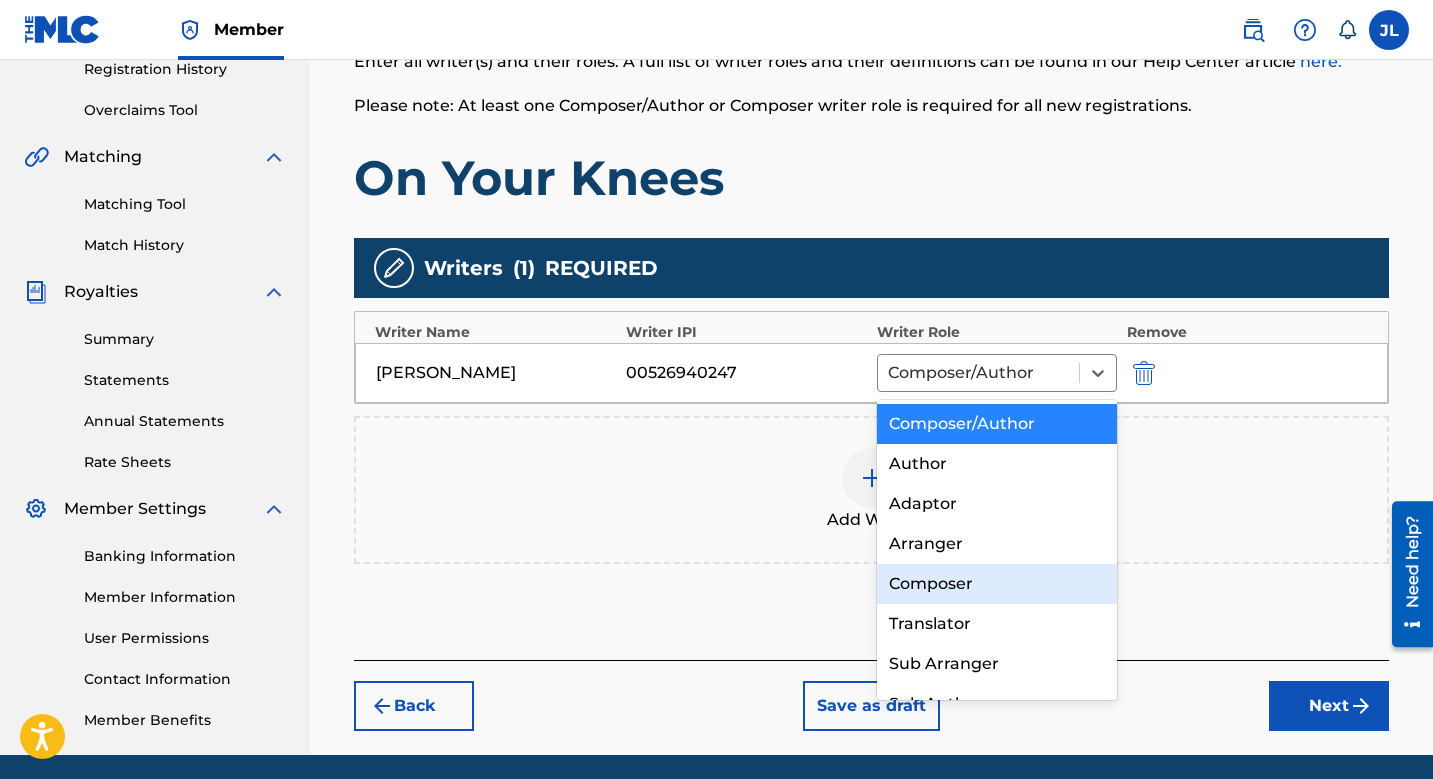 click on "Composer" at bounding box center [997, 584] 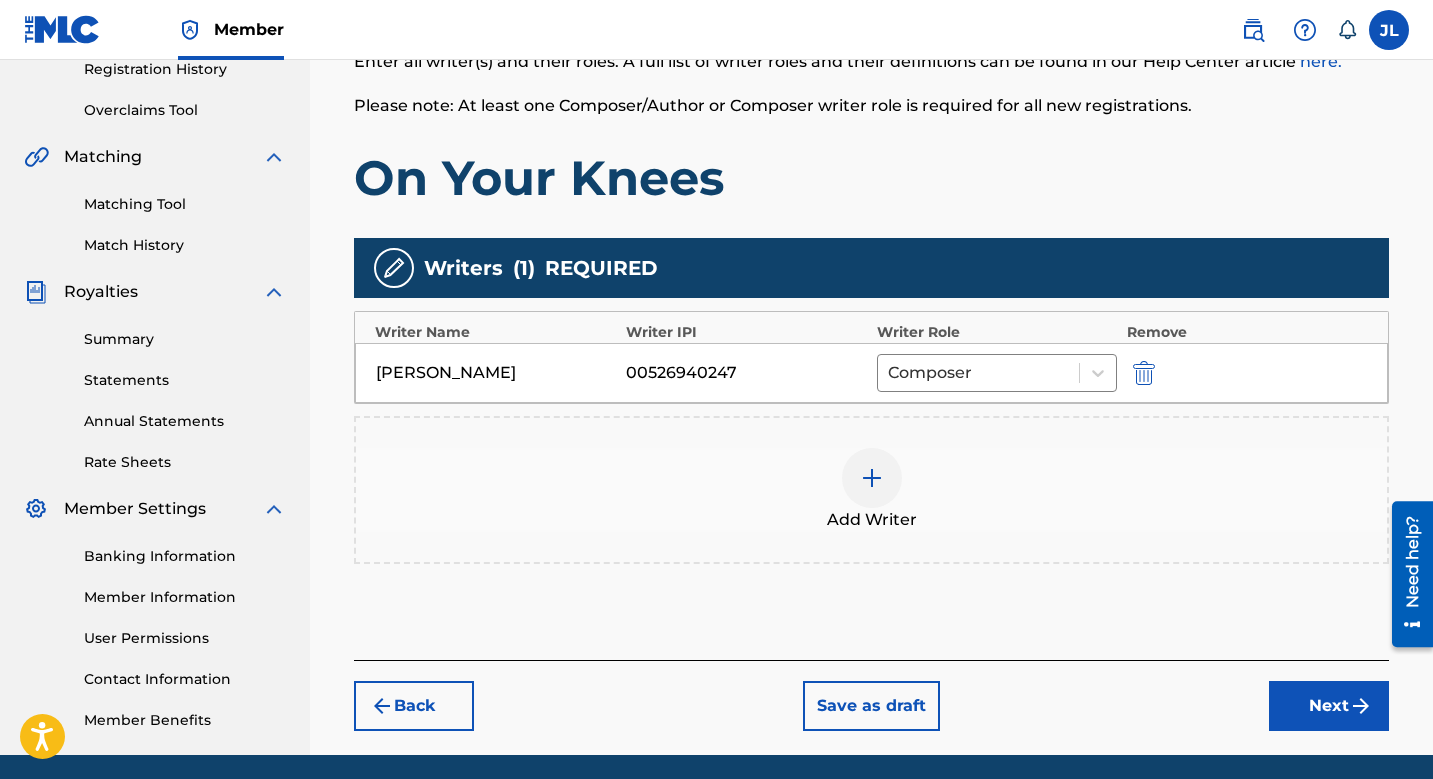 click at bounding box center [872, 478] 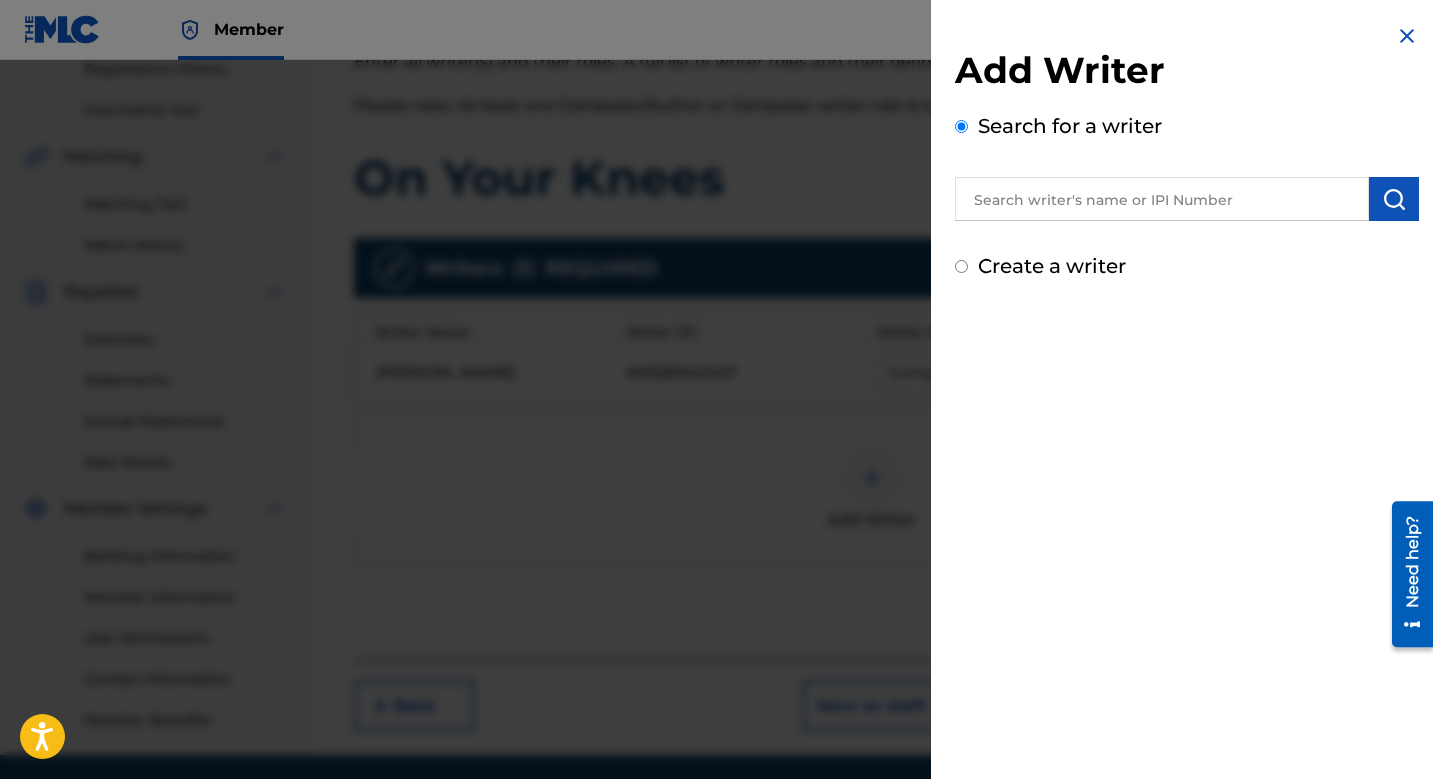 click at bounding box center (1162, 199) 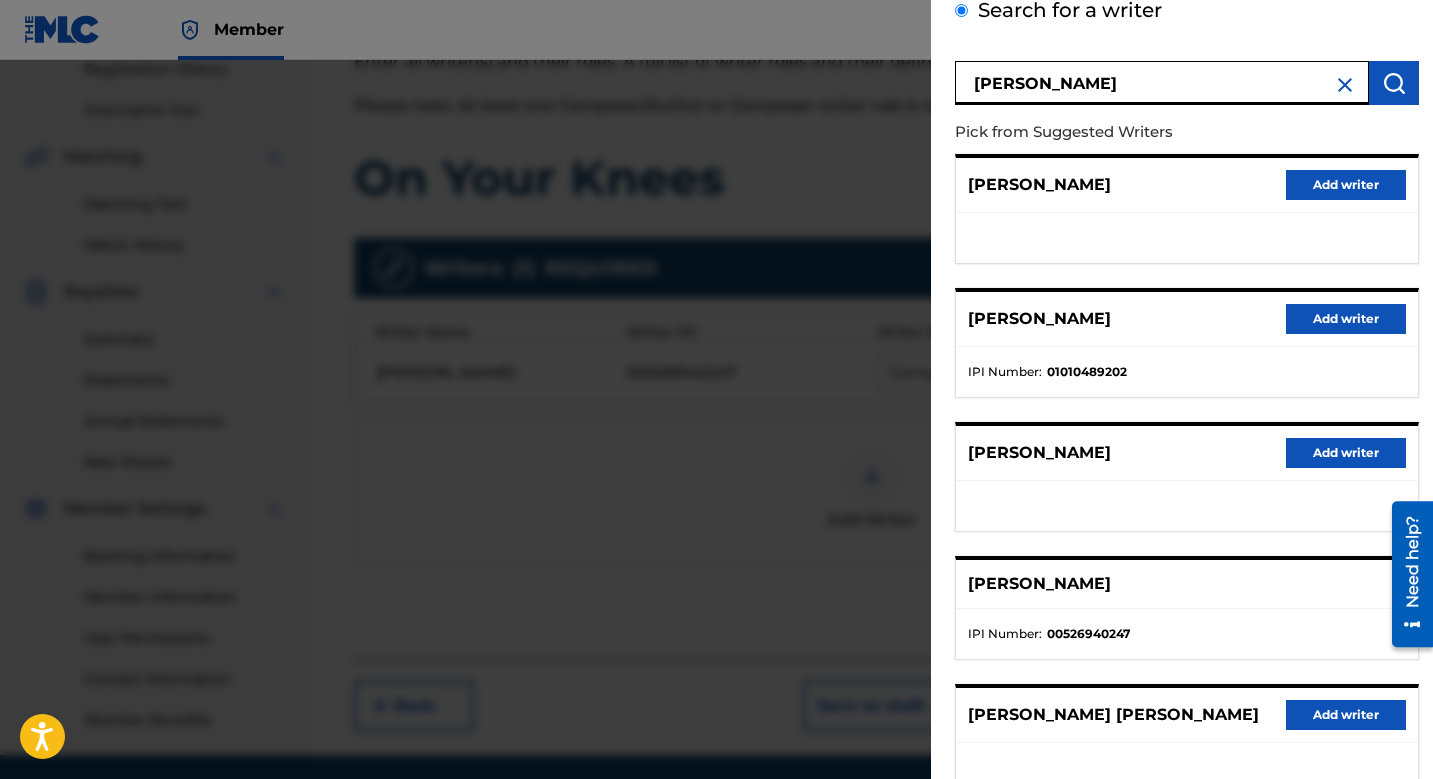 scroll, scrollTop: 0, scrollLeft: 0, axis: both 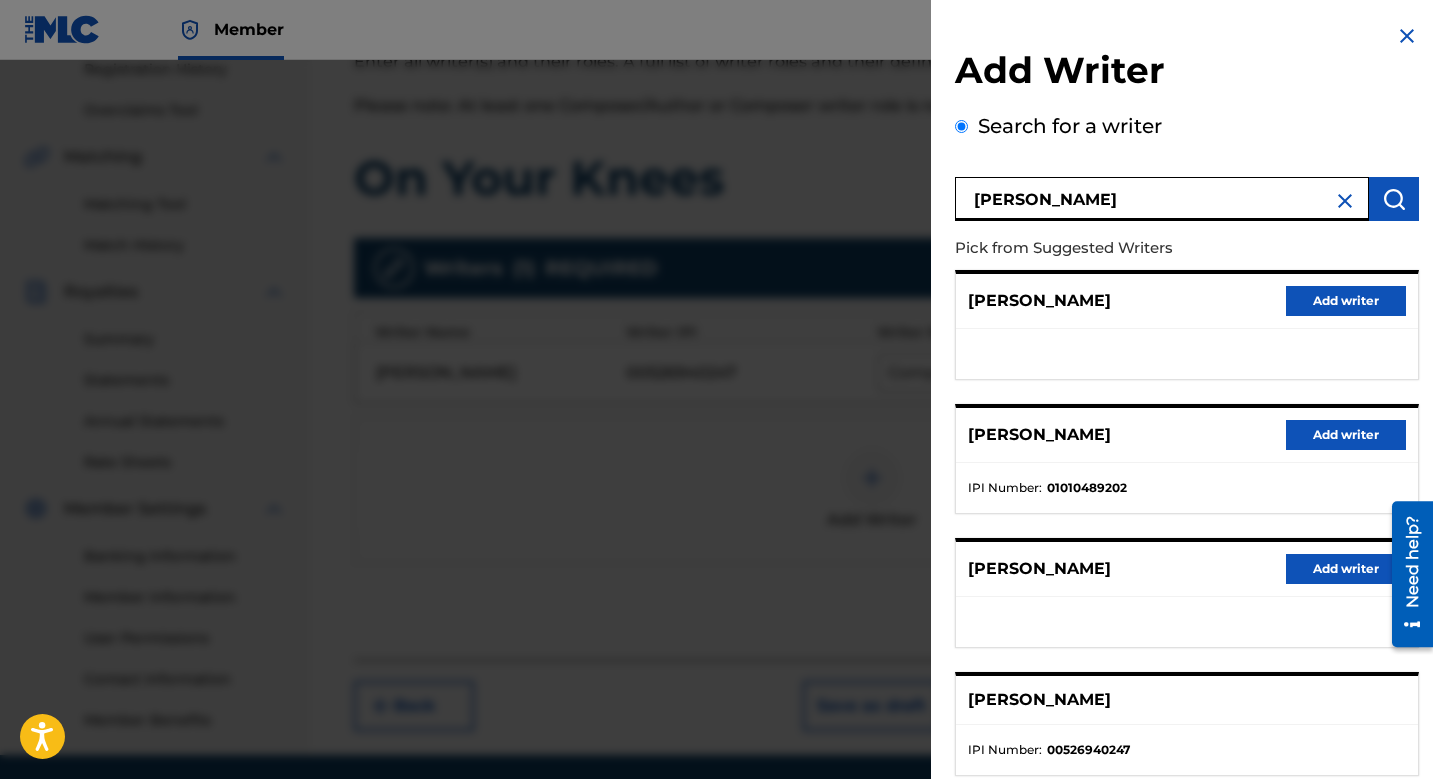 click on "[PERSON_NAME]" at bounding box center (1162, 199) 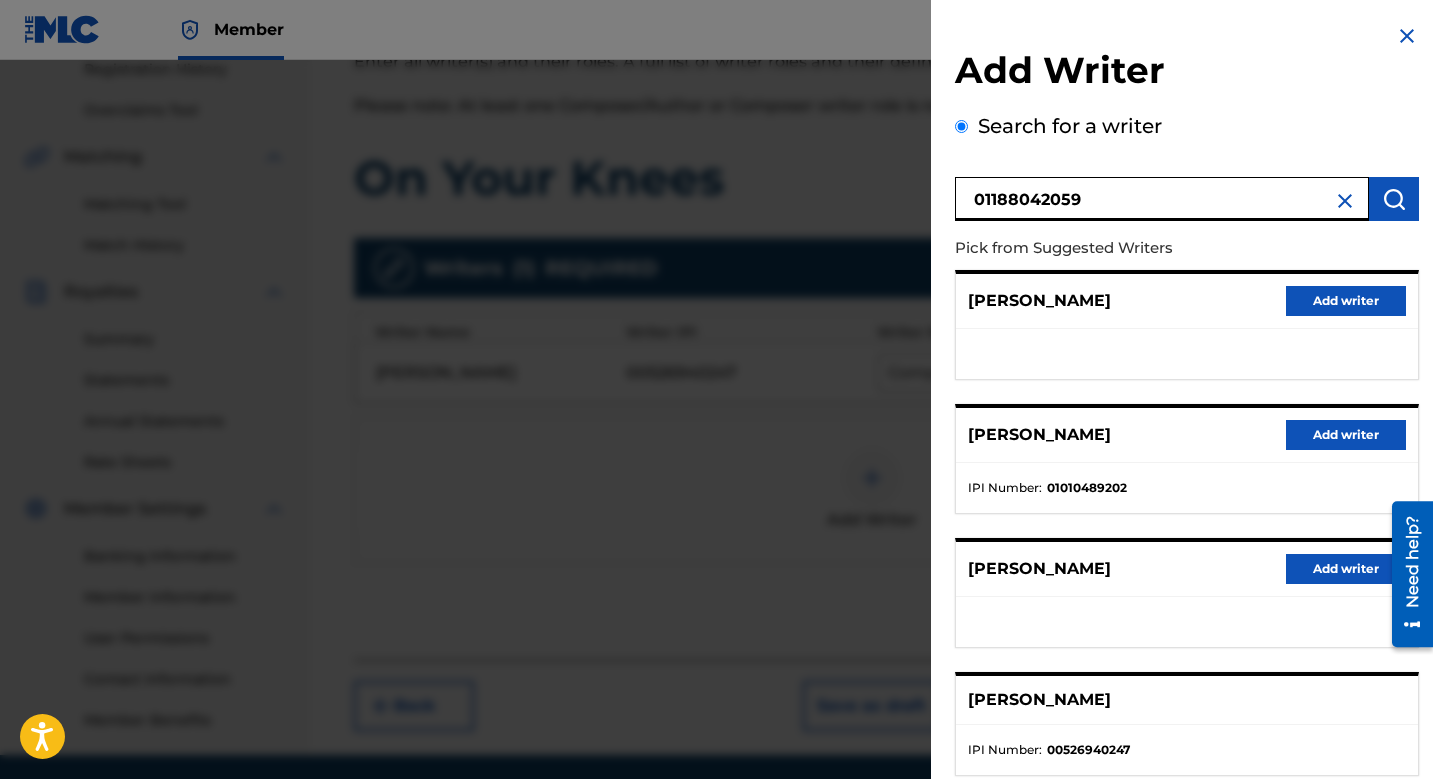 type on "01188042059" 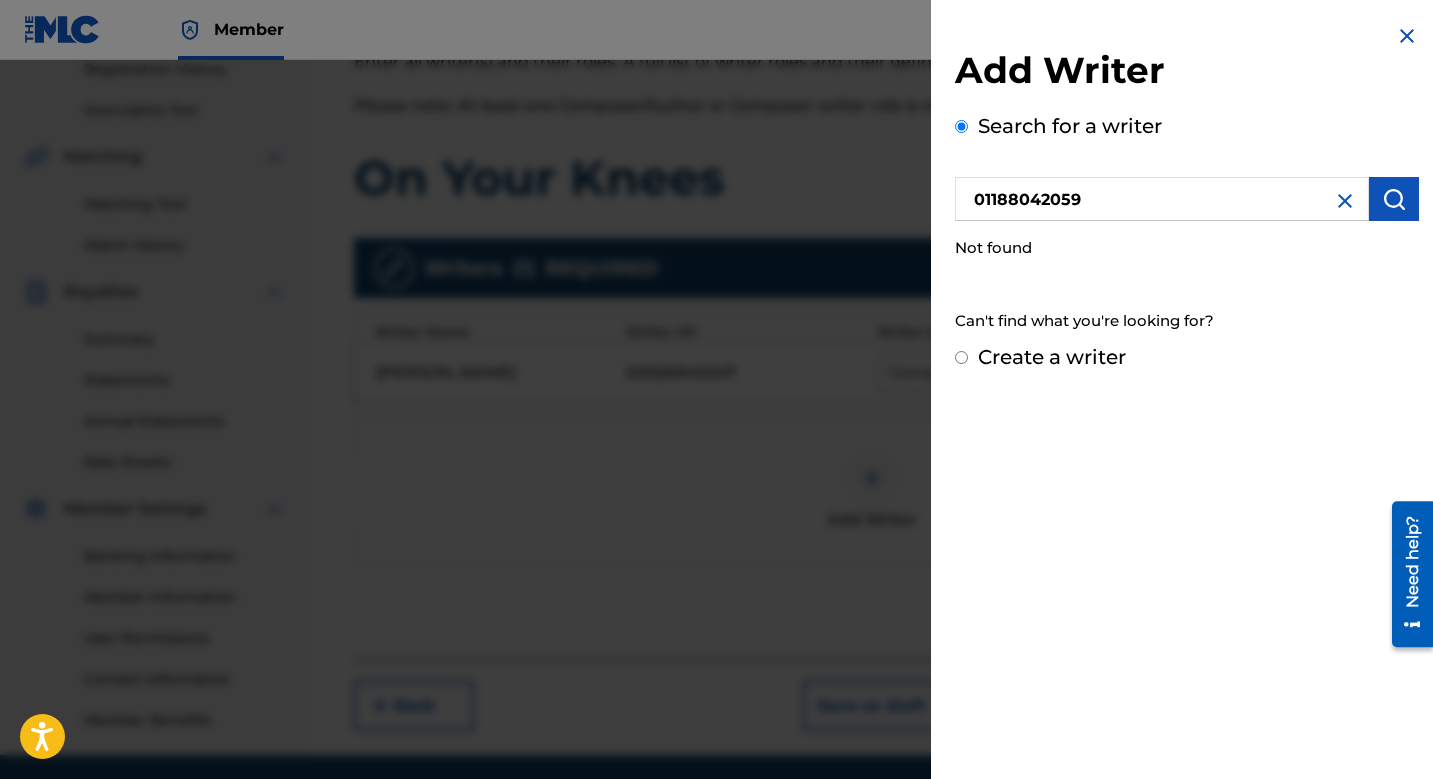 click at bounding box center [1345, 201] 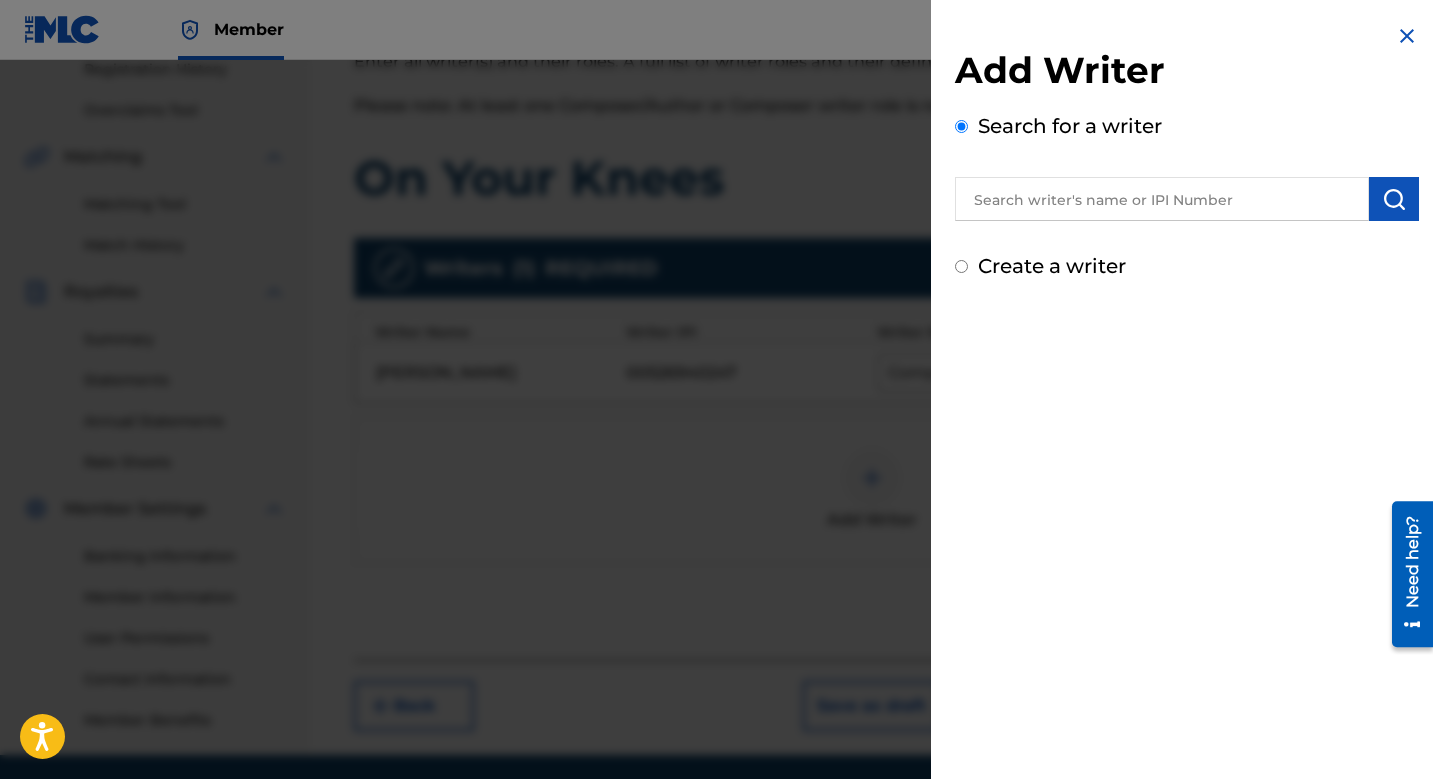 click at bounding box center (1162, 199) 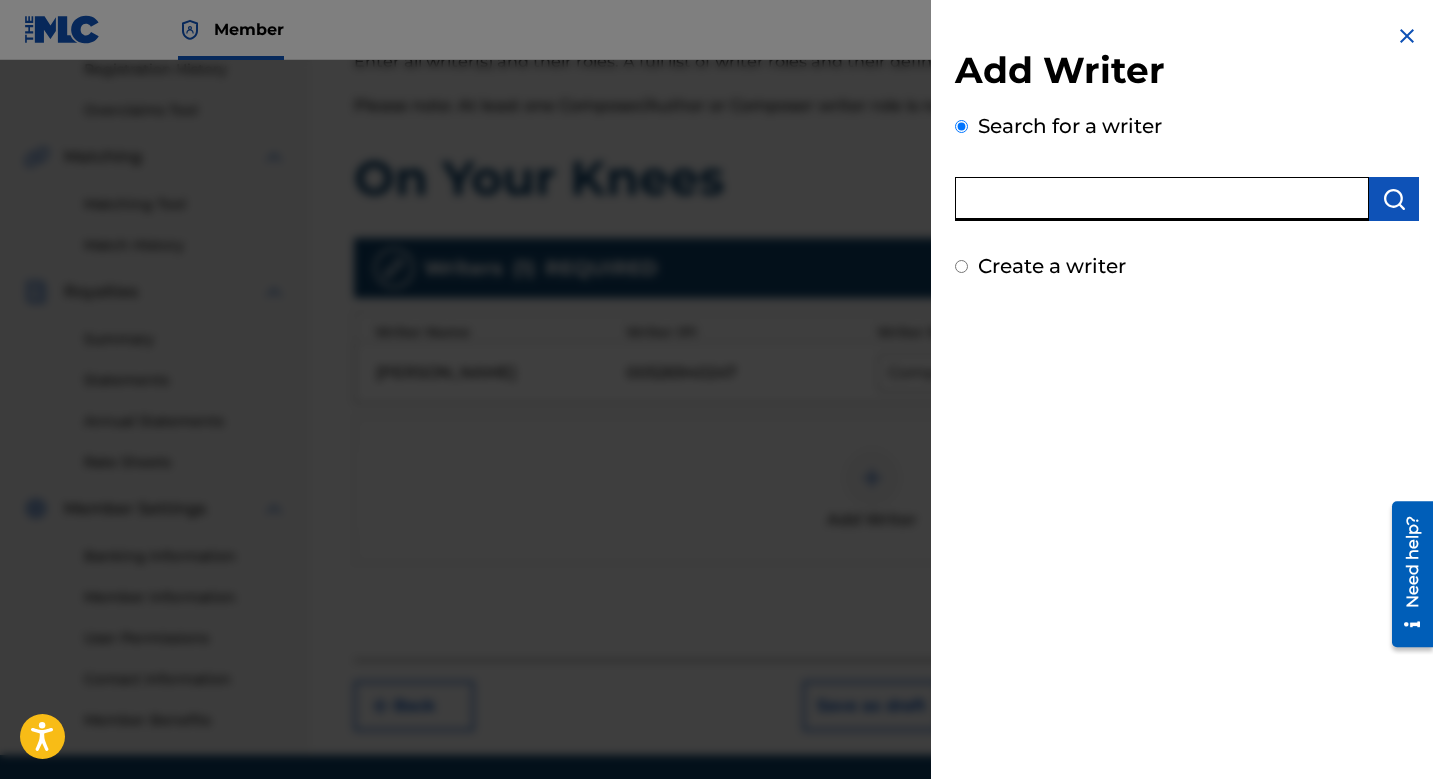paste on "01188042059" 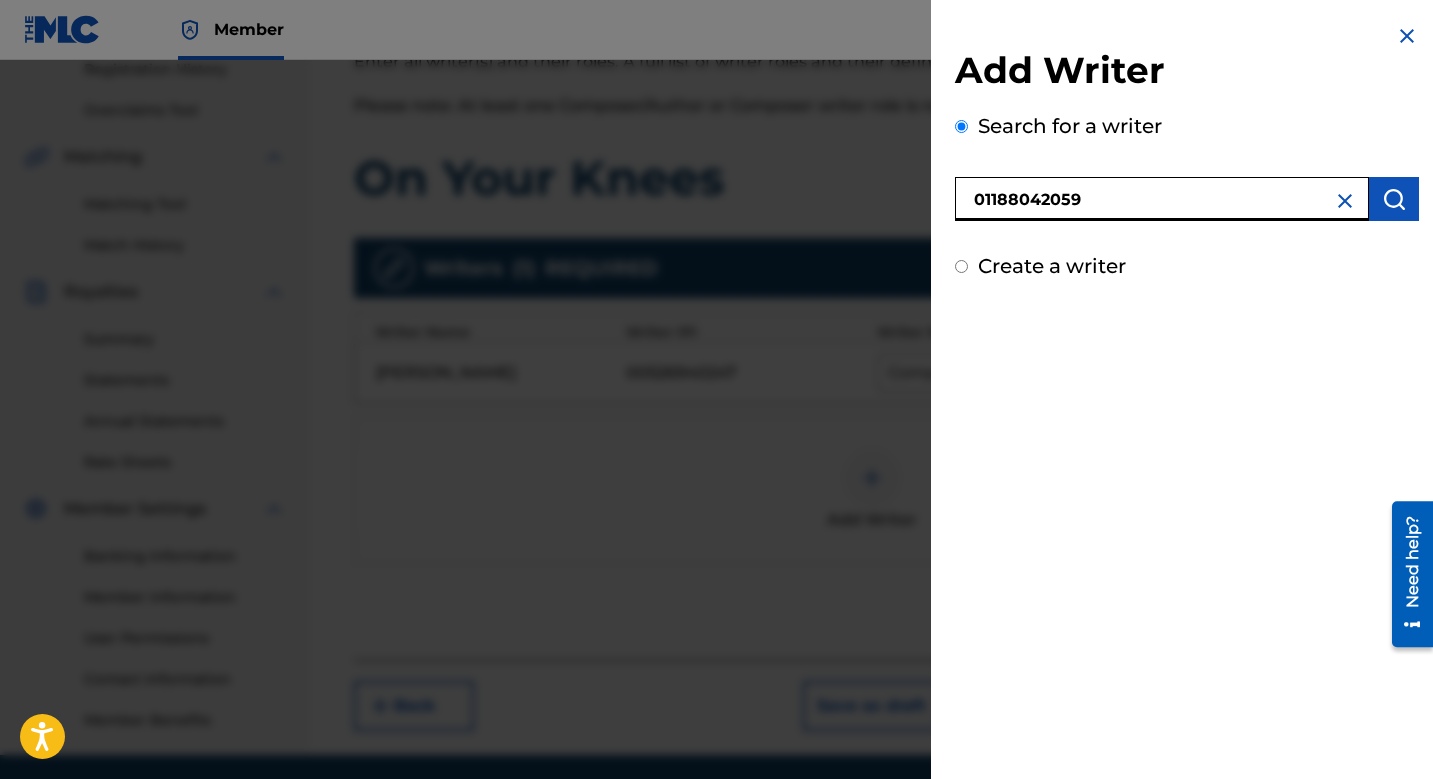type on "01188042059" 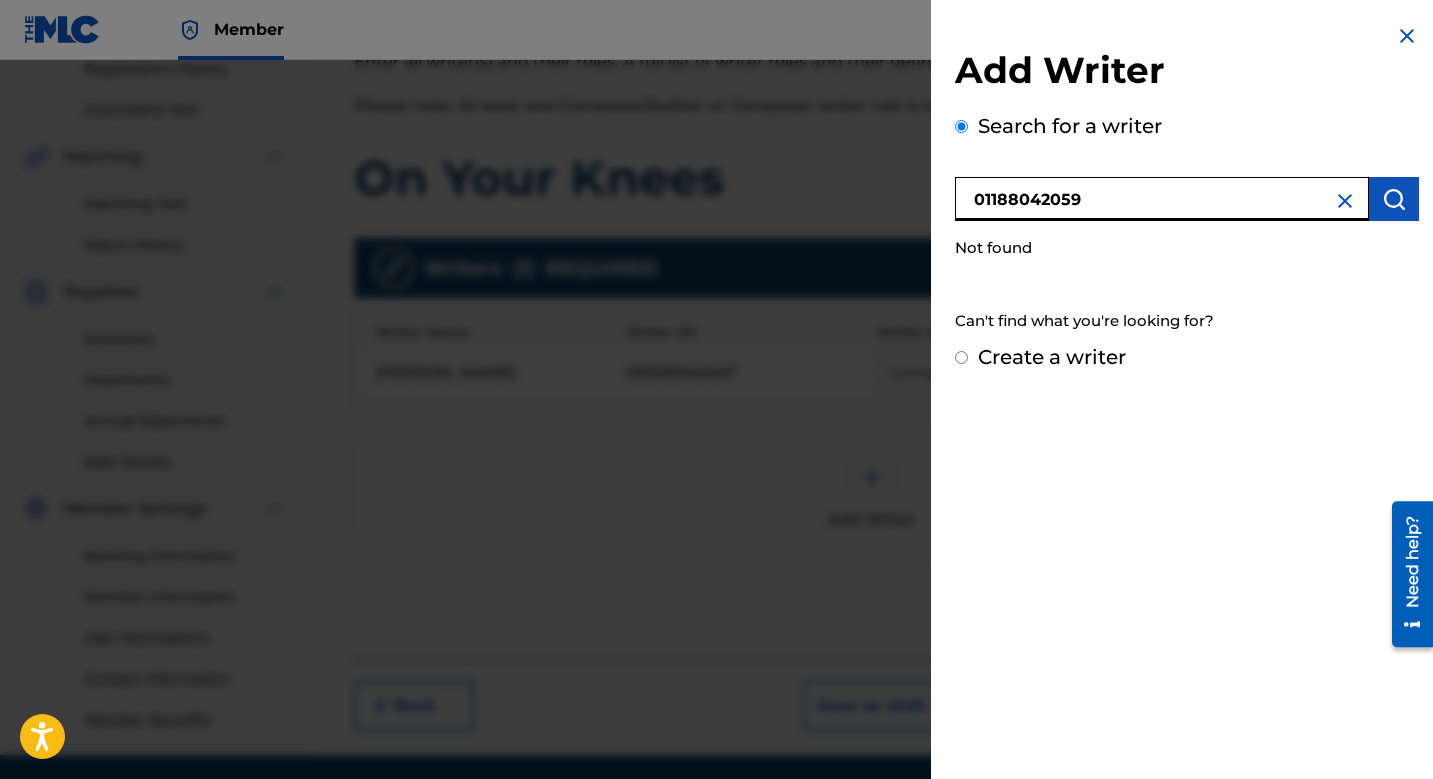 click on "Create a writer" at bounding box center (1052, 357) 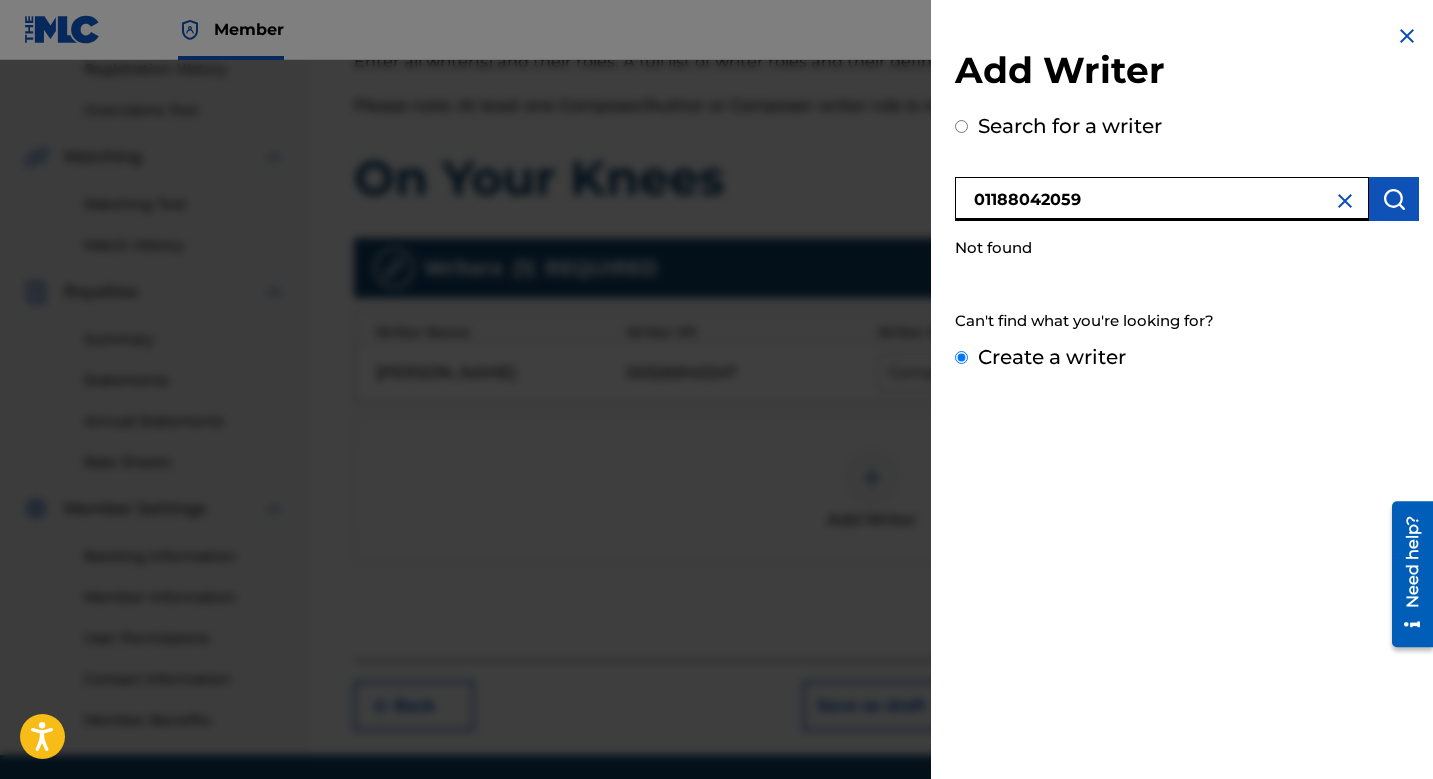 click on "Create a writer" at bounding box center (961, 357) 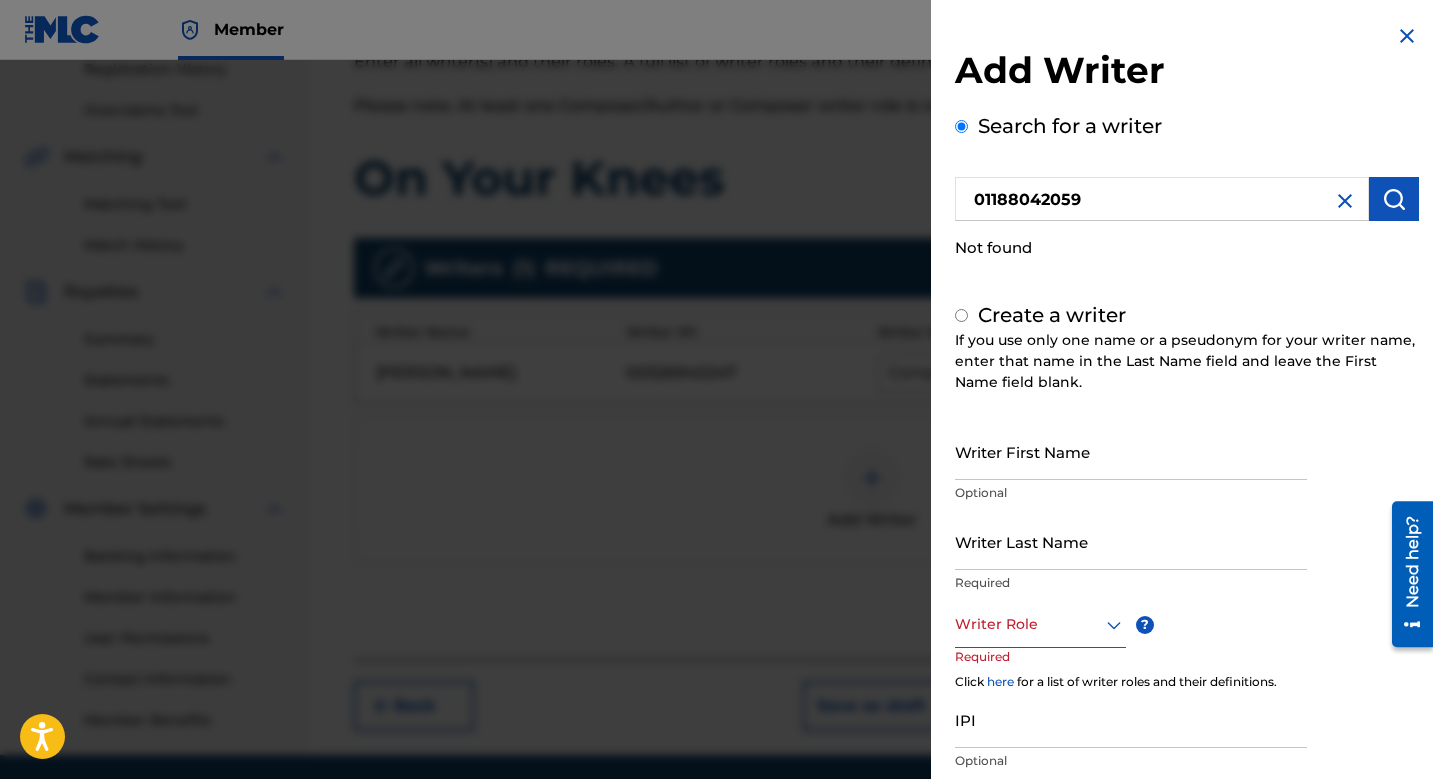 radio on "false" 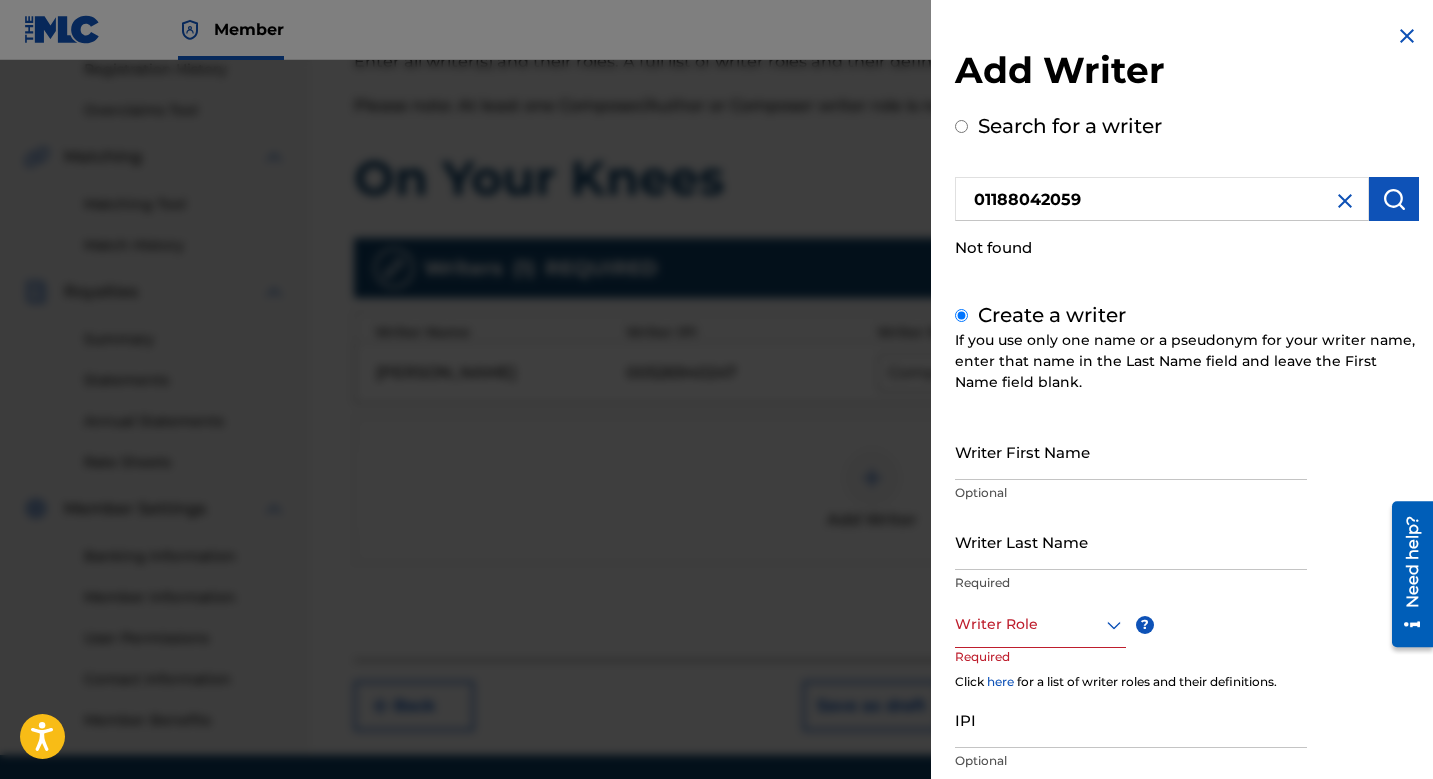 click on "Writer First Name" at bounding box center (1131, 451) 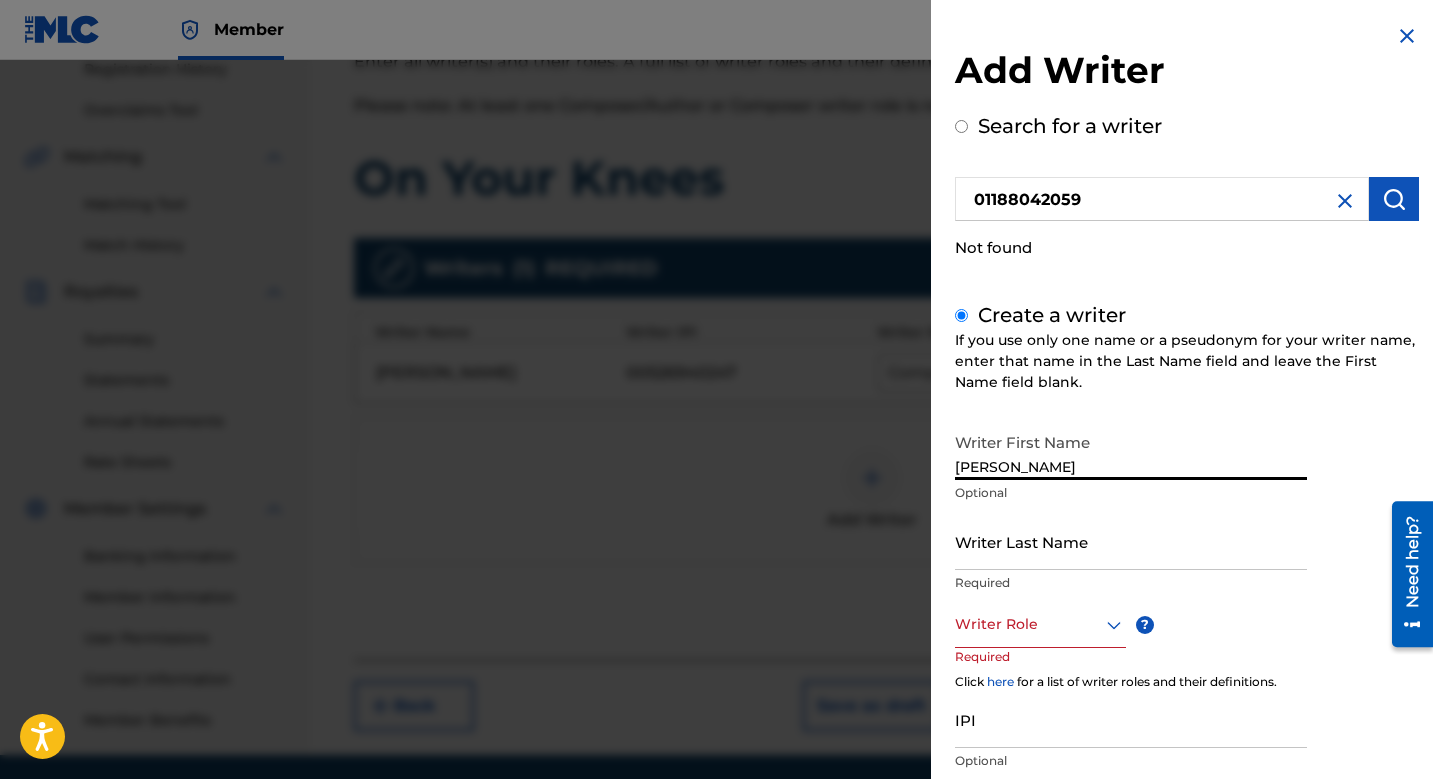 type on "[PERSON_NAME]" 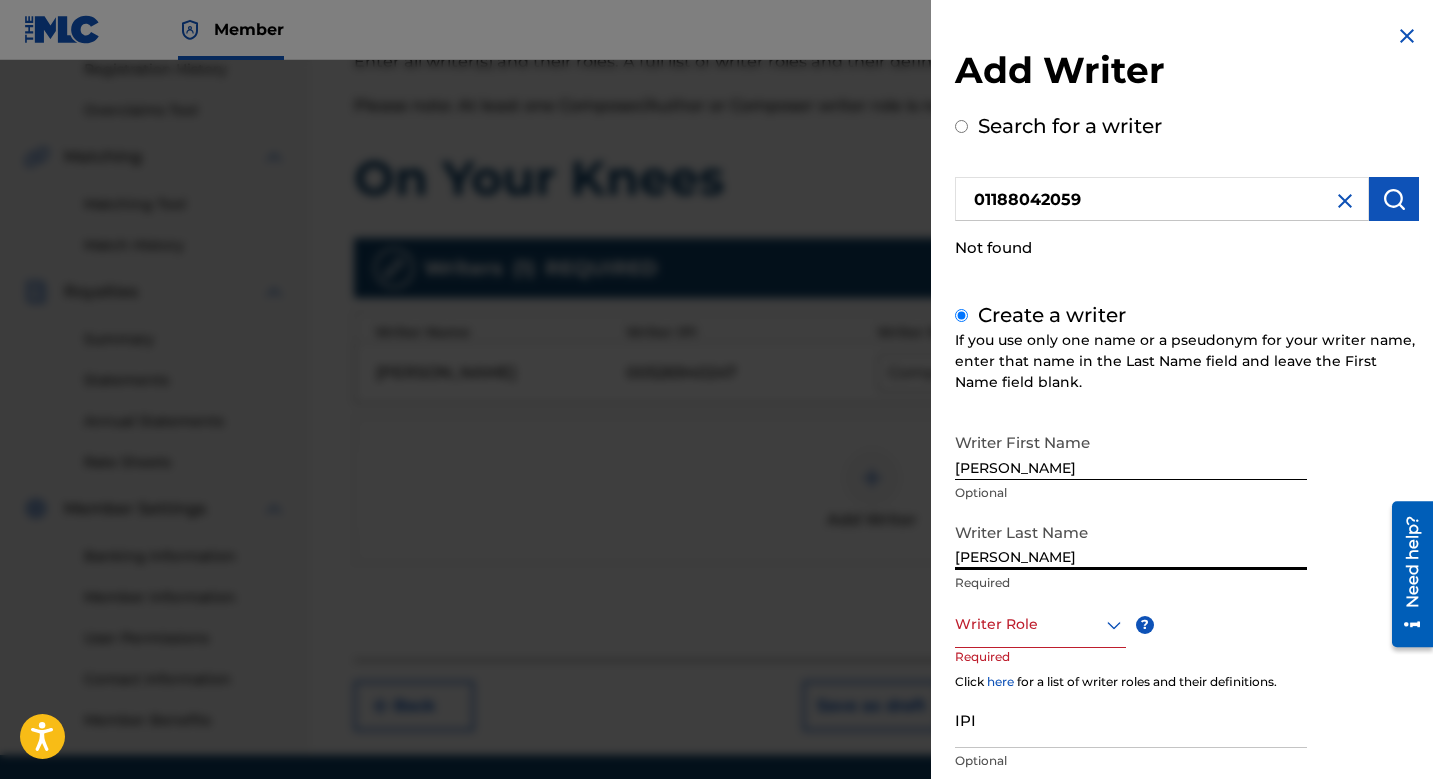 scroll, scrollTop: 135, scrollLeft: 0, axis: vertical 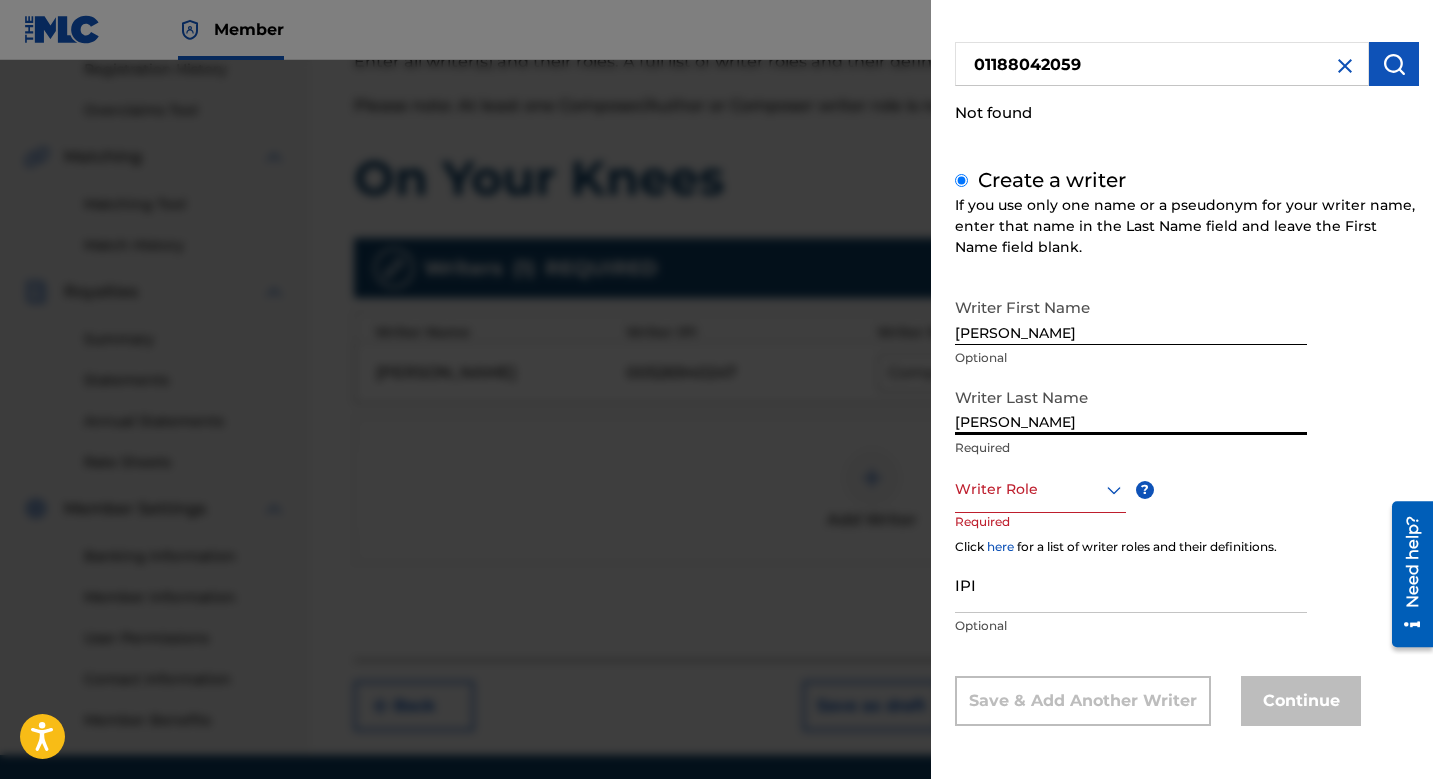 type on "[PERSON_NAME]" 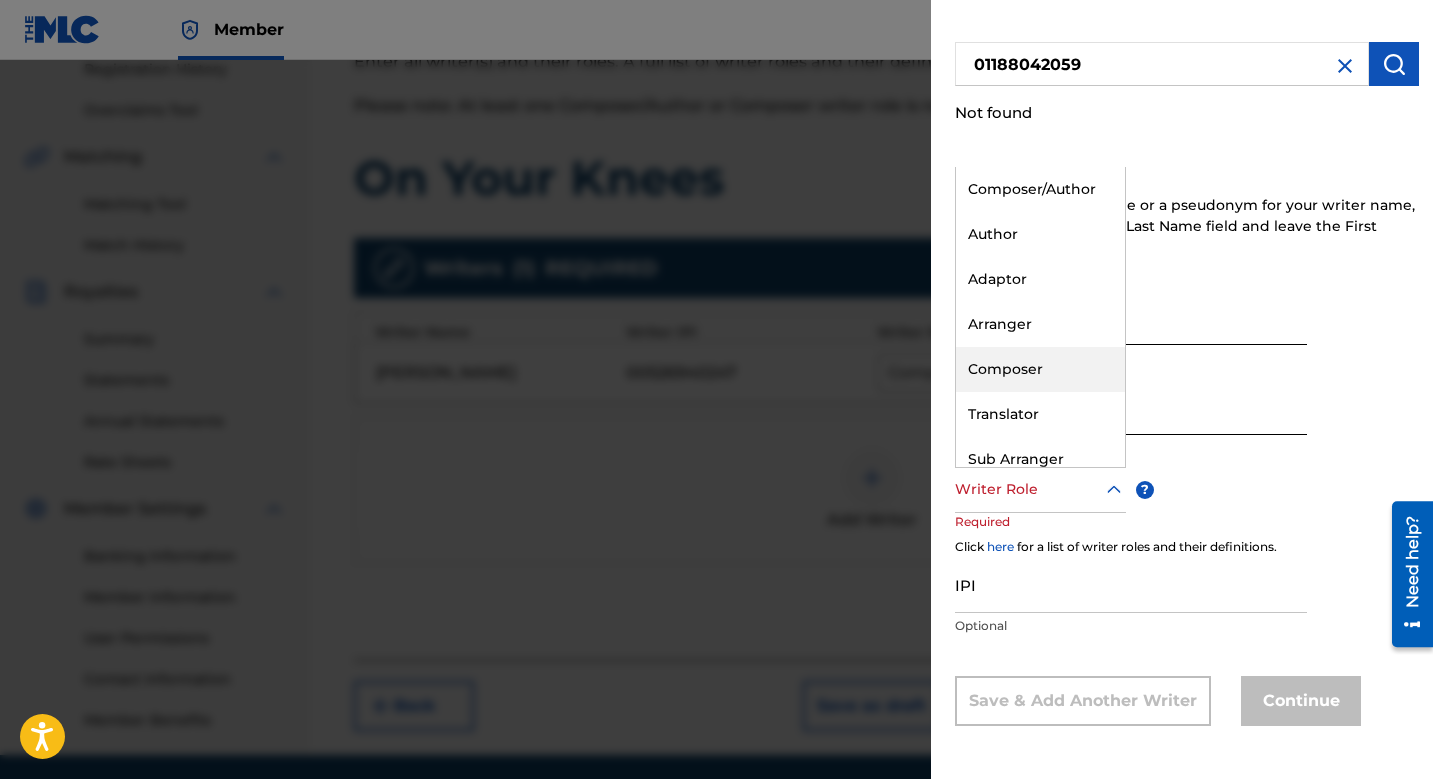 click on "Composer" at bounding box center [1040, 369] 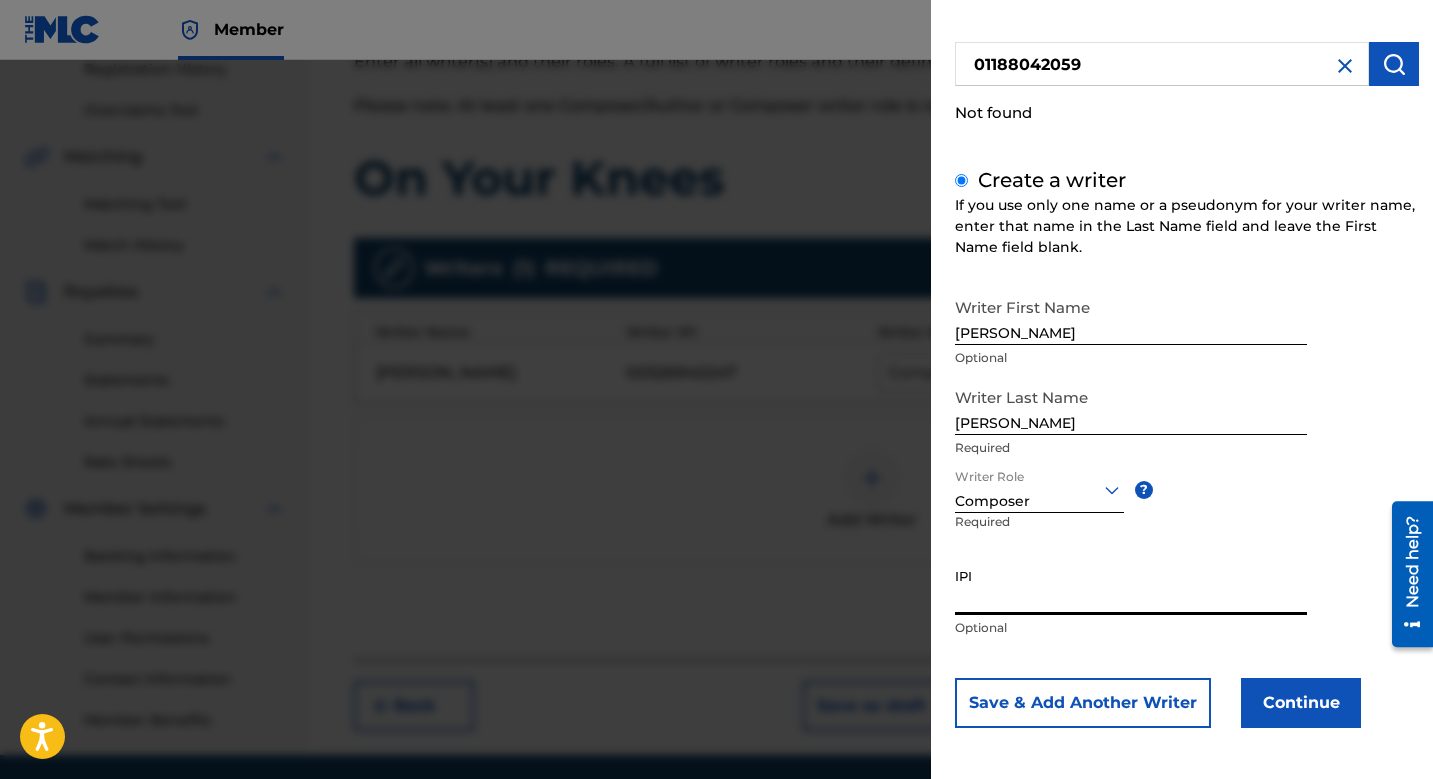 click on "IPI" at bounding box center [1131, 586] 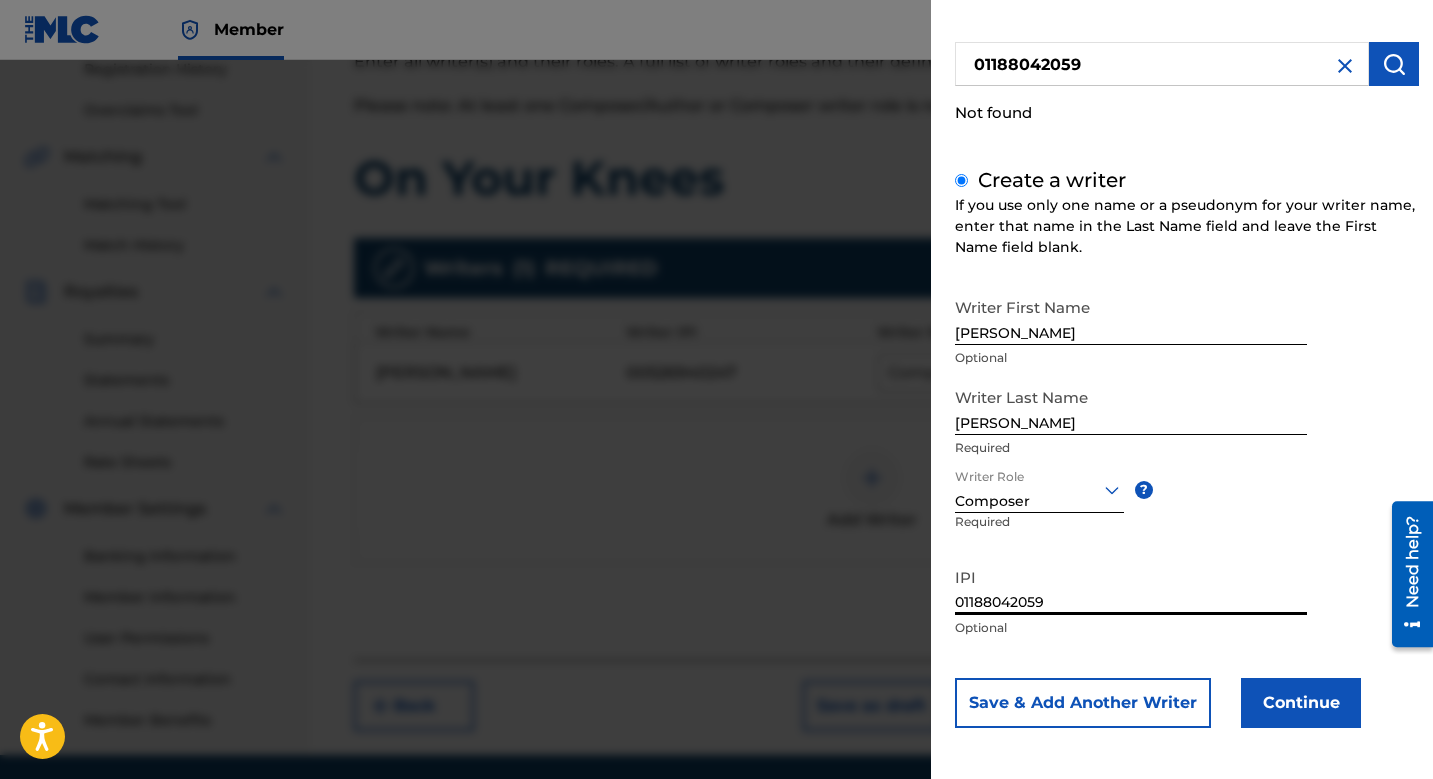 type on "01188042059" 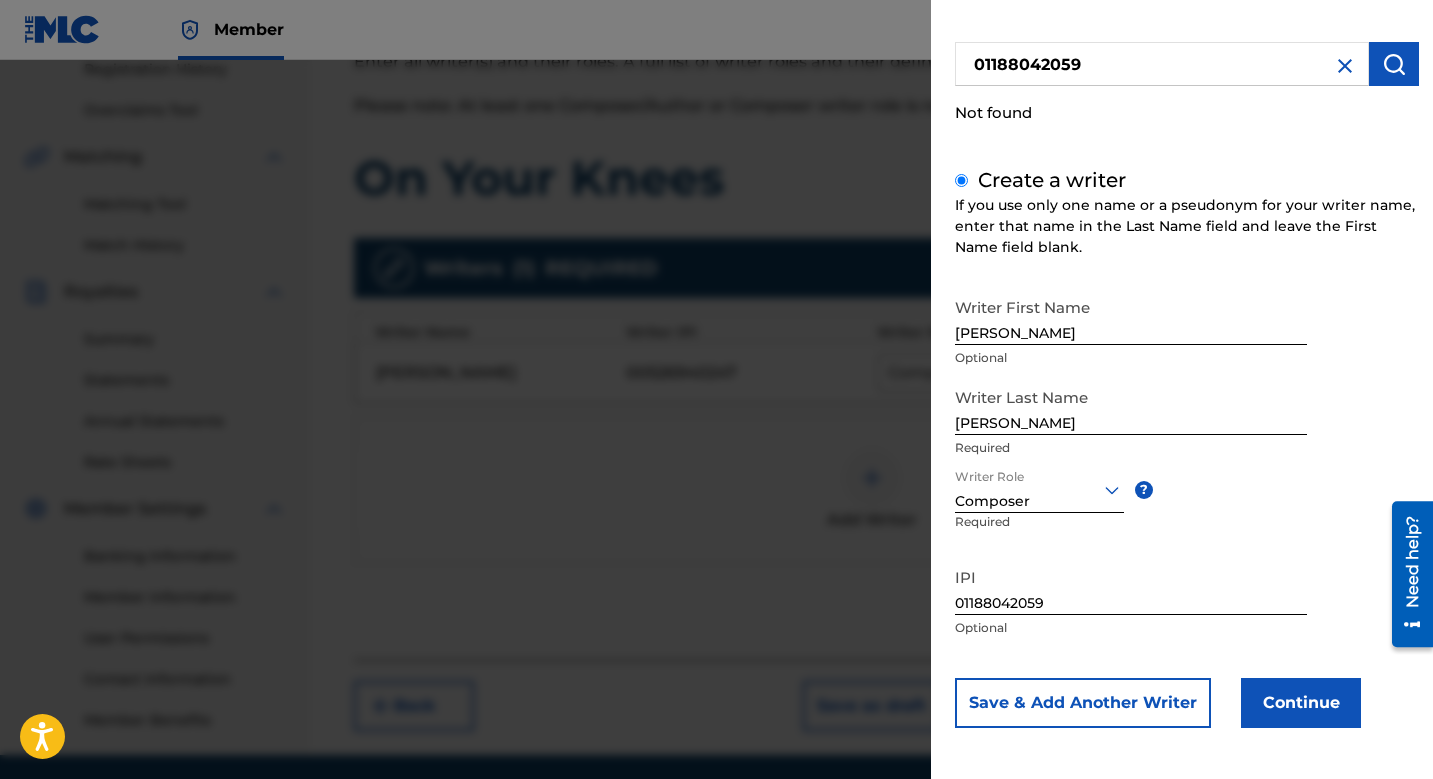click on "Continue" at bounding box center [1301, 703] 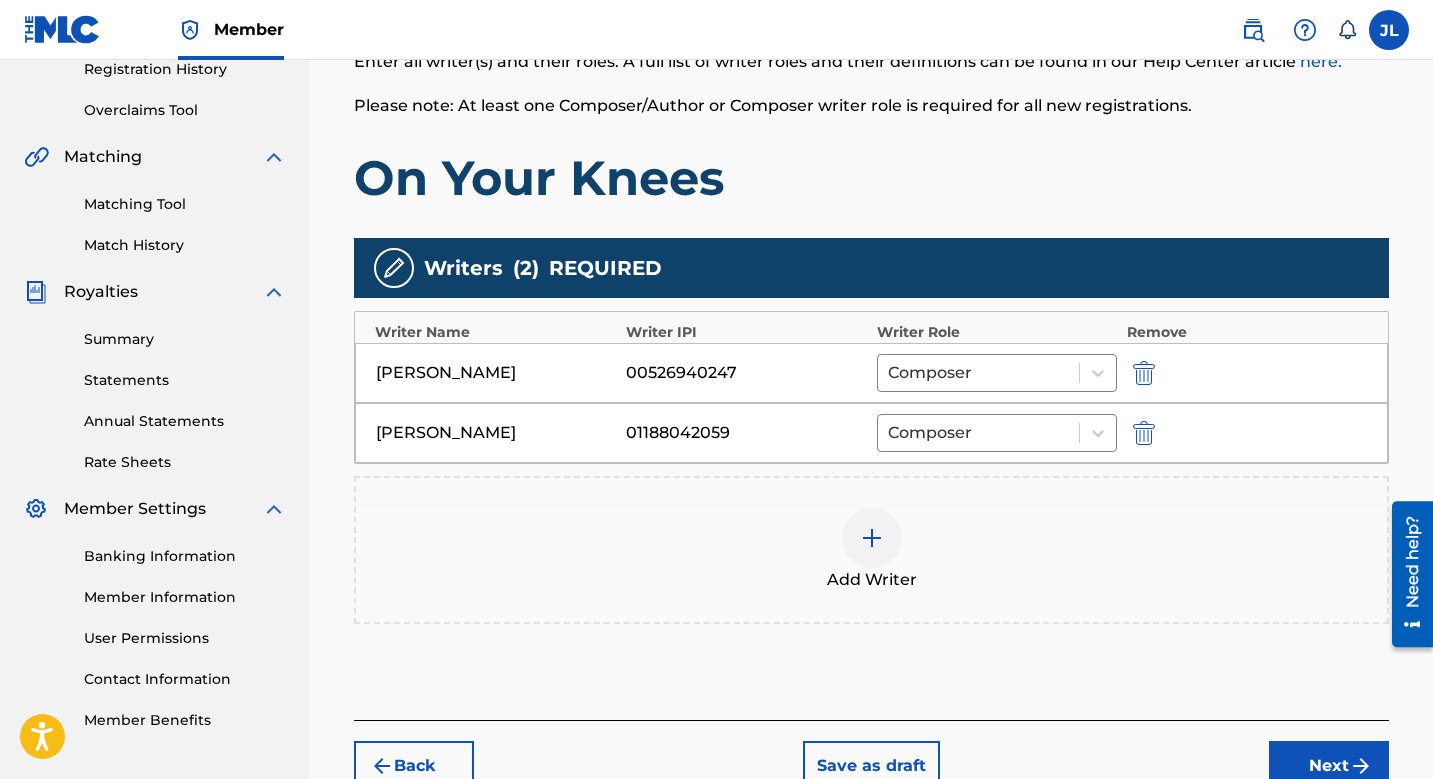 click at bounding box center [872, 538] 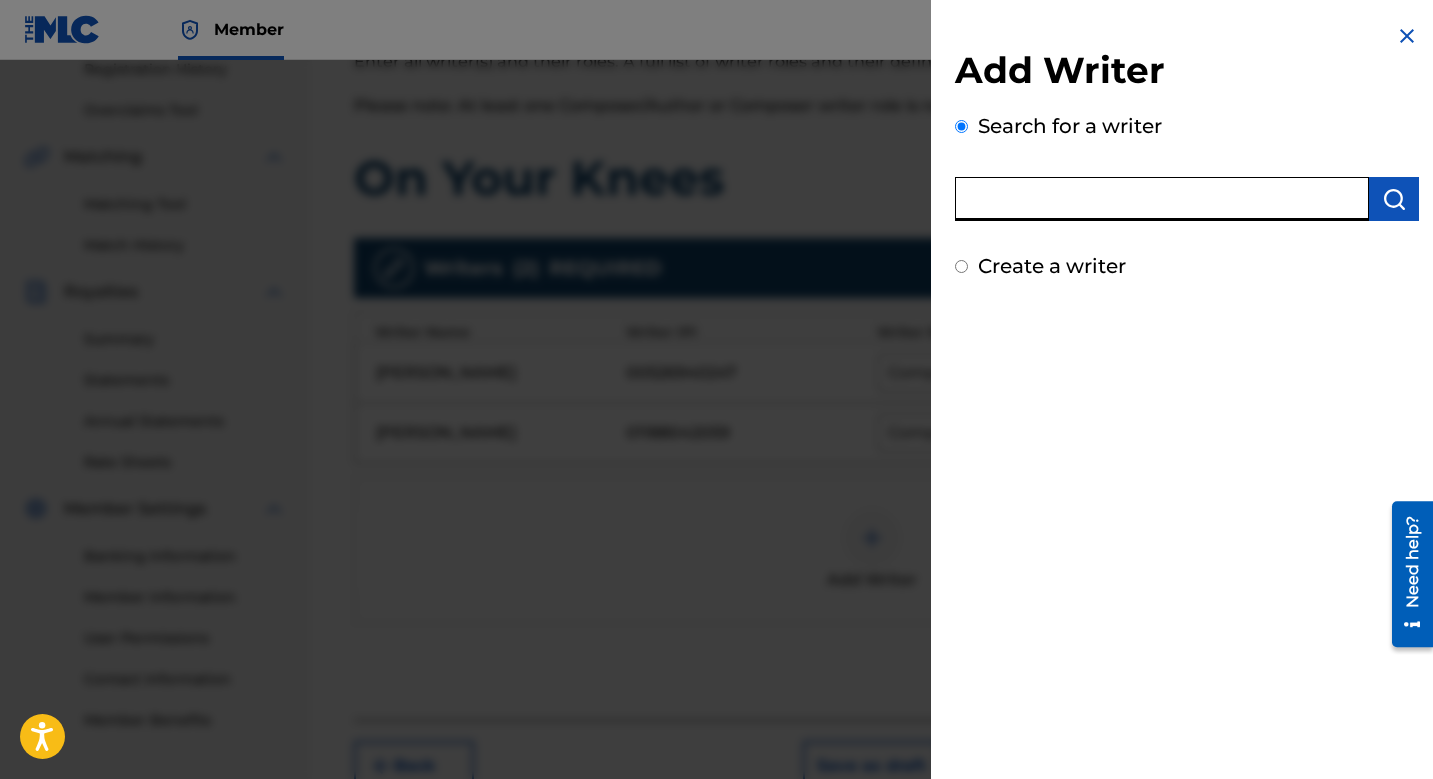click at bounding box center [1162, 199] 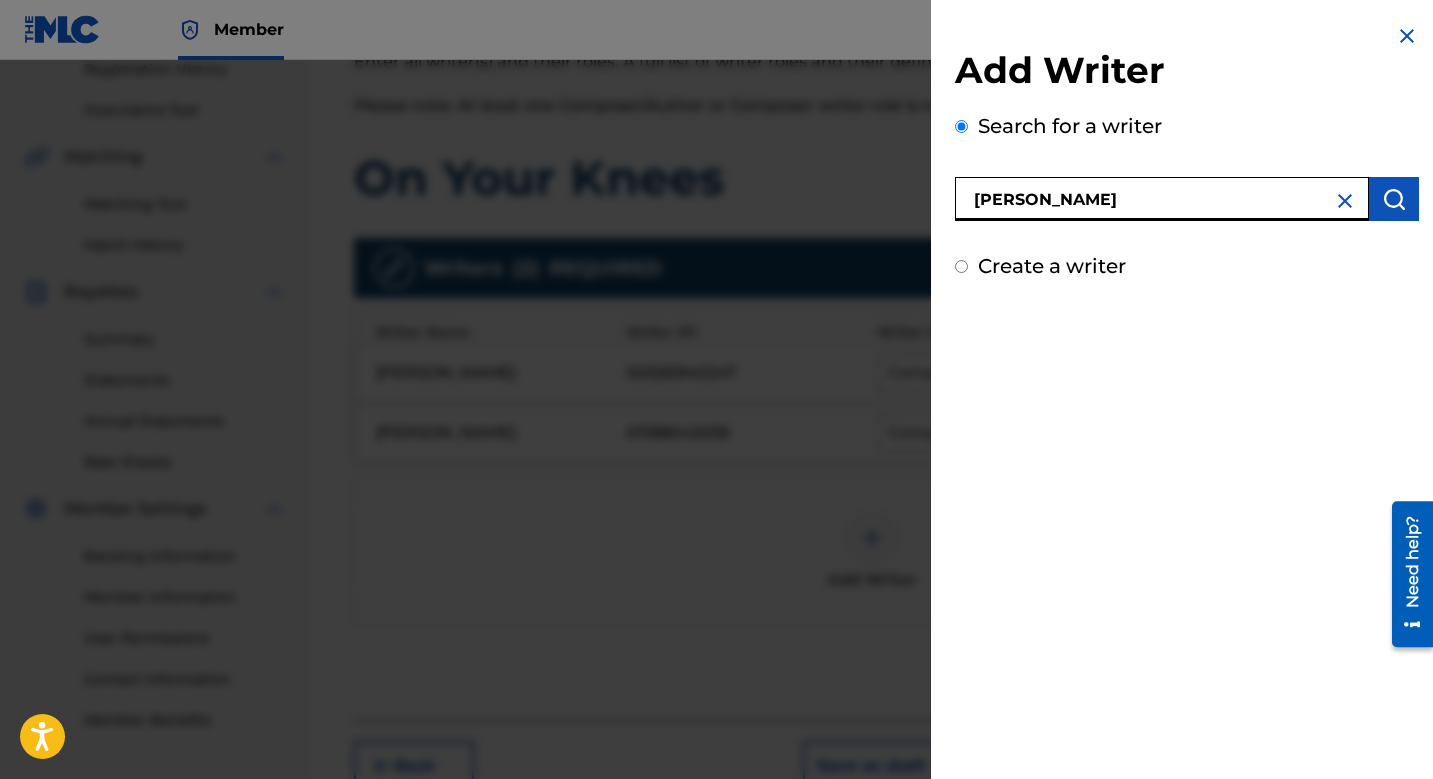 paste on "01089521733" 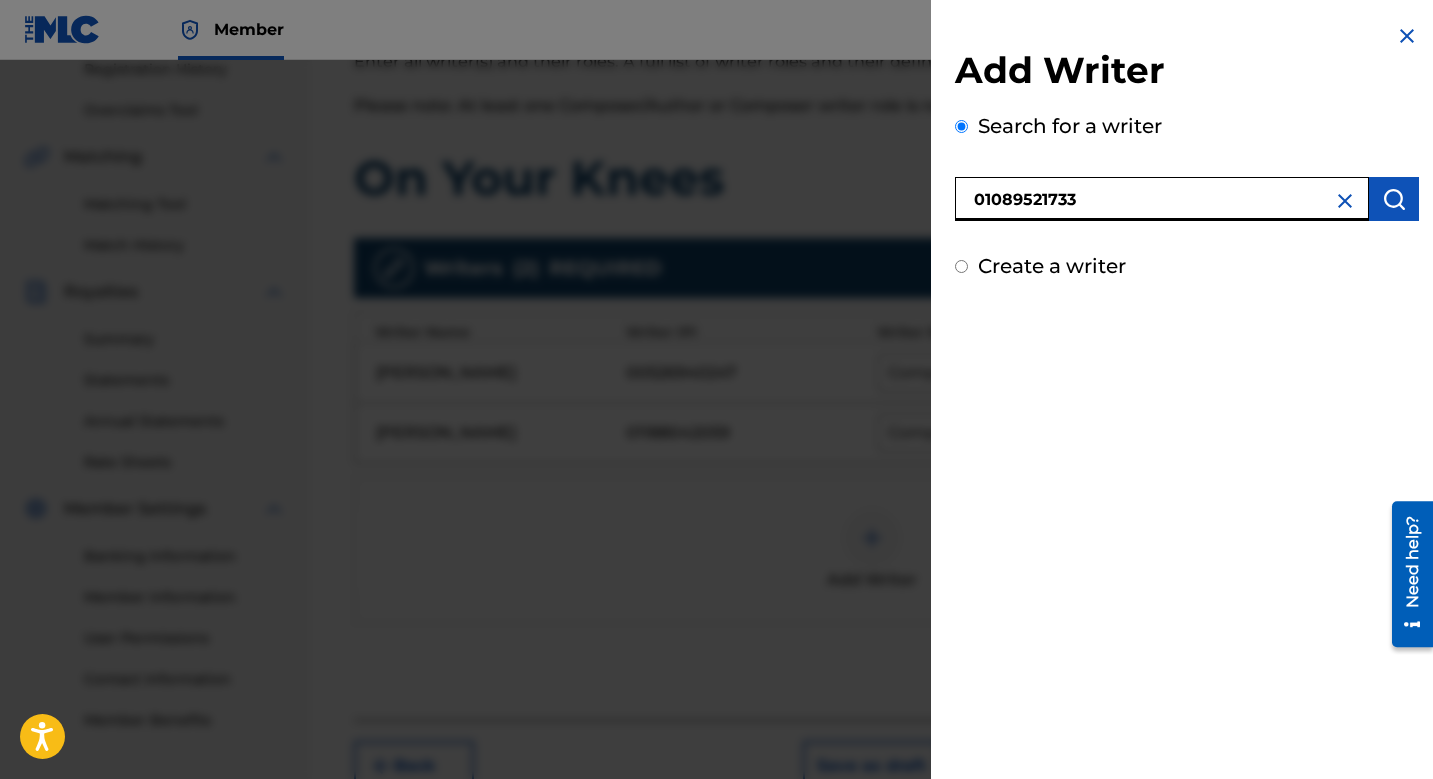 type on "01089521733" 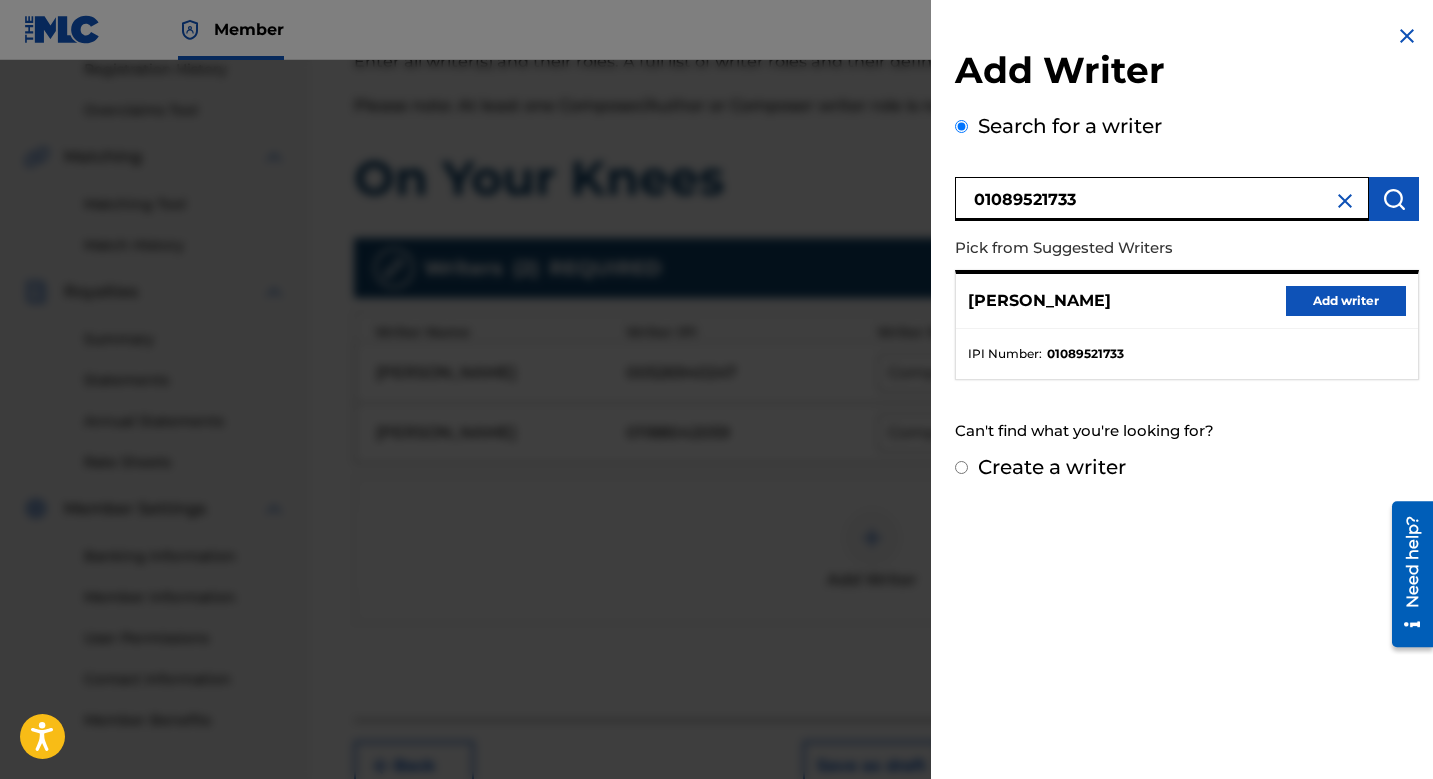 click on "Add writer" at bounding box center [1346, 301] 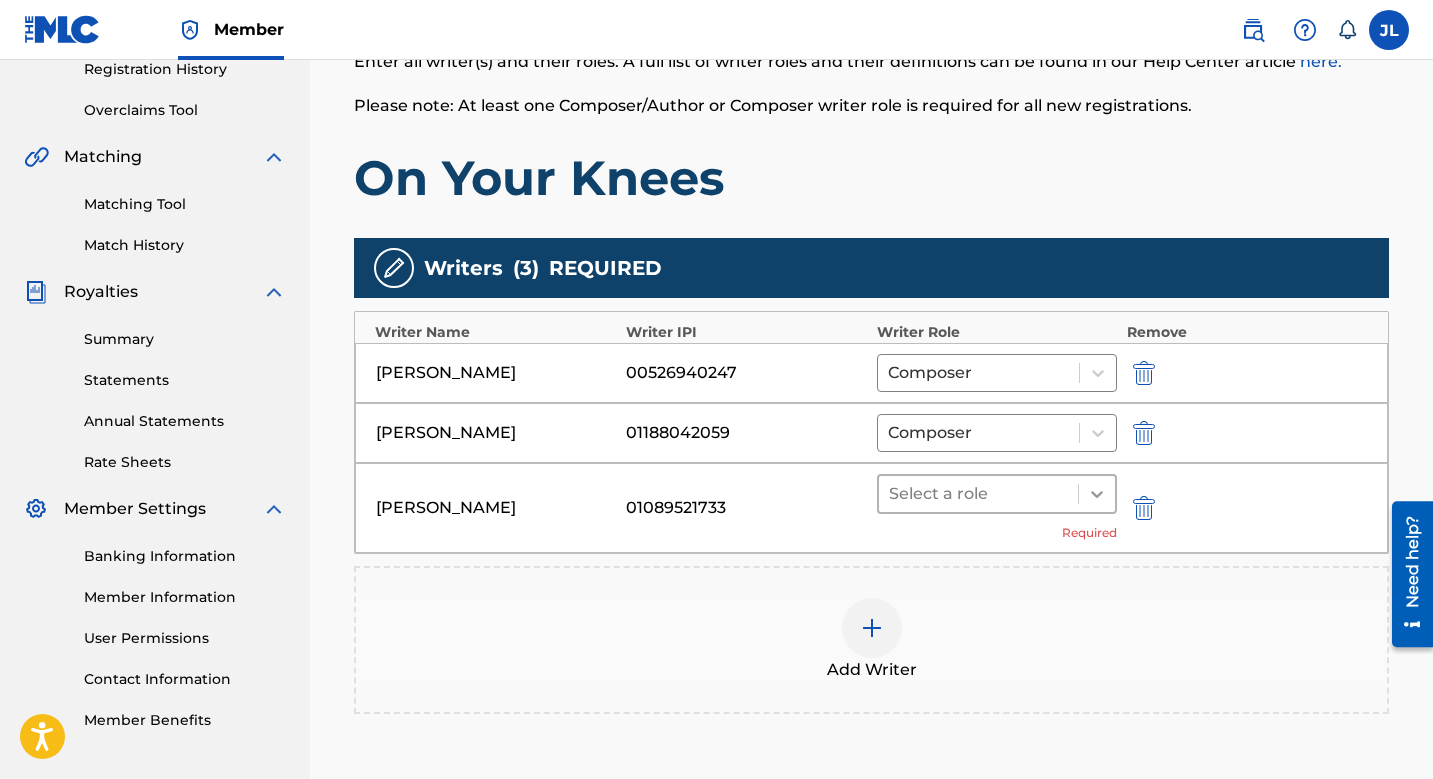click 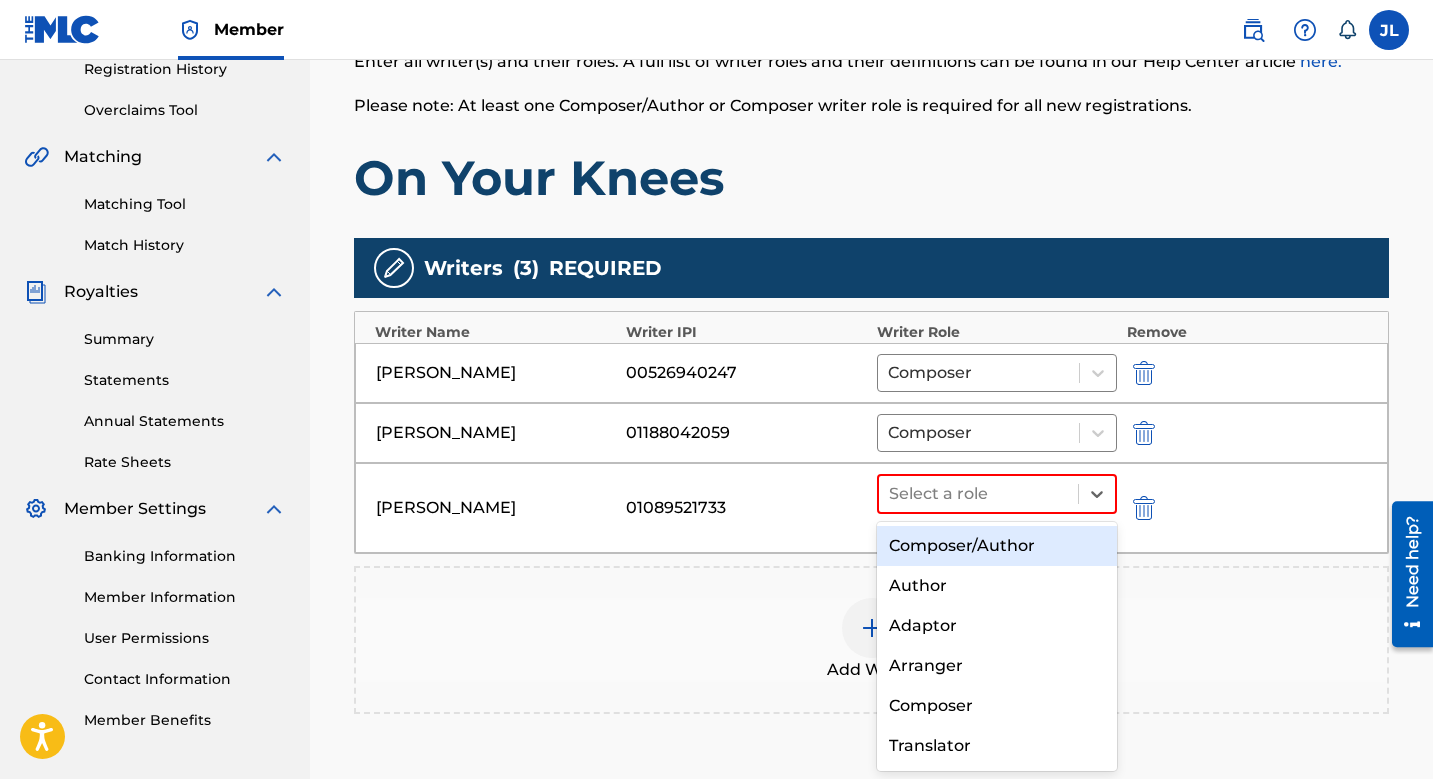 click on "Composer/Author" at bounding box center (997, 546) 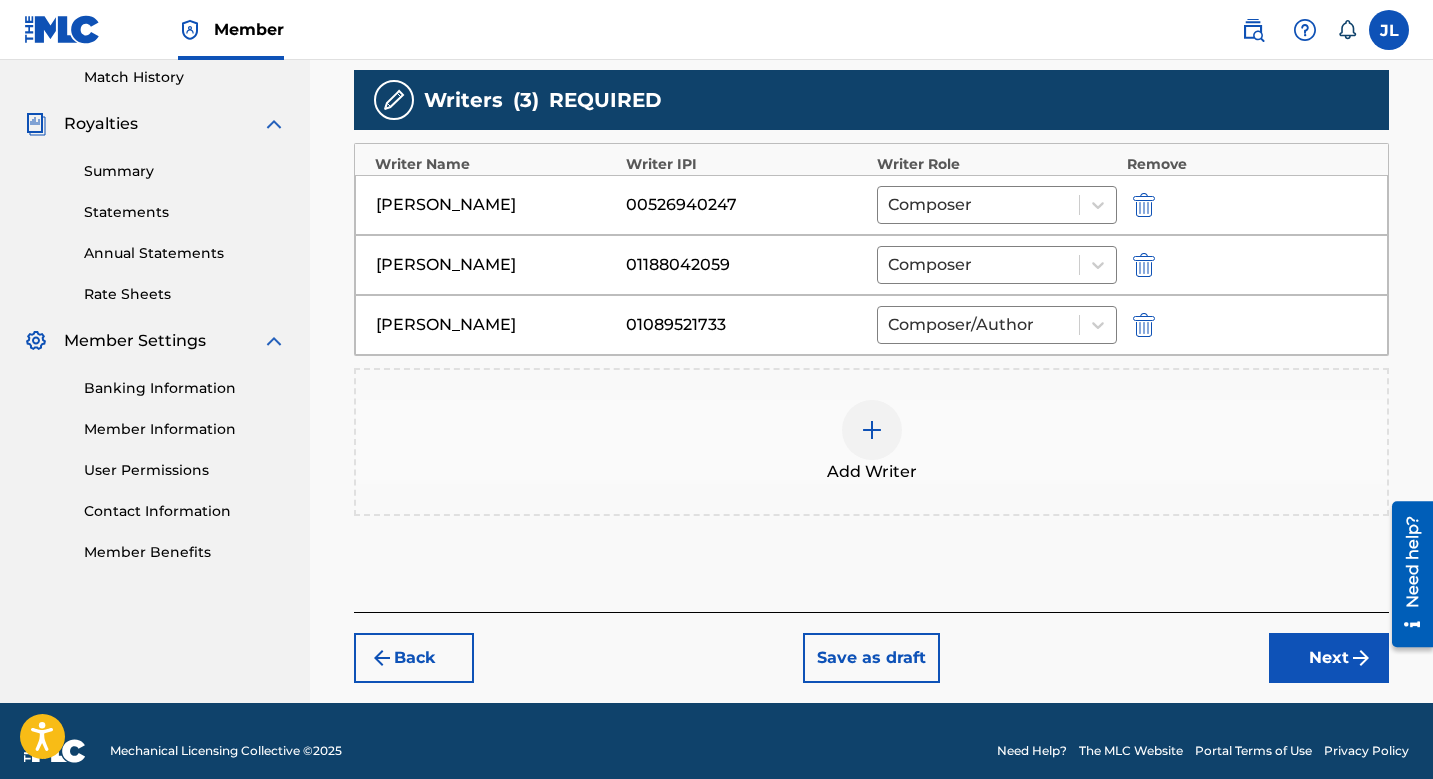 scroll, scrollTop: 577, scrollLeft: 0, axis: vertical 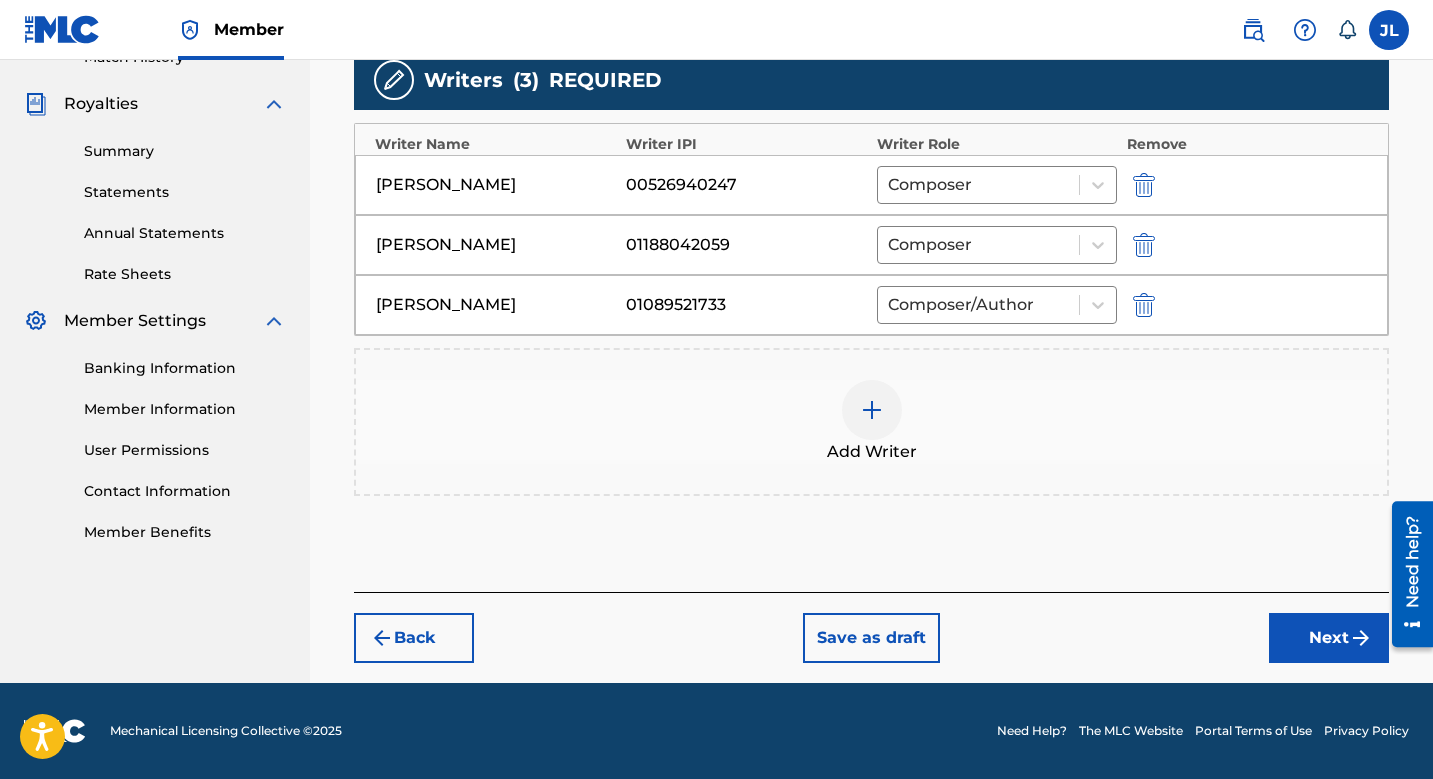 click on "Next" at bounding box center [1329, 638] 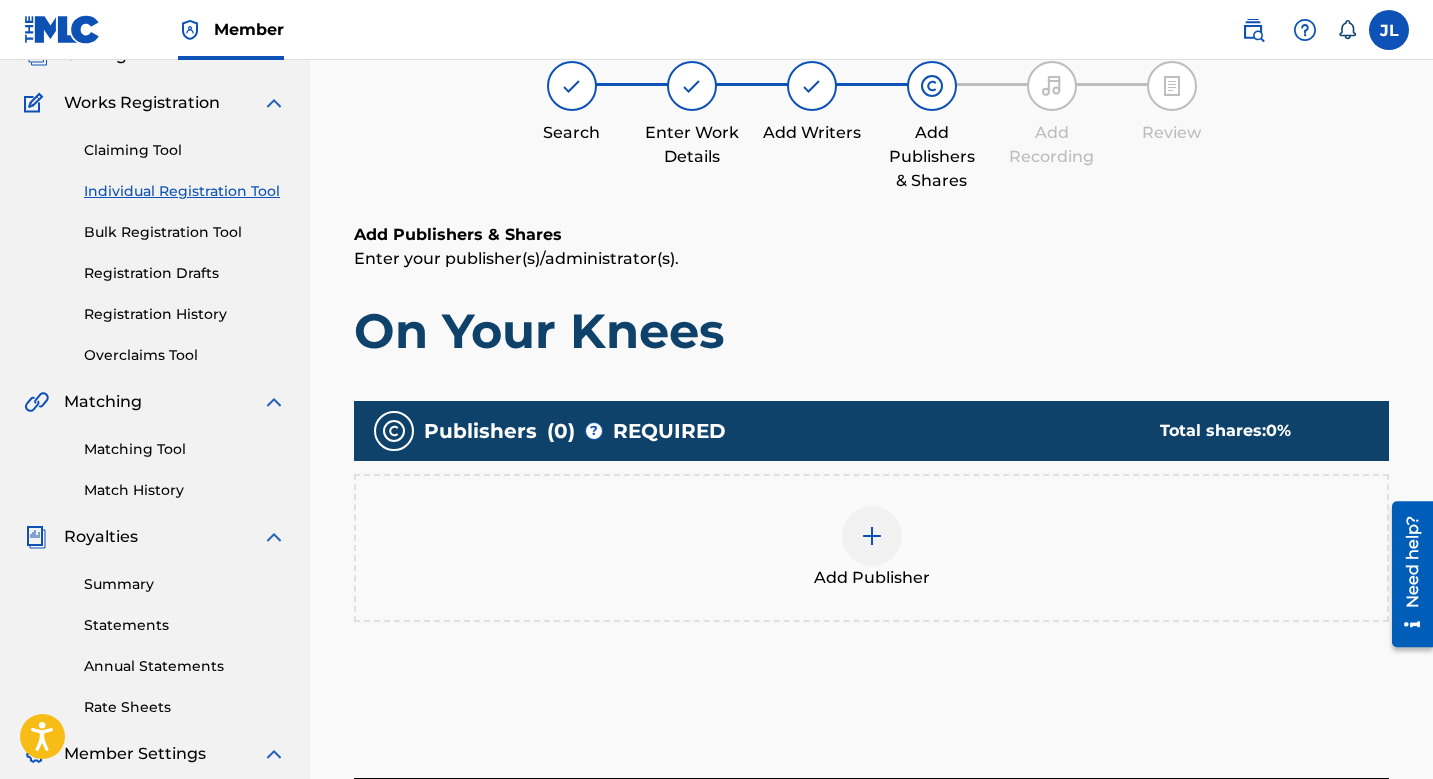 scroll, scrollTop: 90, scrollLeft: 0, axis: vertical 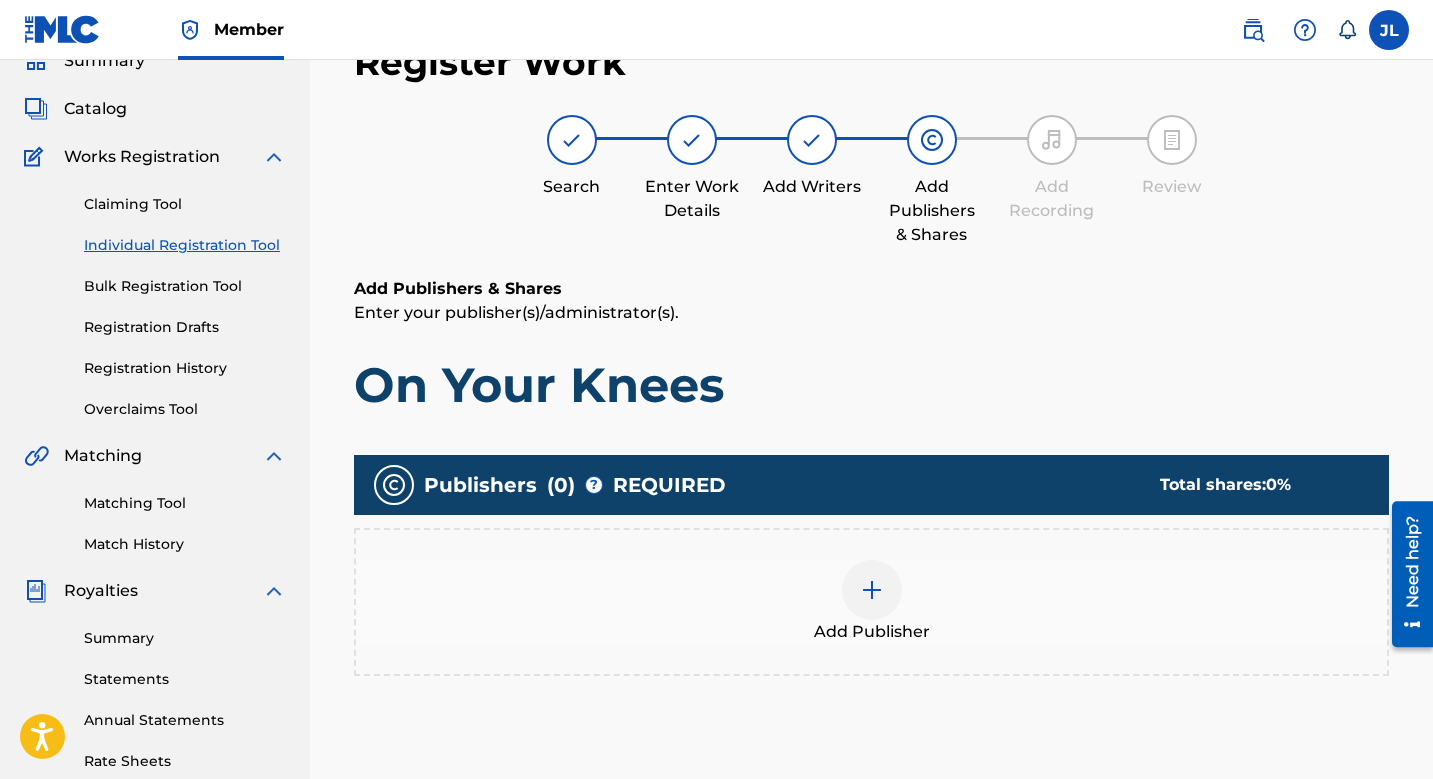 click at bounding box center [872, 590] 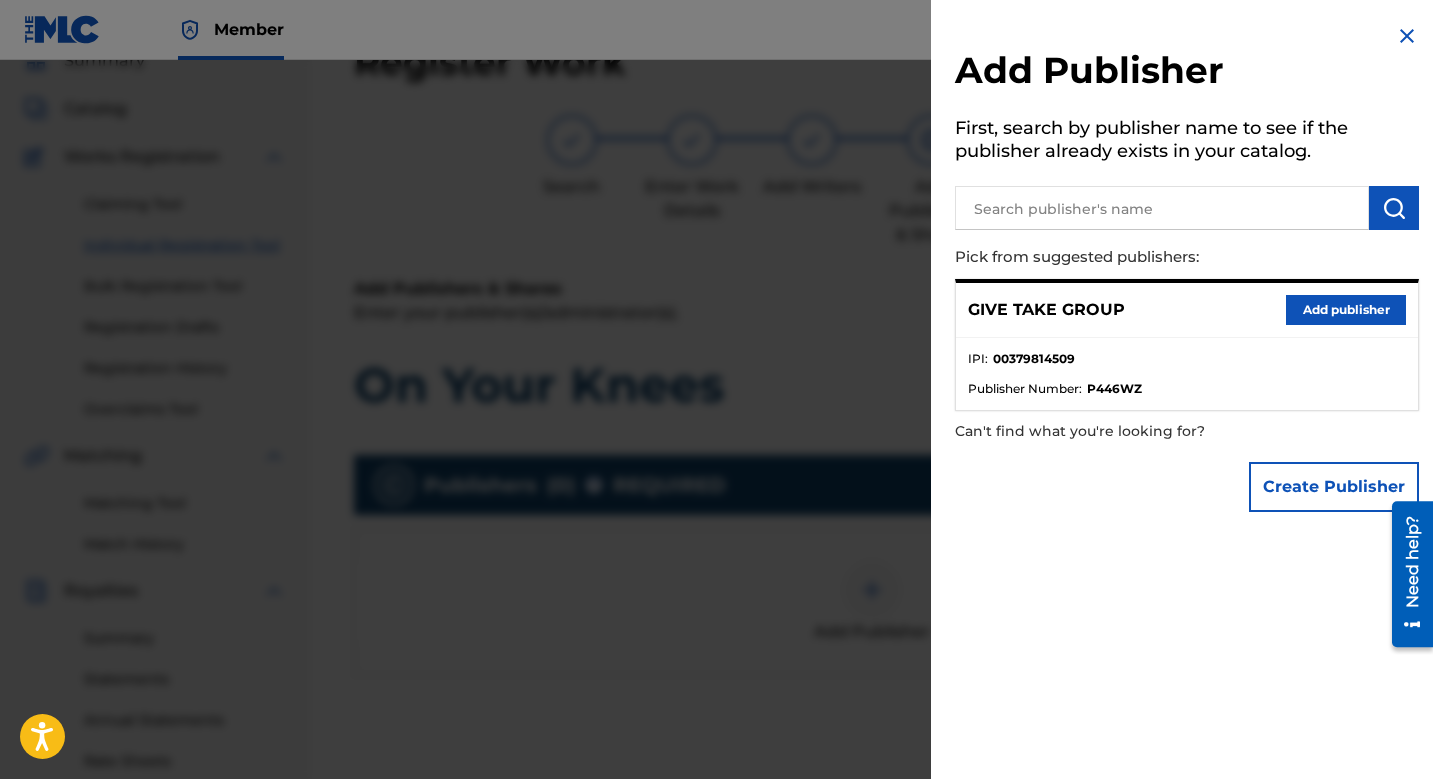click on "Add publisher" at bounding box center [1346, 310] 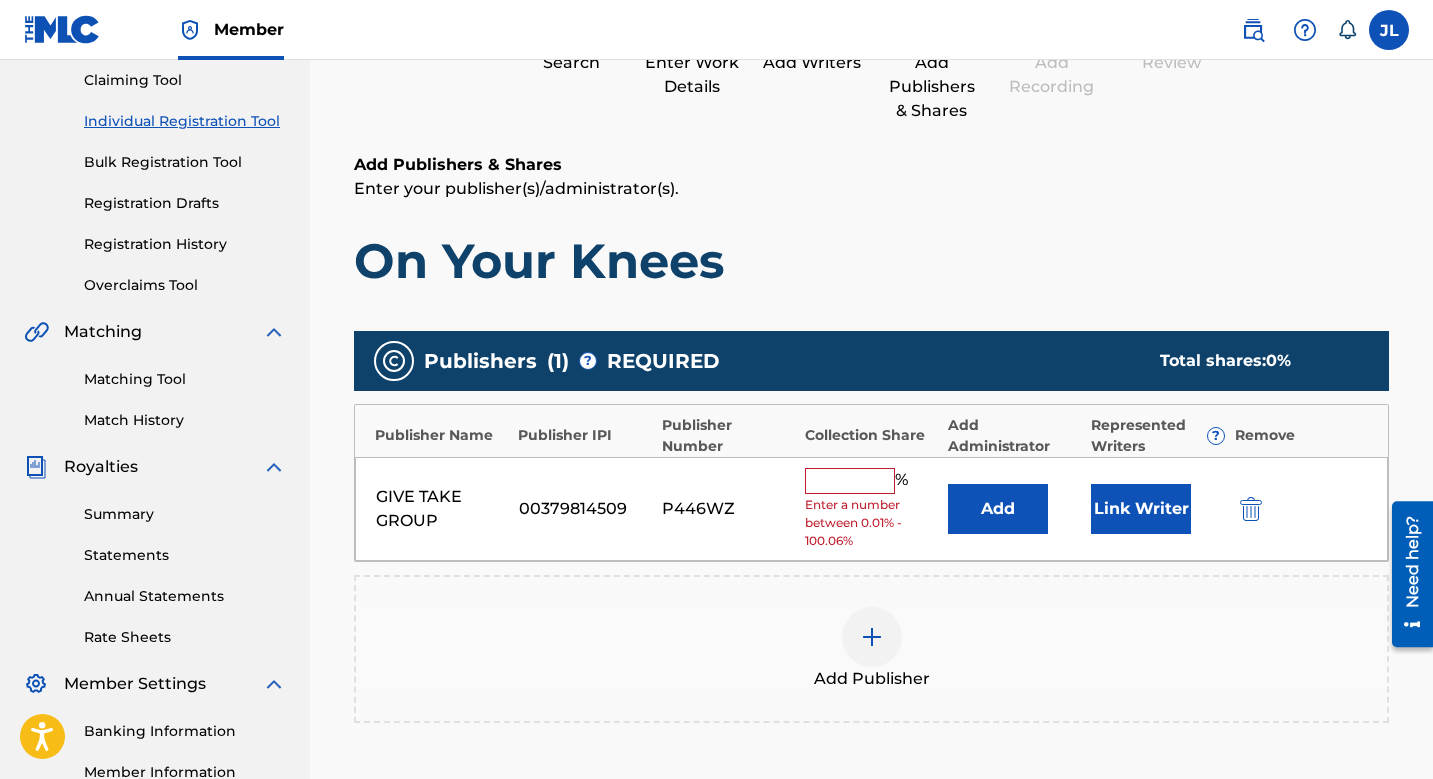 scroll, scrollTop: 250, scrollLeft: 0, axis: vertical 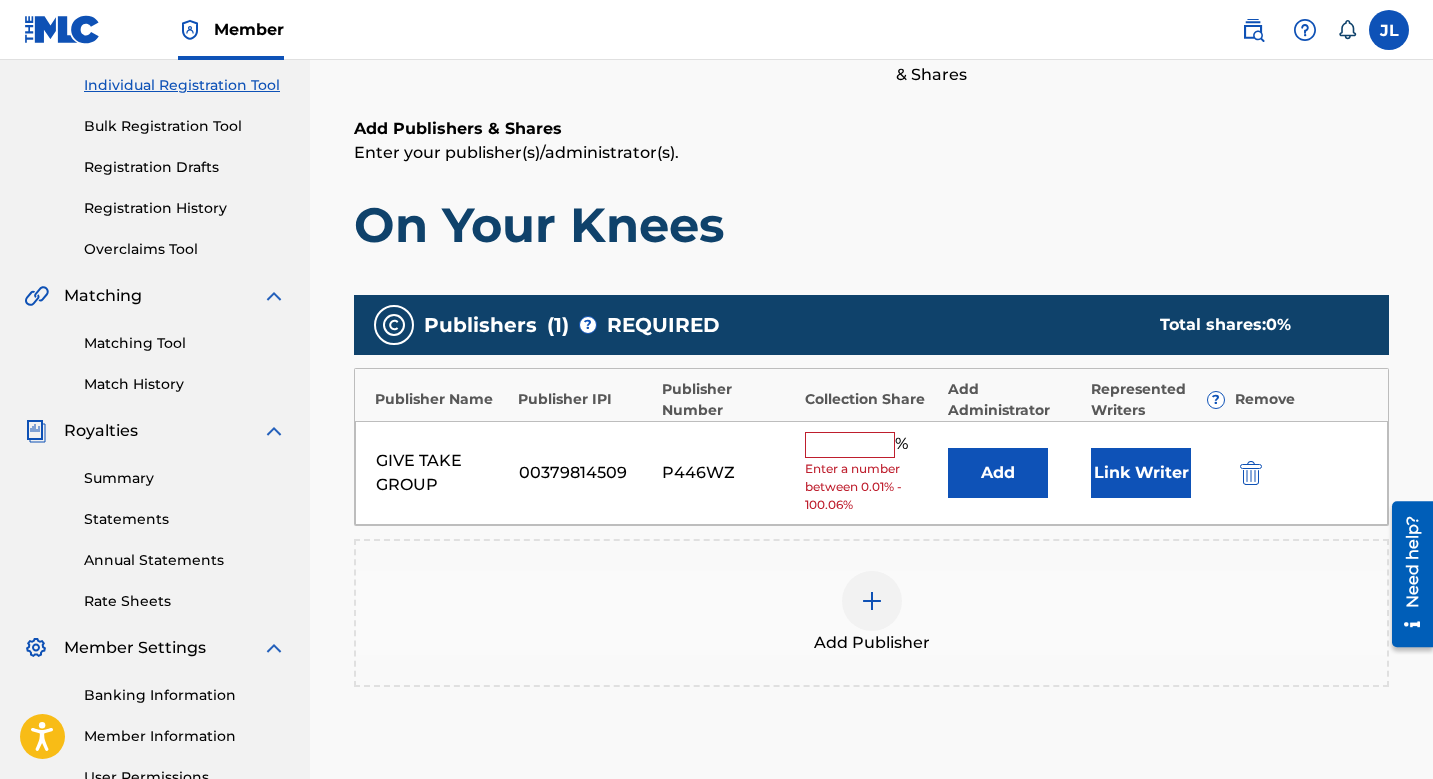 click at bounding box center (850, 445) 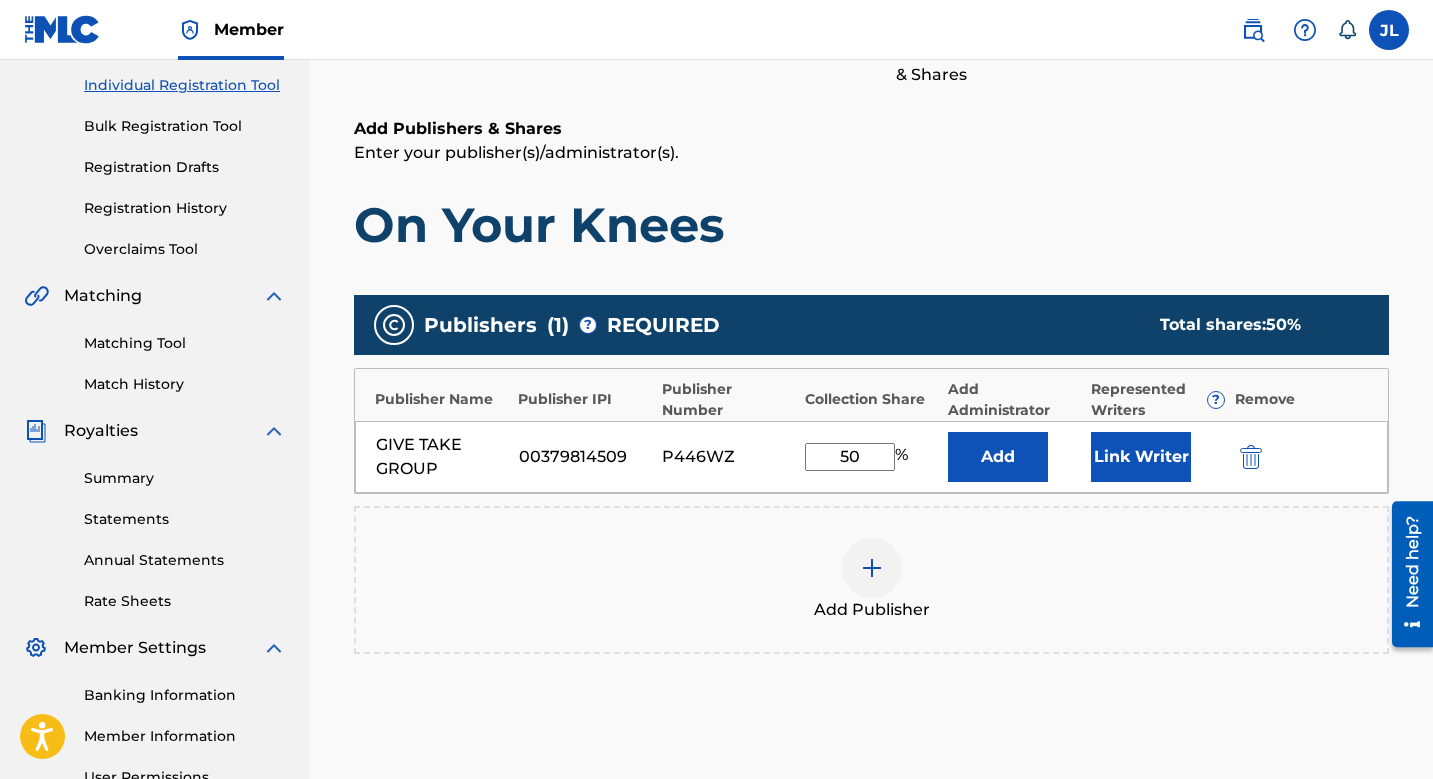 click on "50" at bounding box center [850, 457] 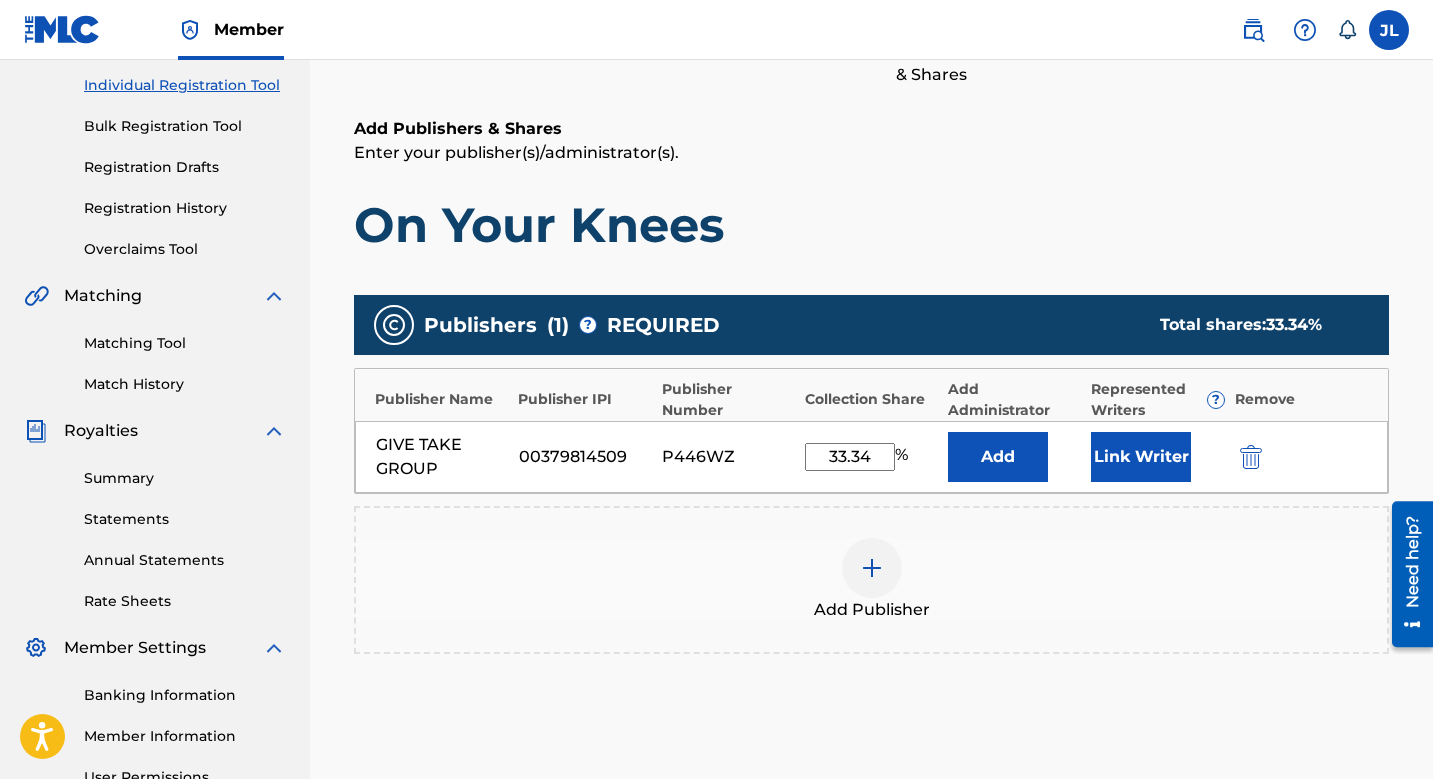 type on "33.34" 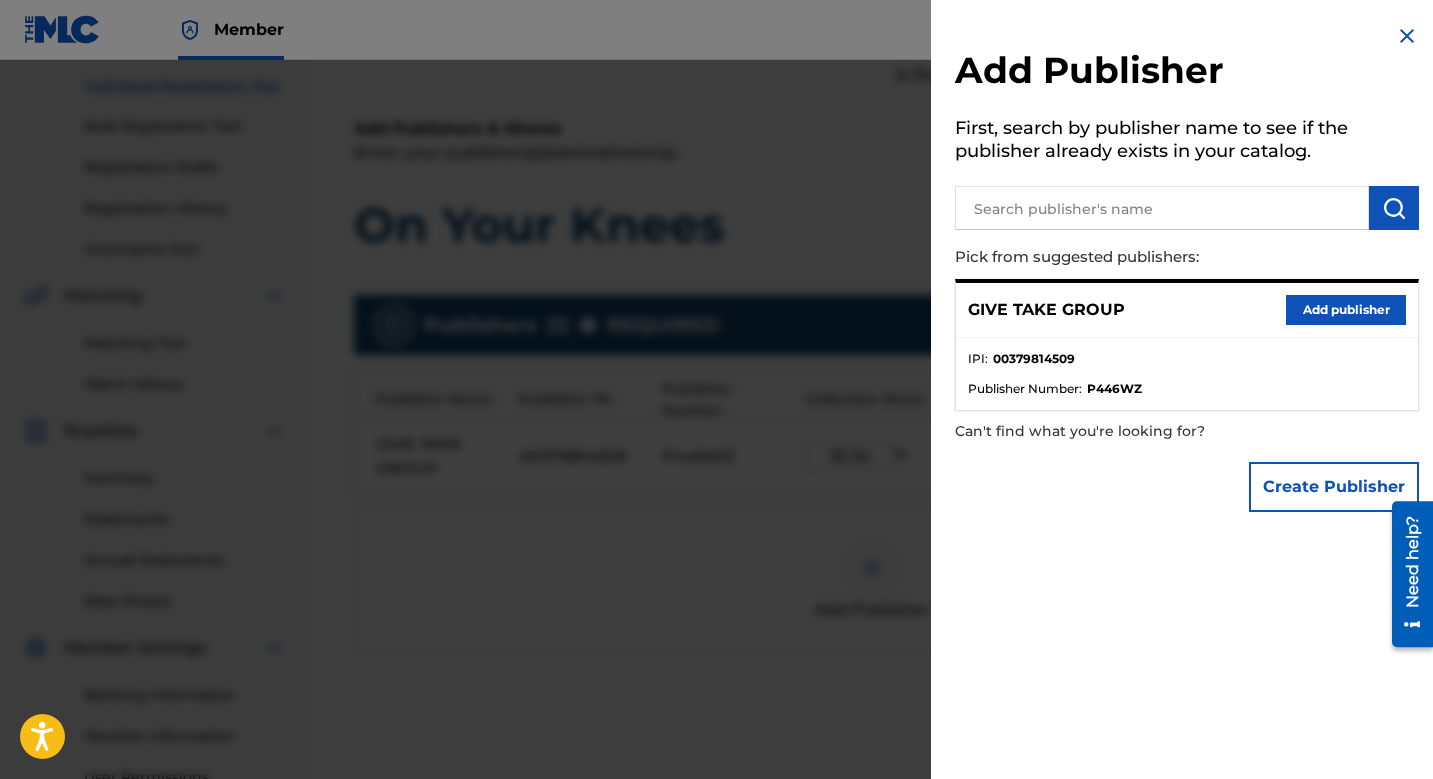click at bounding box center (1162, 208) 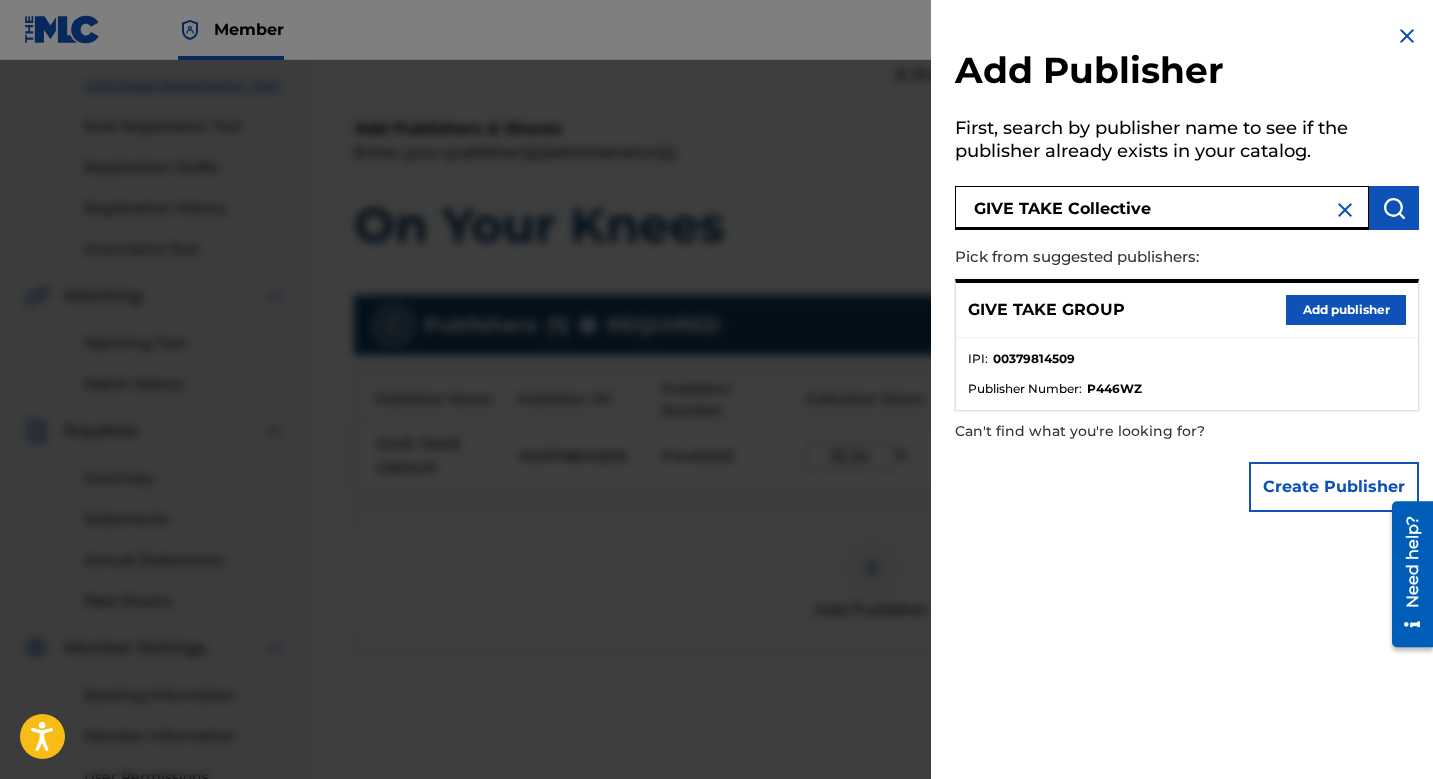 type on "GIVE TAKE Collective" 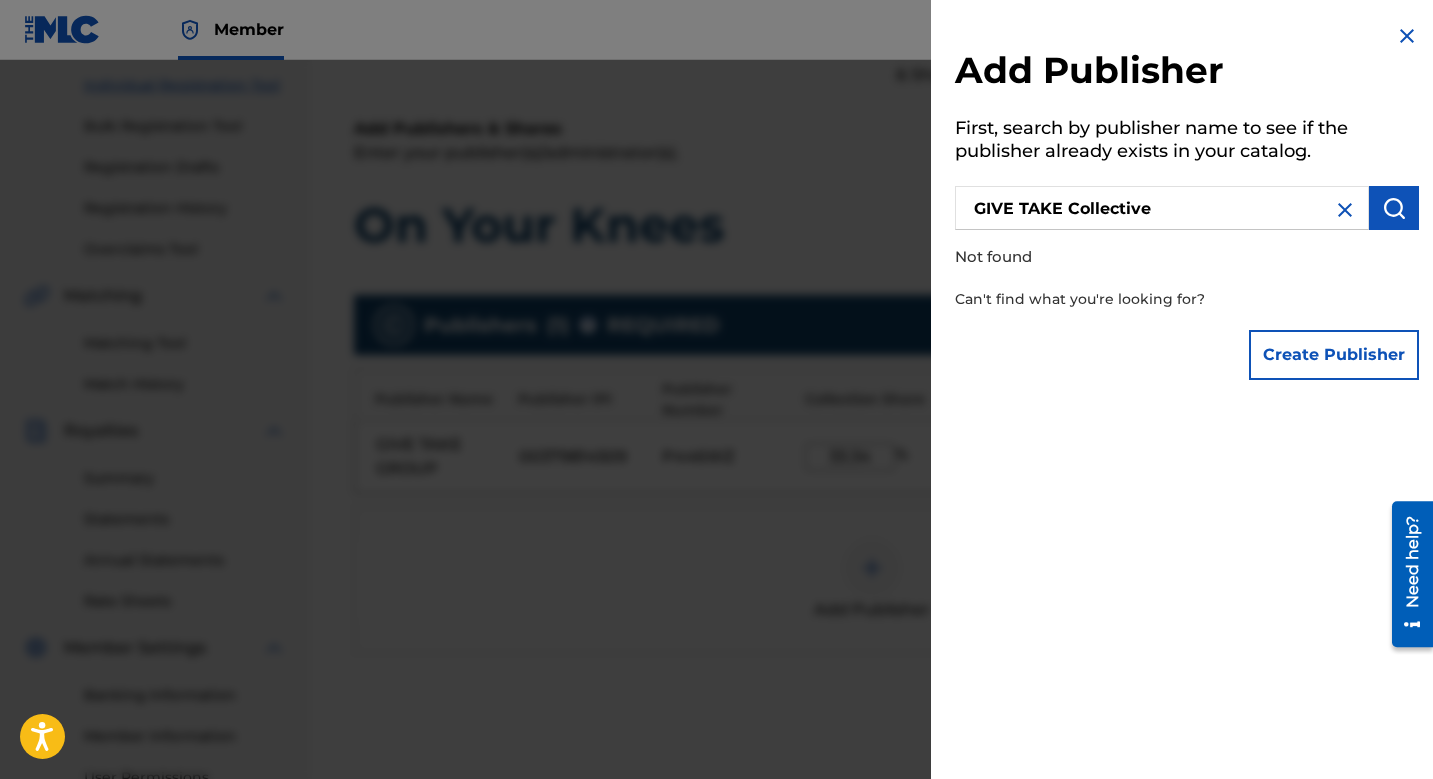 click on "Create Publisher" at bounding box center (1334, 355) 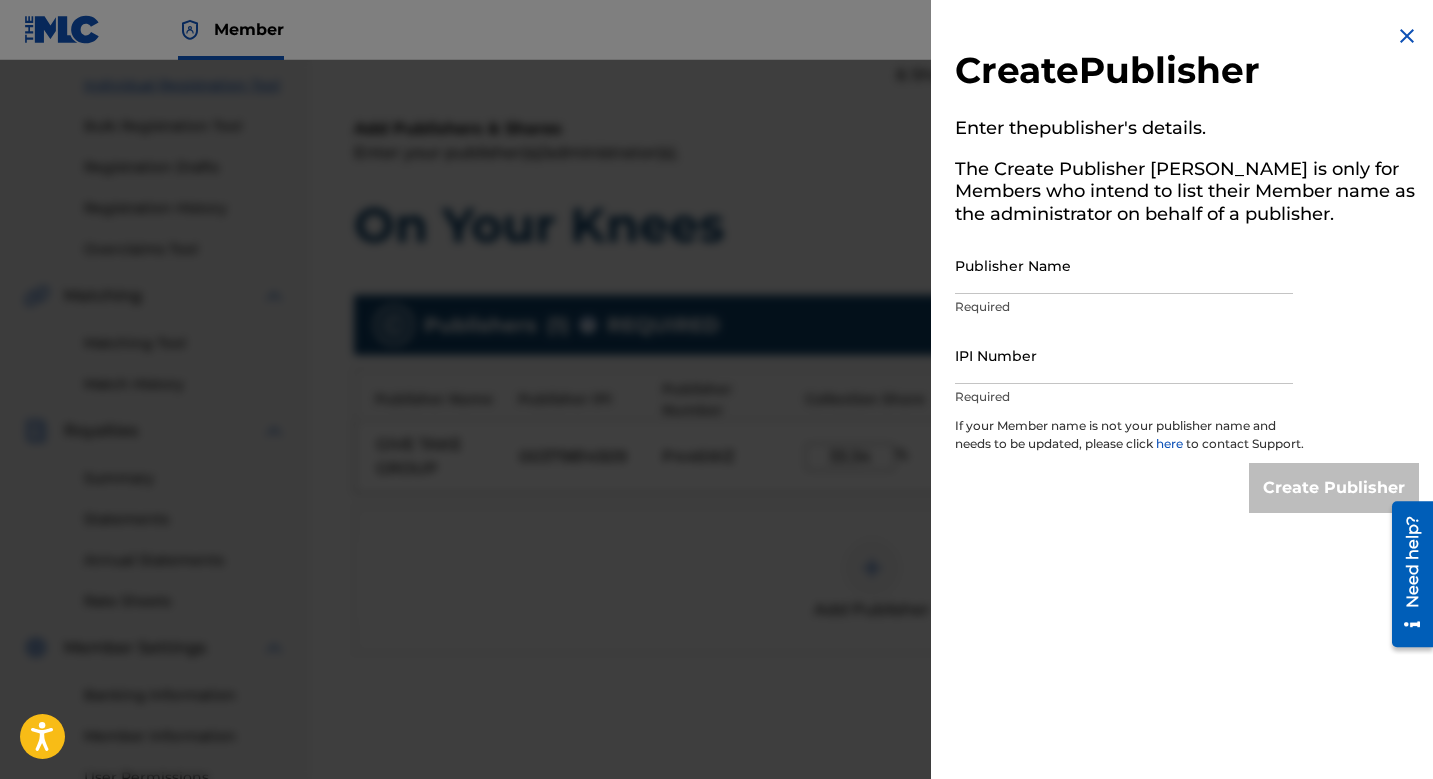 click on "Publisher Name" at bounding box center (1124, 265) 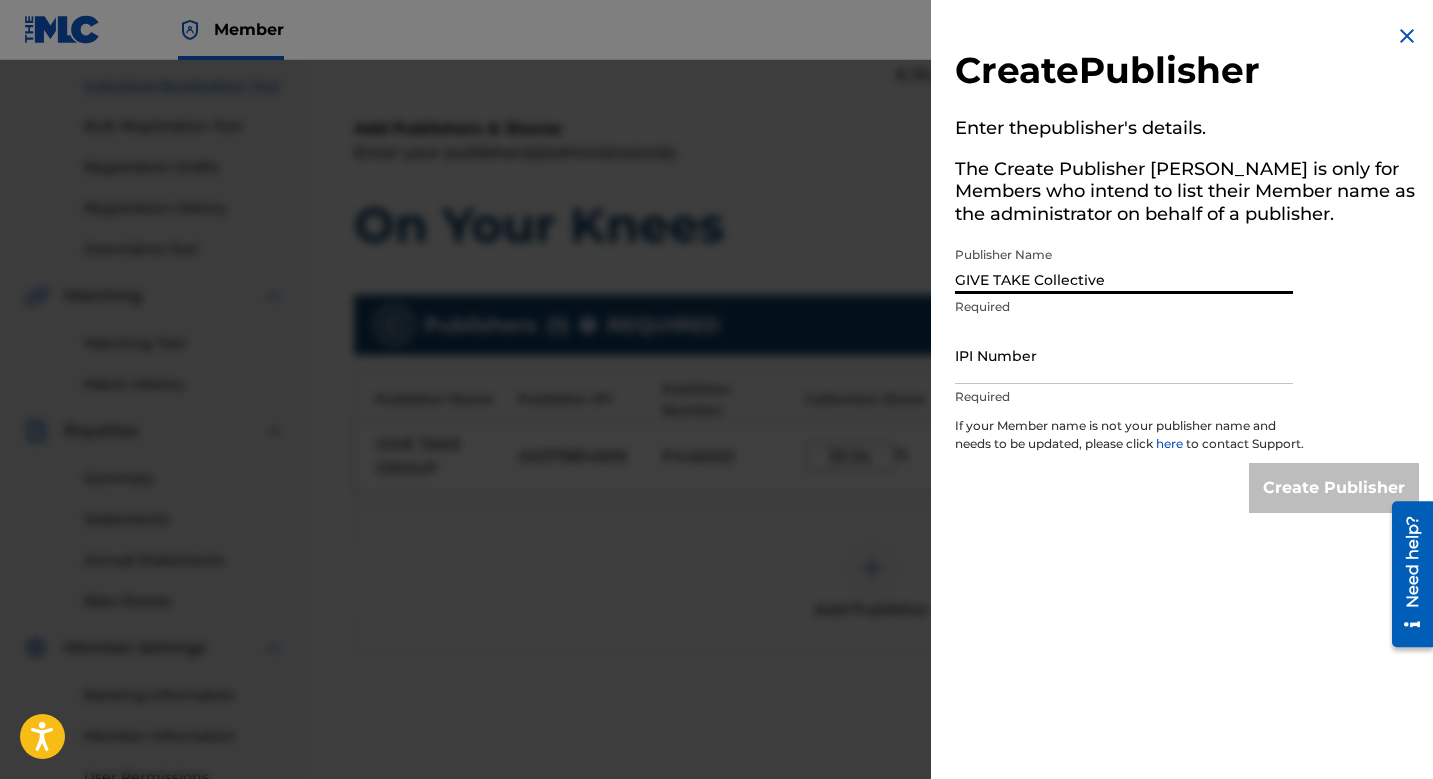 type on "GIVE TAKE Collective" 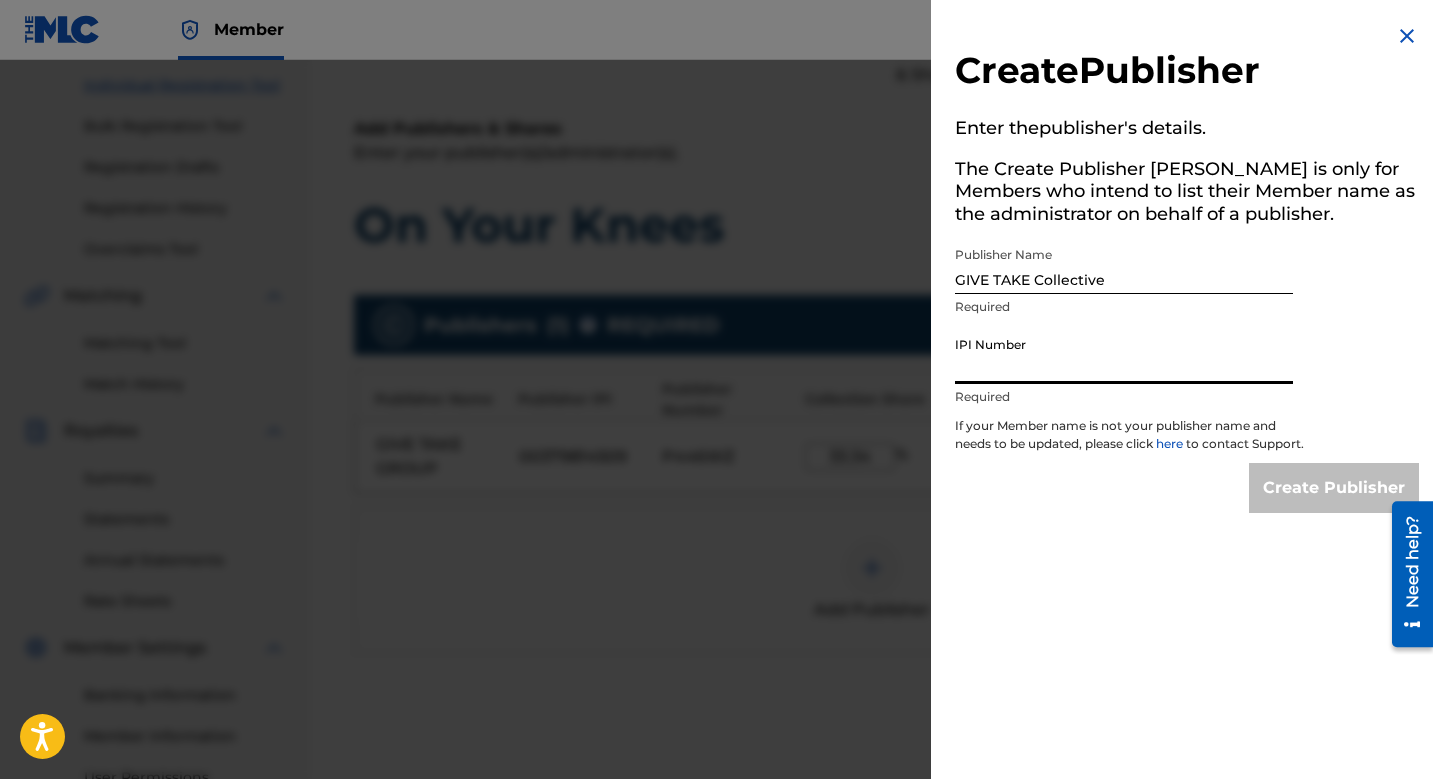 paste on "1128610873" 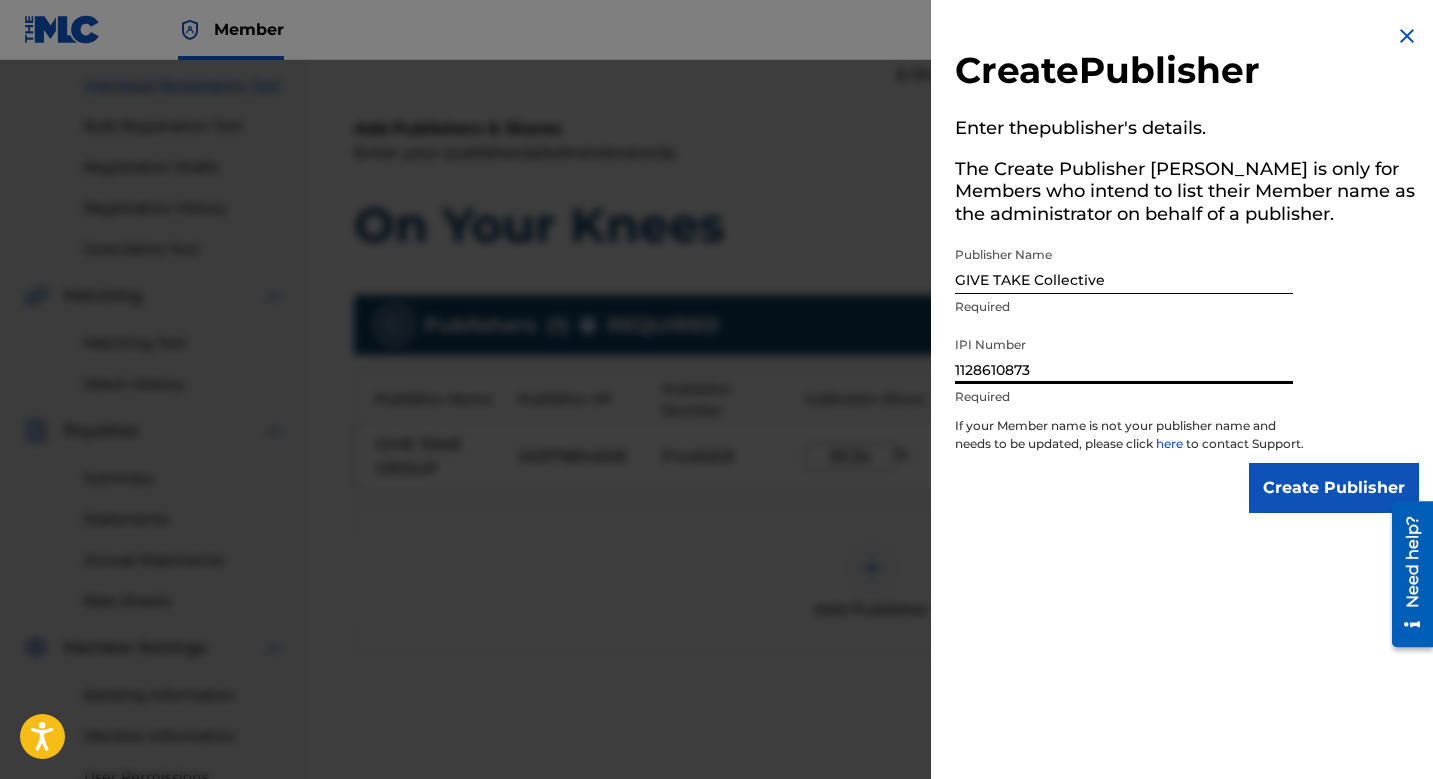 type on "1128610873" 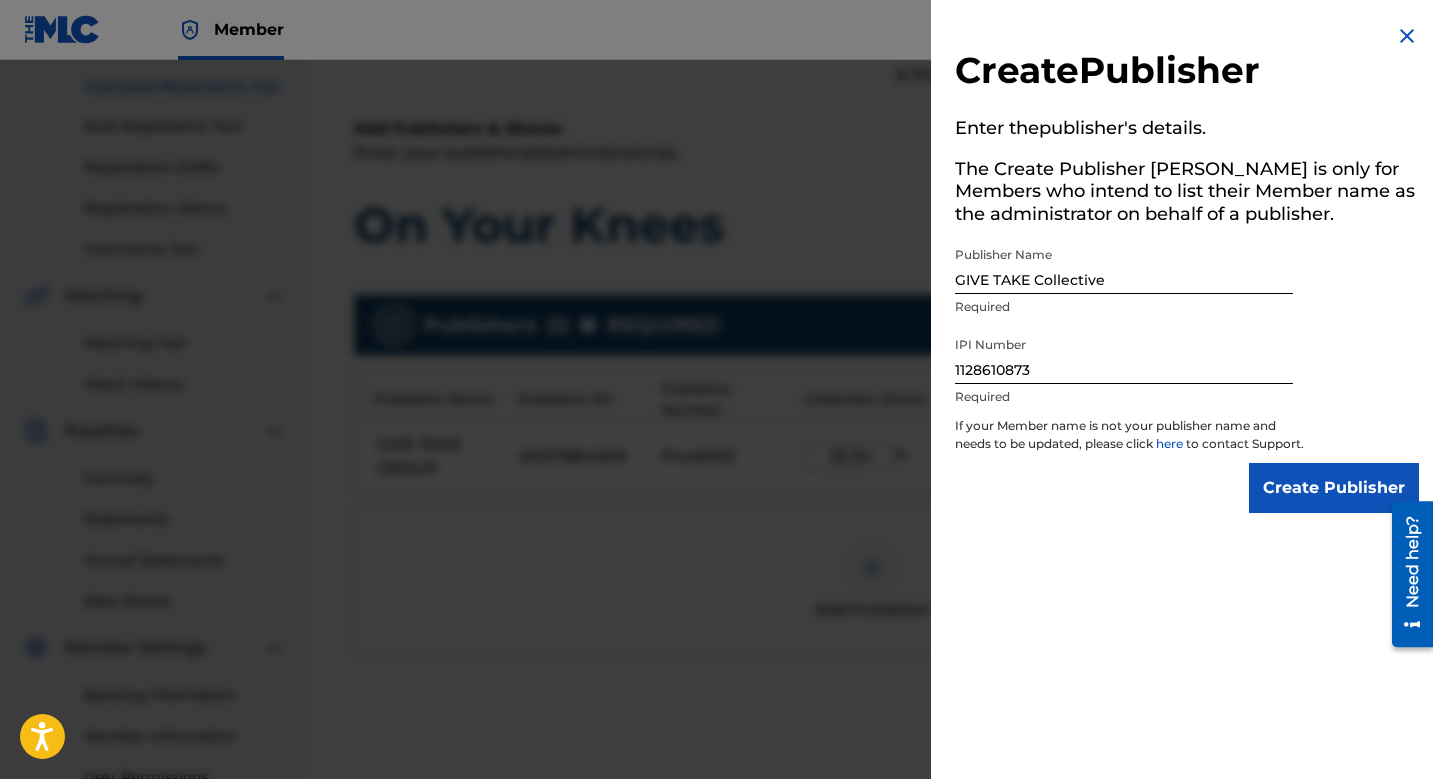click on "Create Publisher" at bounding box center (1334, 488) 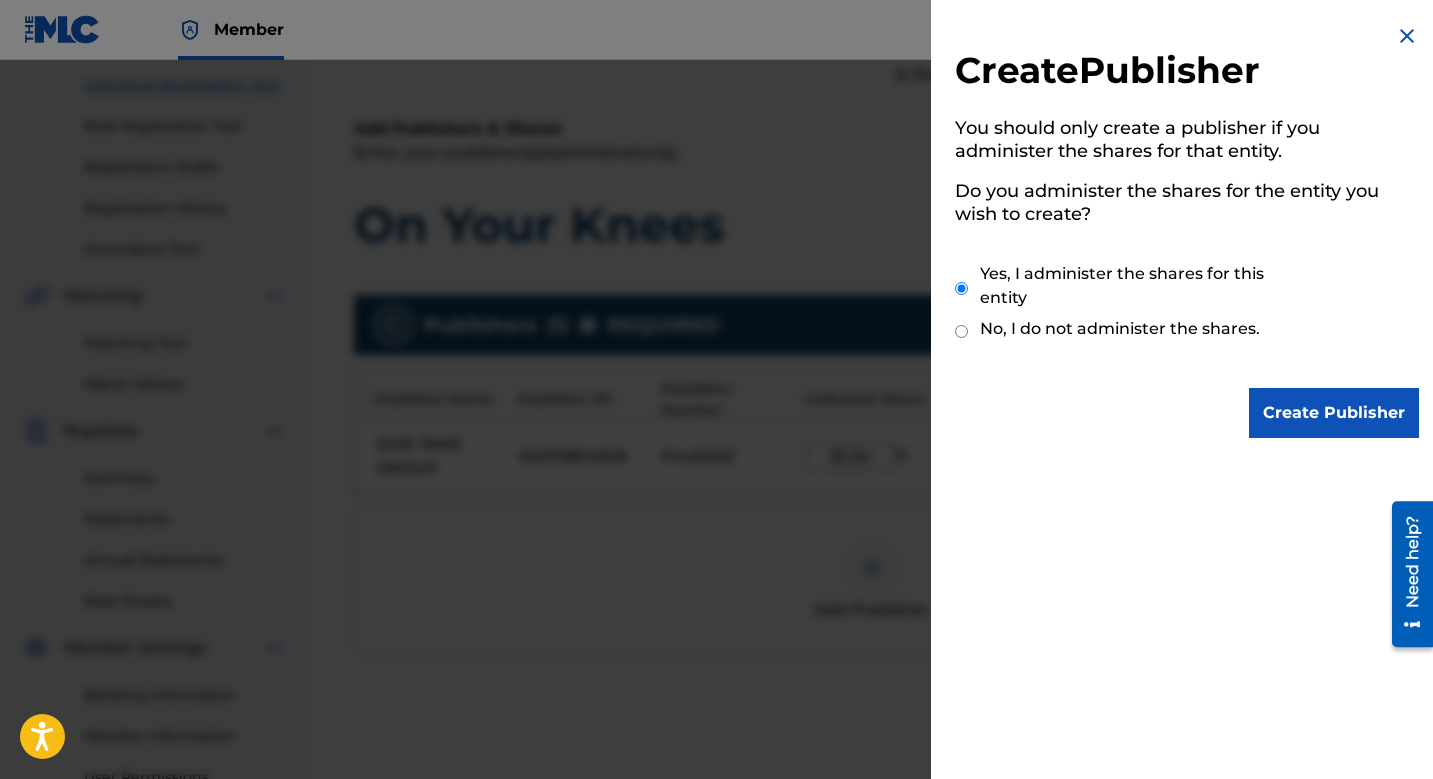 click on "Create Publisher" at bounding box center (1334, 413) 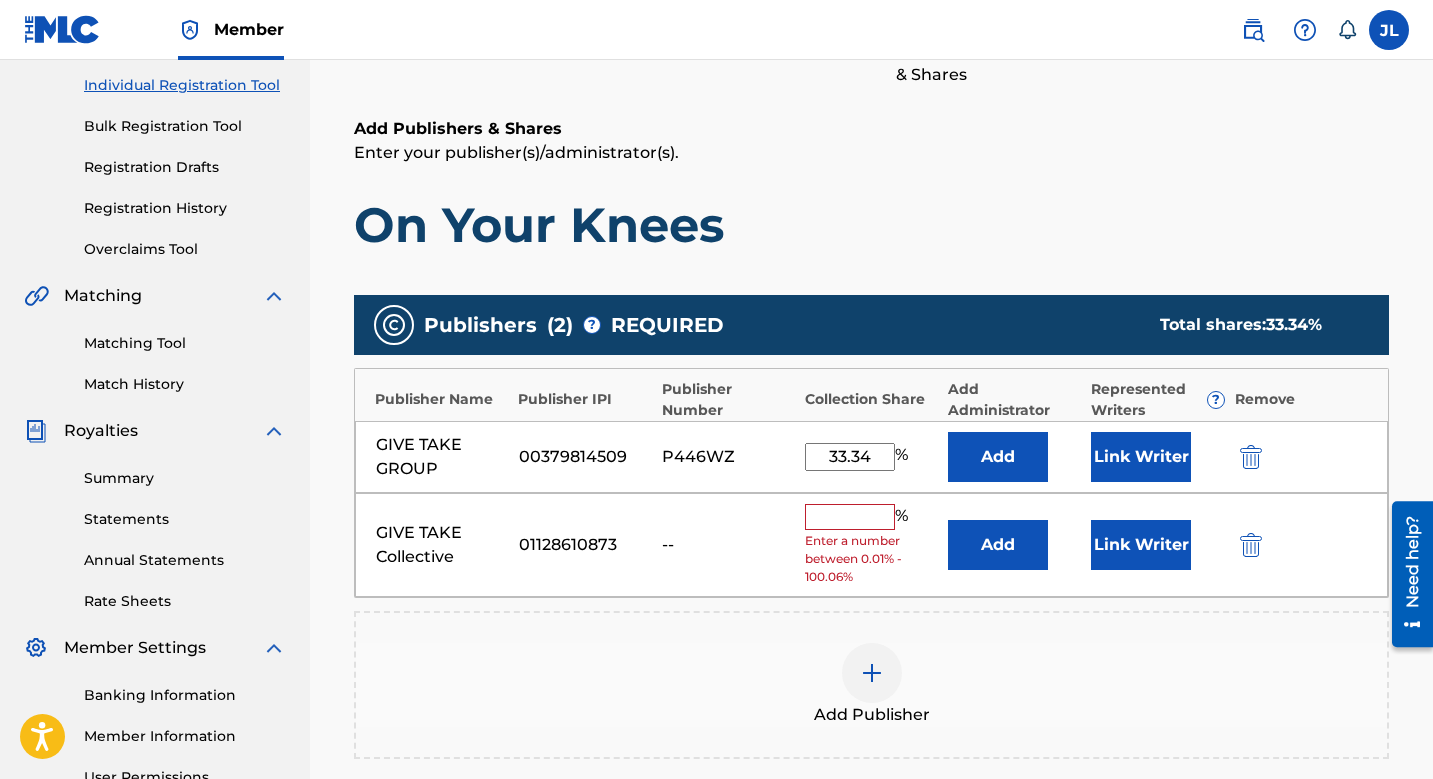 click at bounding box center (850, 517) 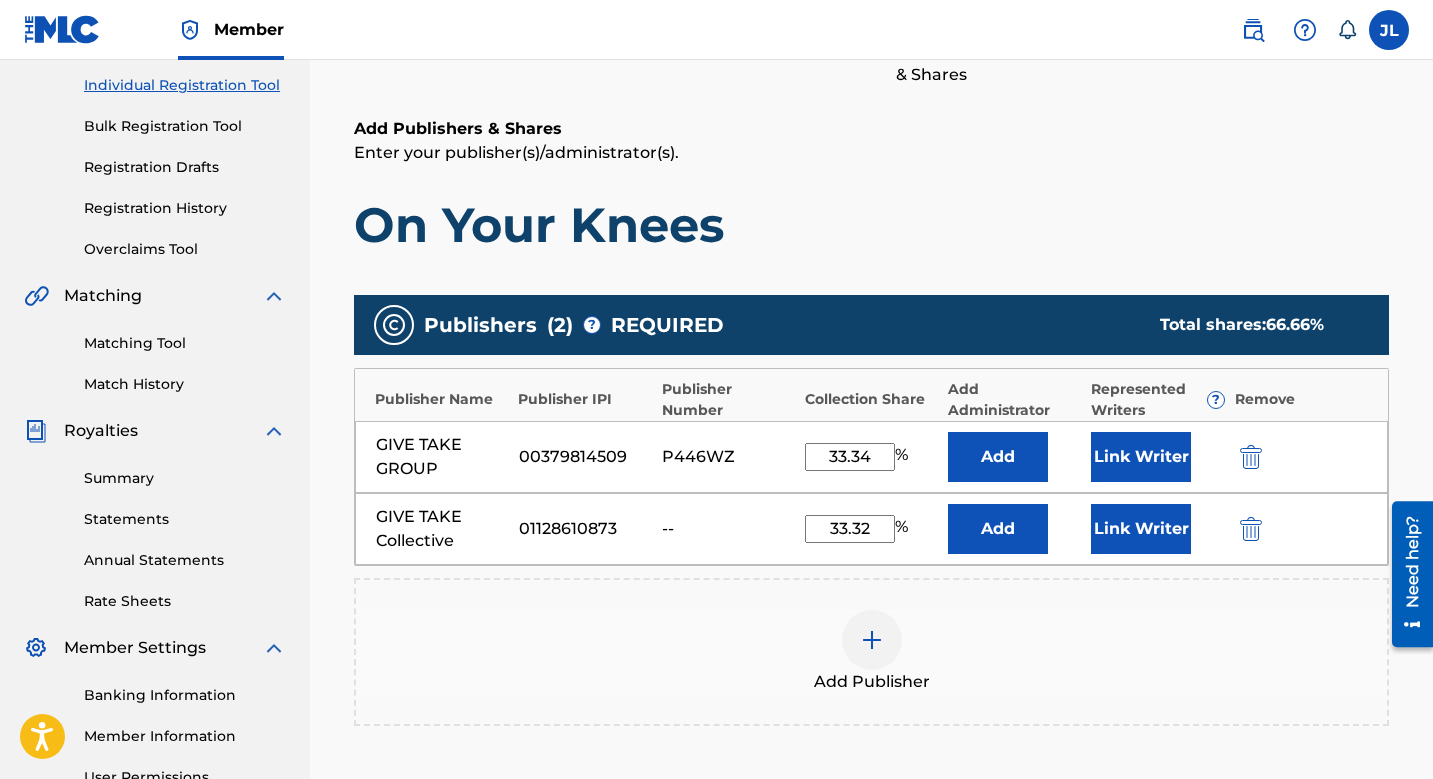 type on "33.32" 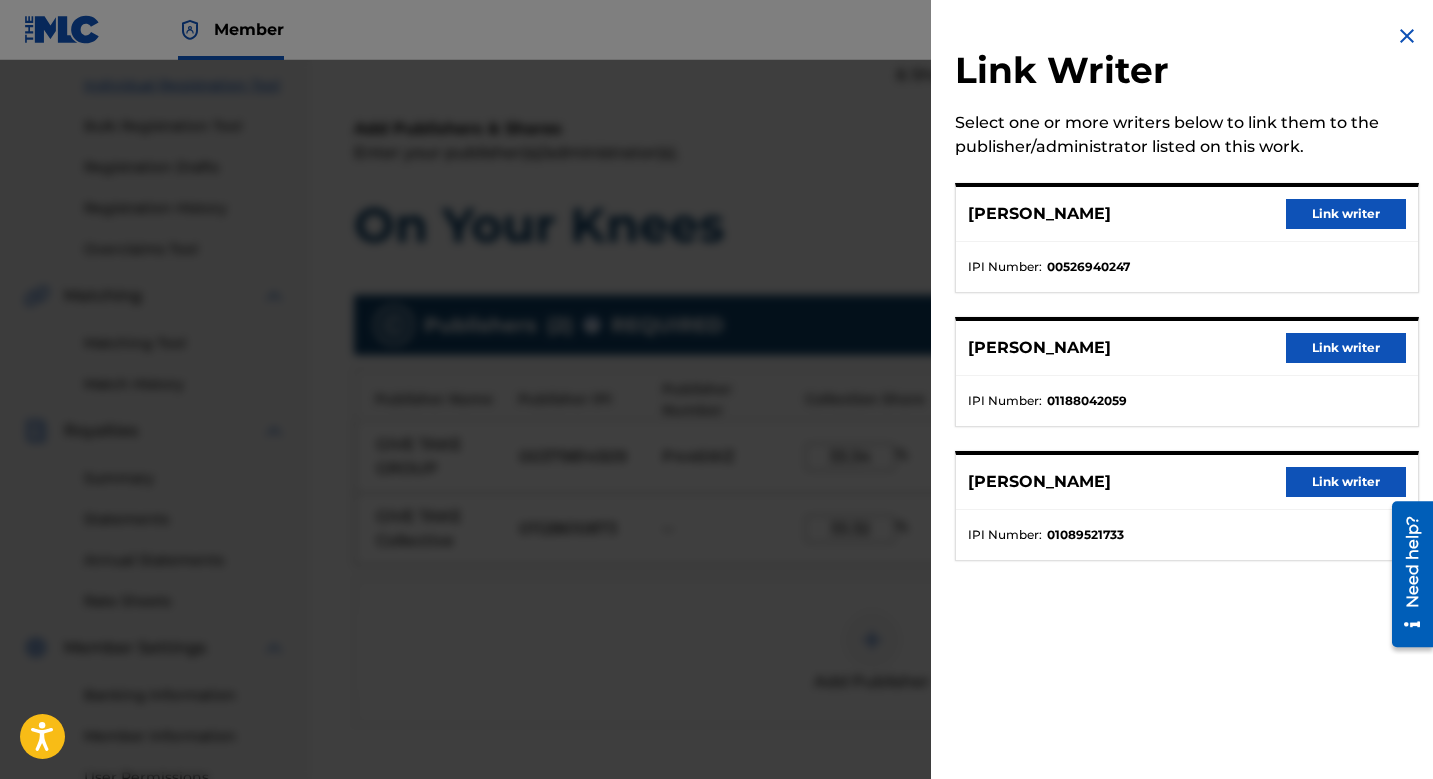 click on "Link writer" at bounding box center [1346, 214] 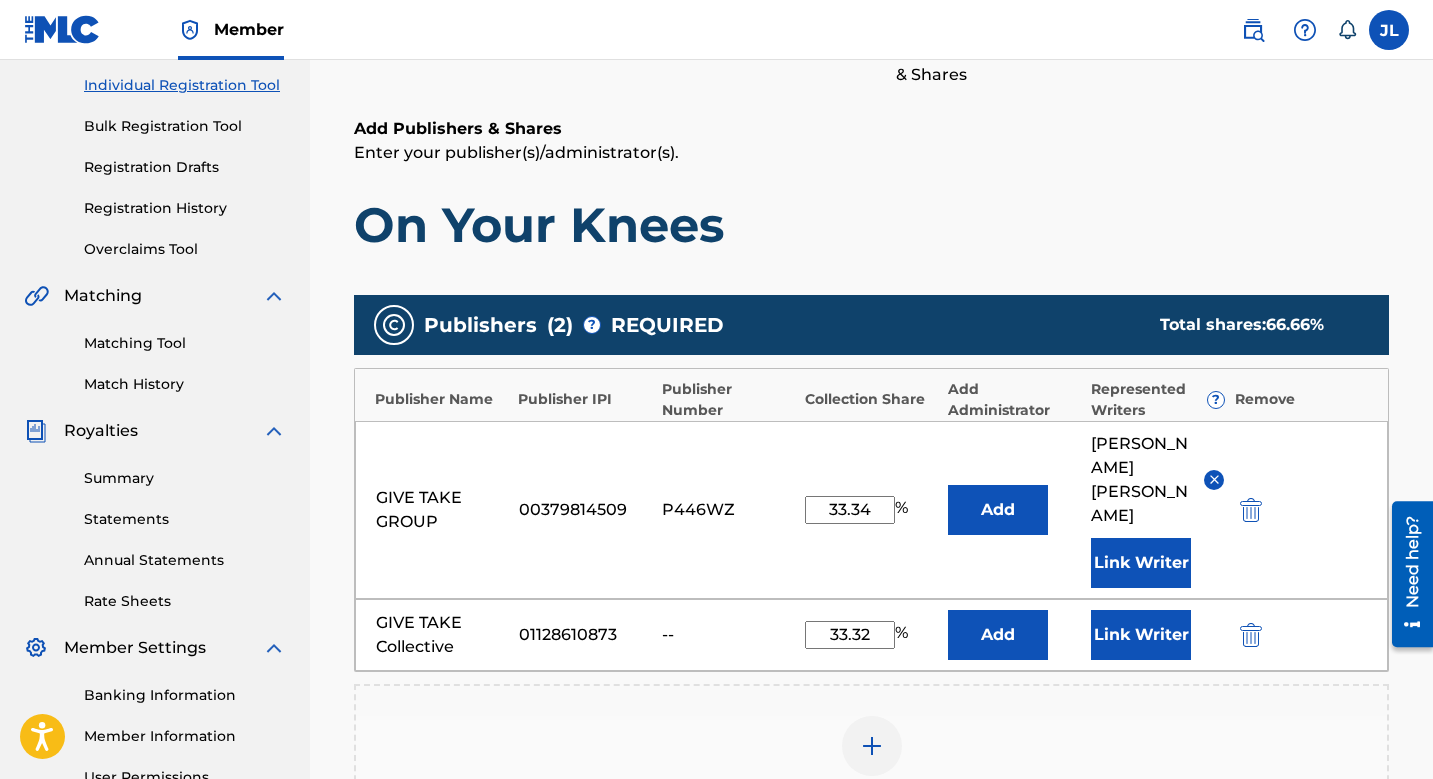 click on "Link Writer" at bounding box center [1141, 563] 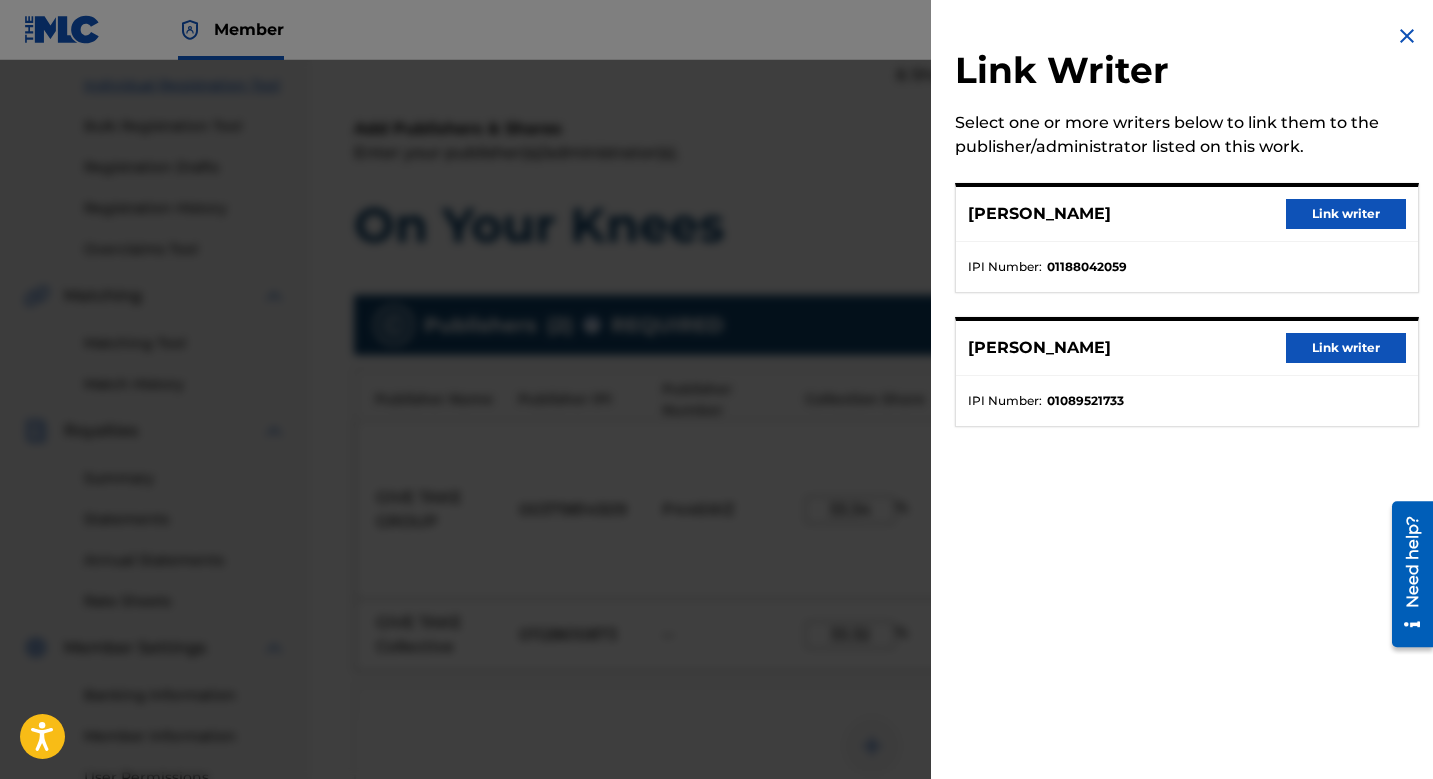 click on "Link writer" at bounding box center (1346, 348) 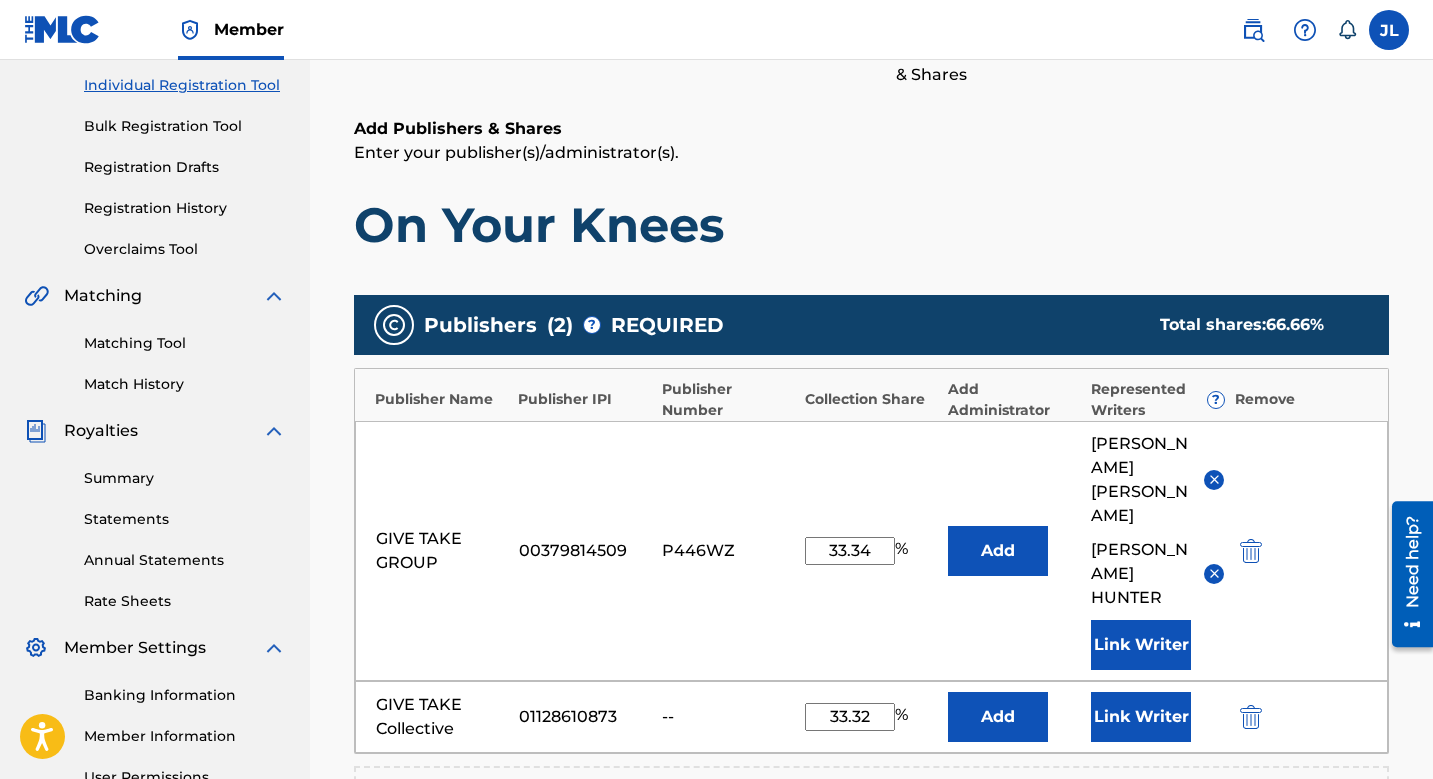 click on "Link Writer" at bounding box center [1141, 717] 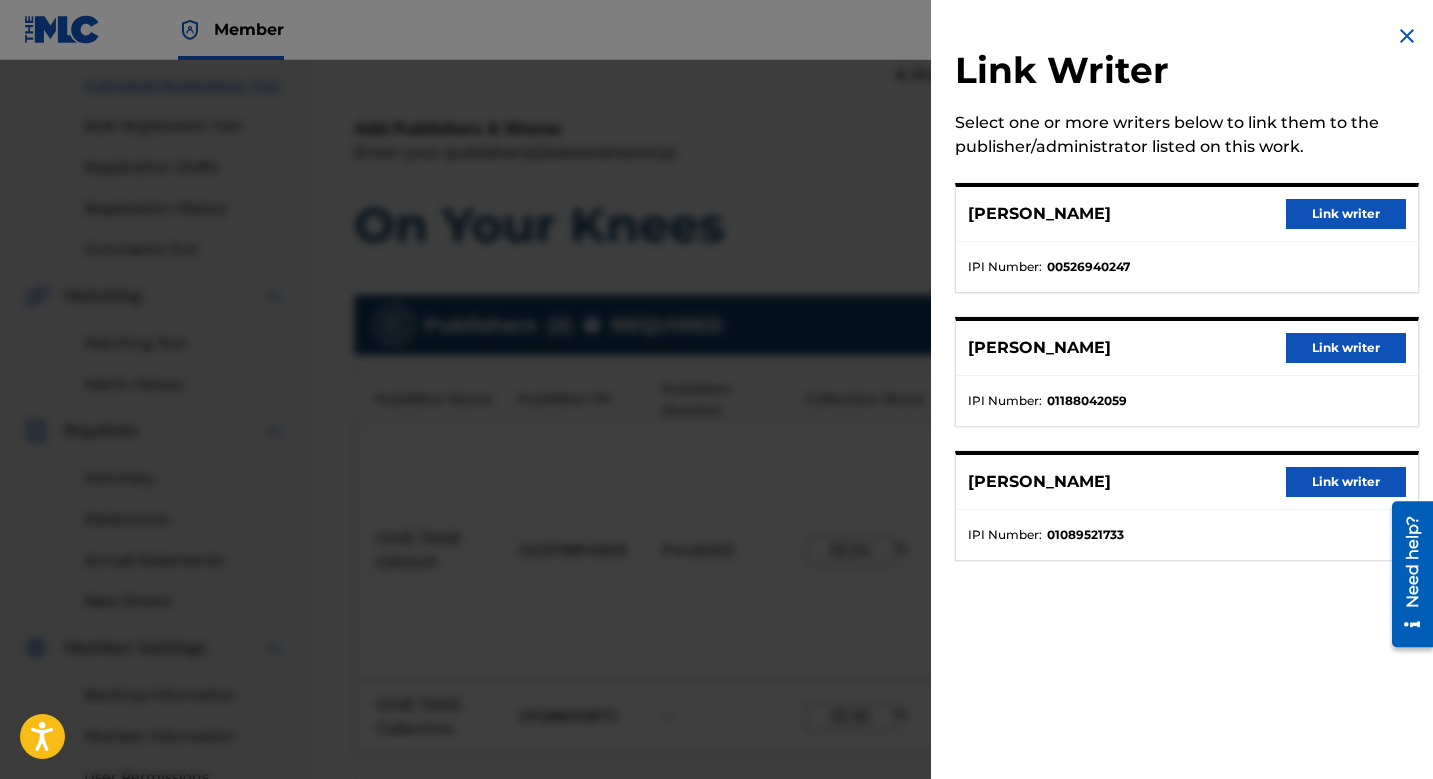 click on "Link writer" at bounding box center [1346, 348] 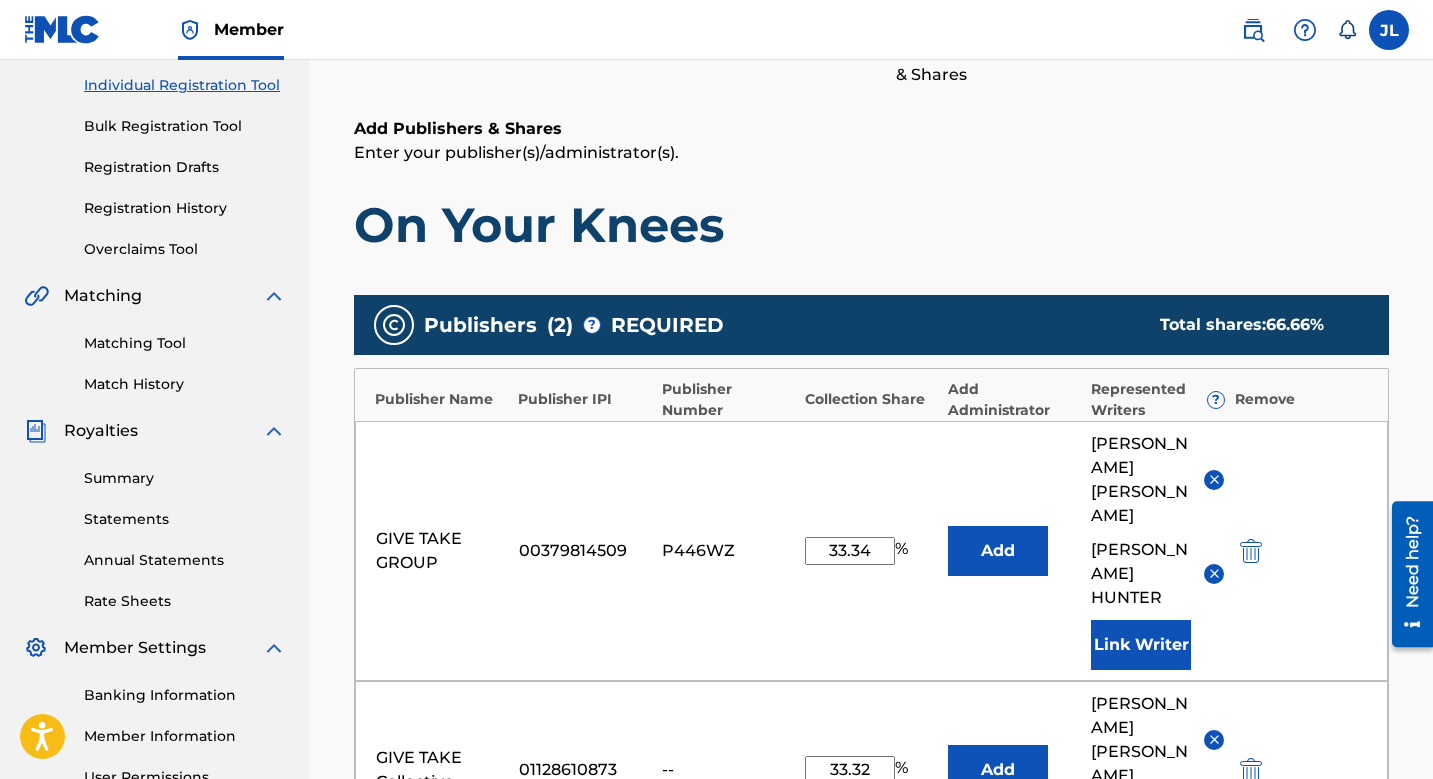 click on "Add" at bounding box center (998, 551) 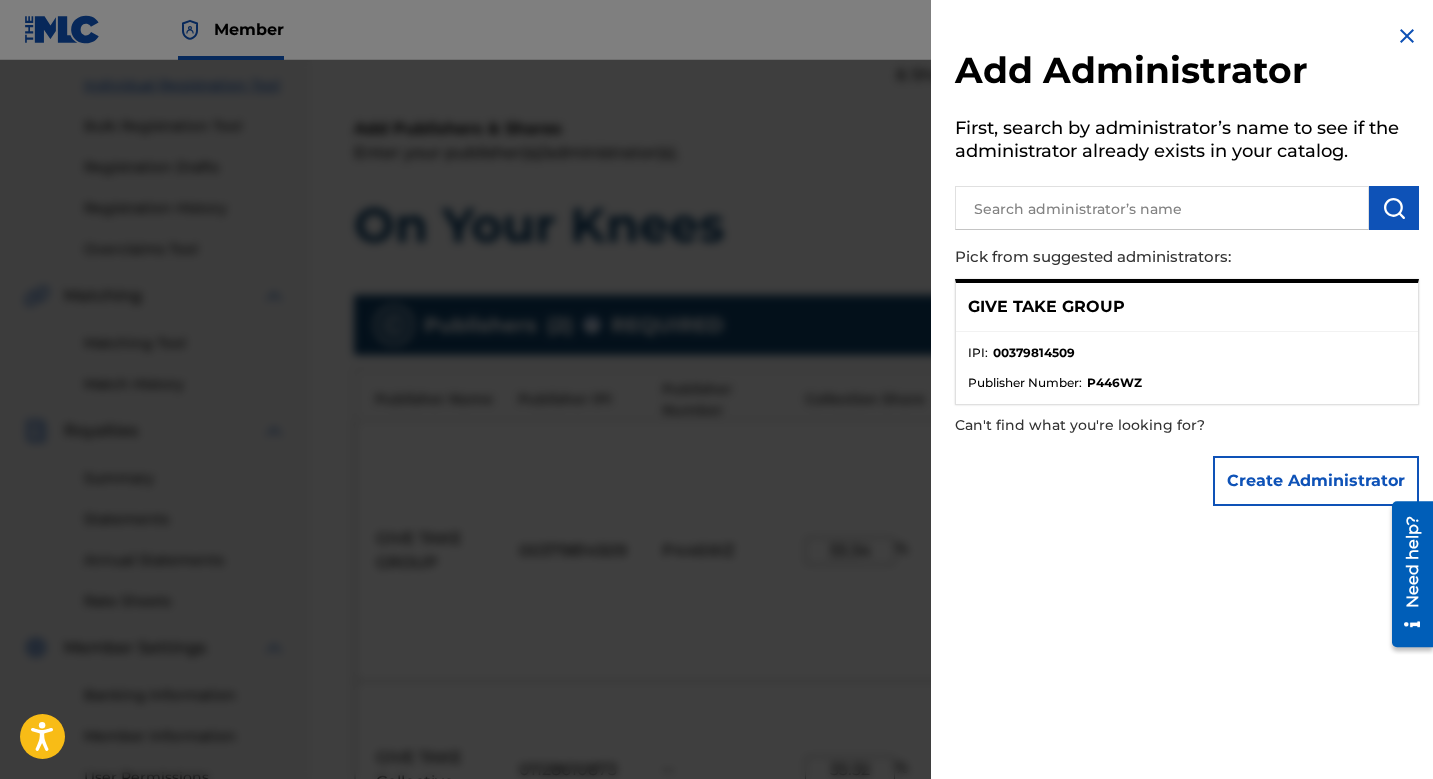 click on "00379814509" at bounding box center [1034, 353] 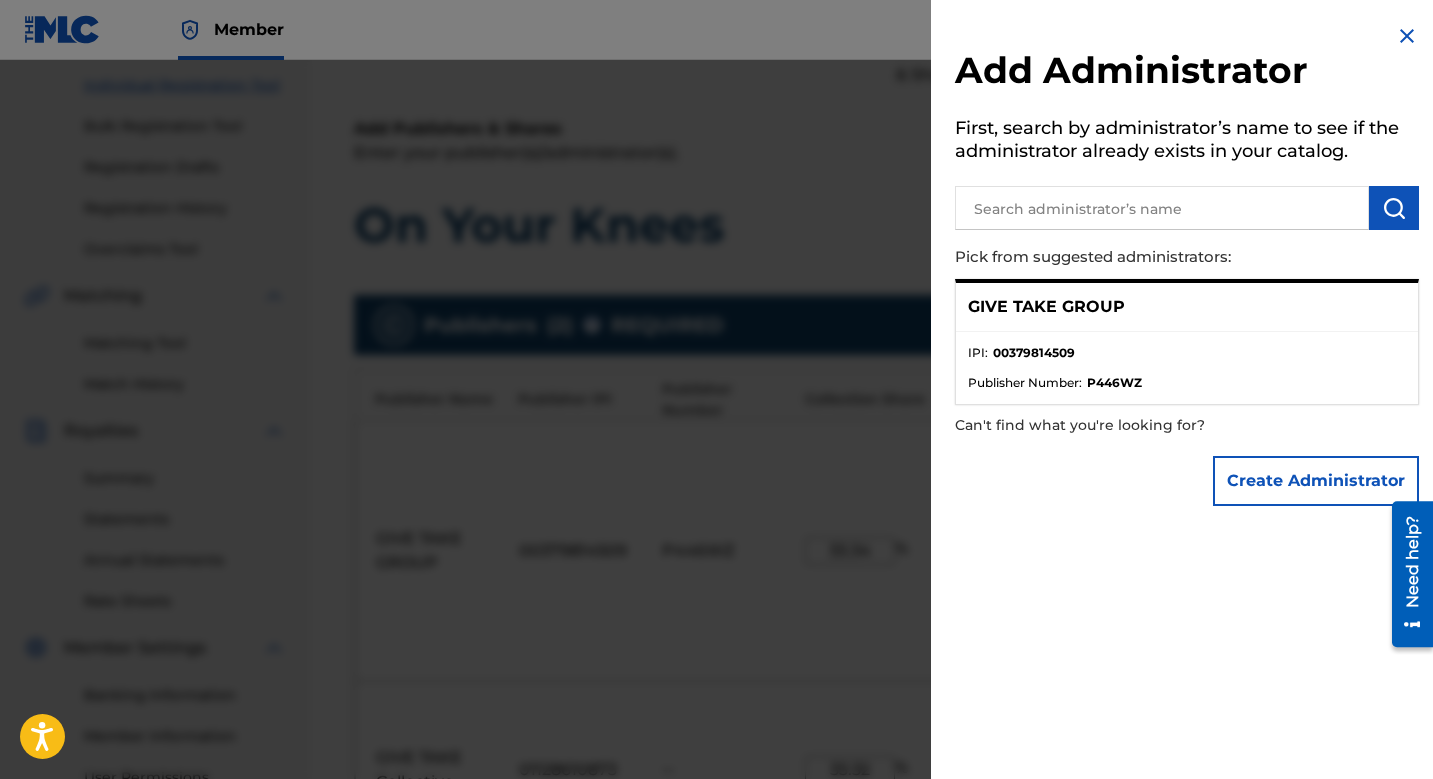 click at bounding box center (1407, 36) 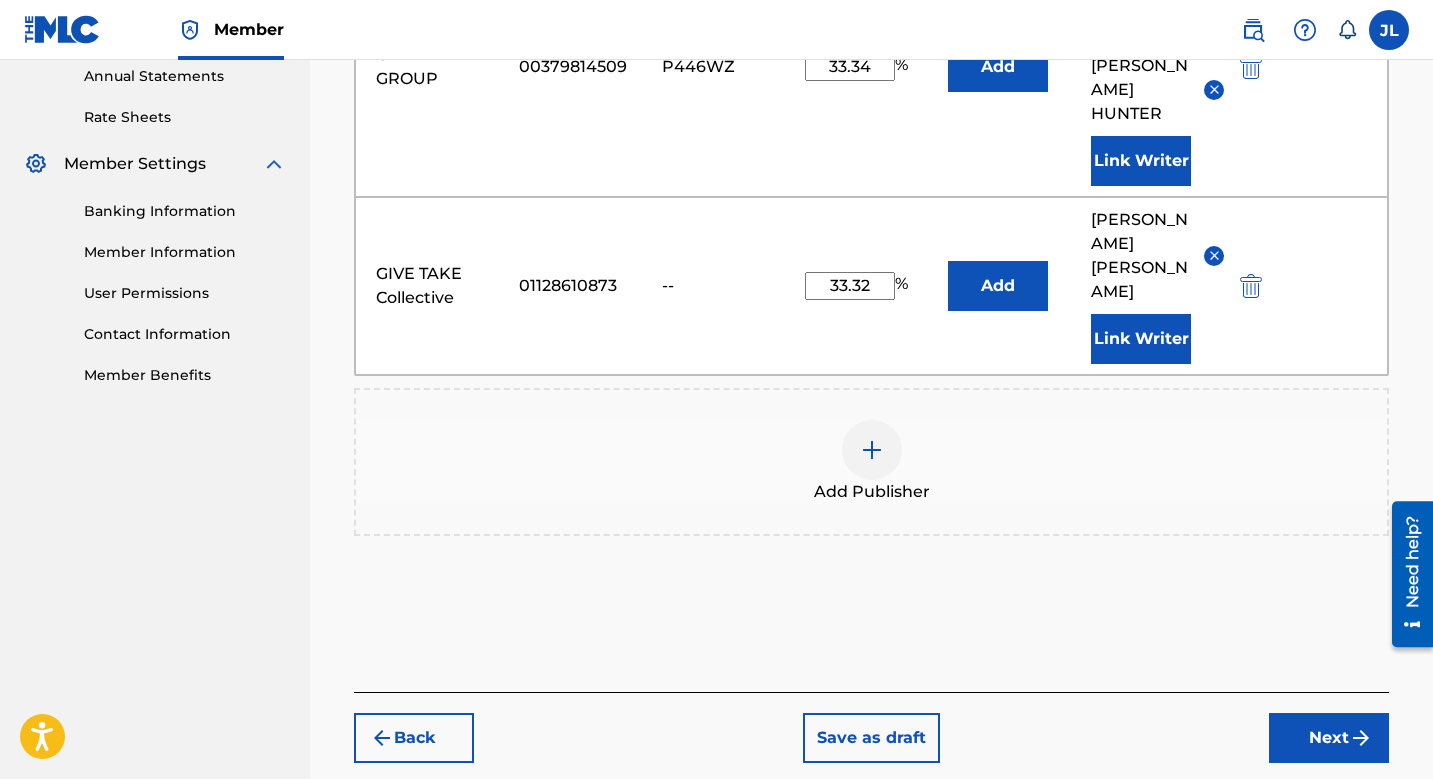 scroll, scrollTop: 738, scrollLeft: 0, axis: vertical 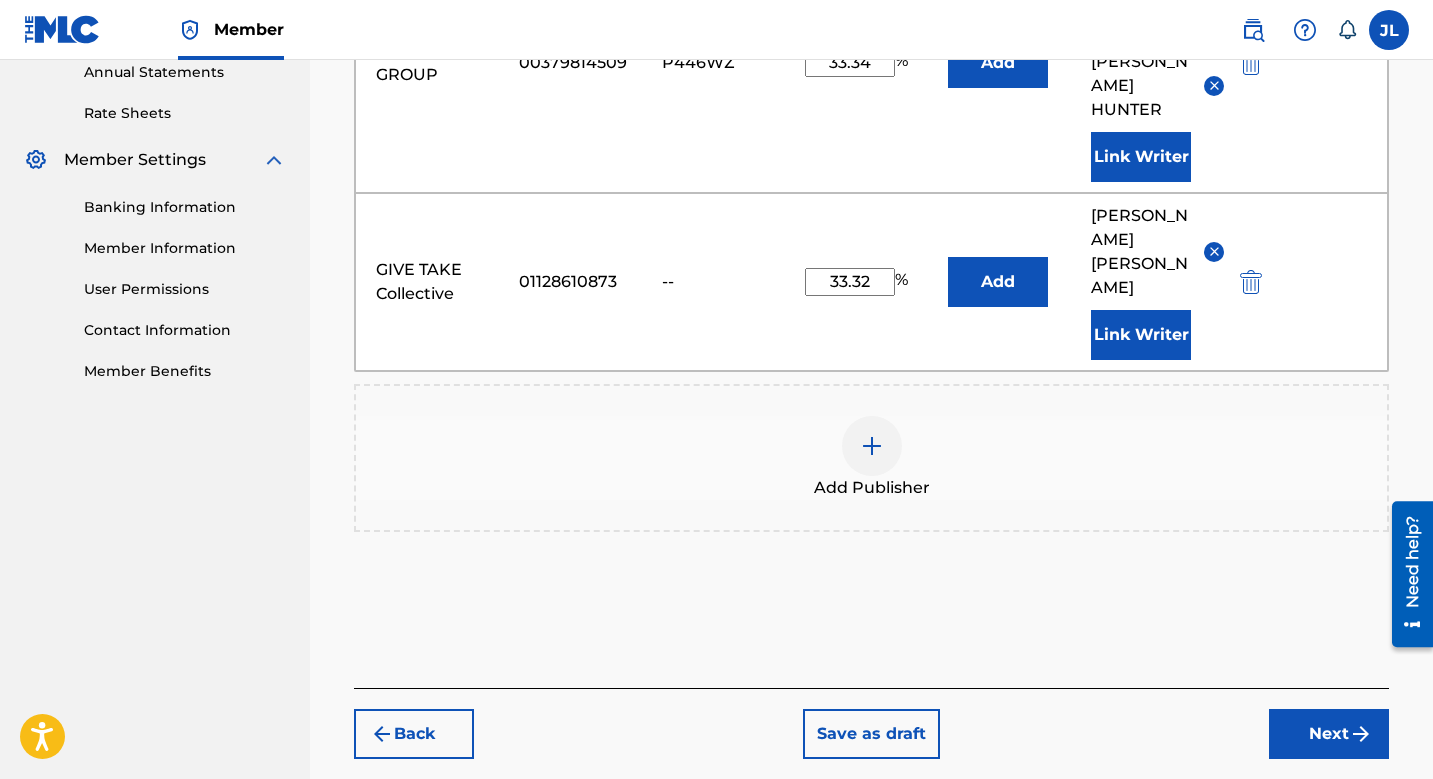 click on "Next" at bounding box center (1329, 734) 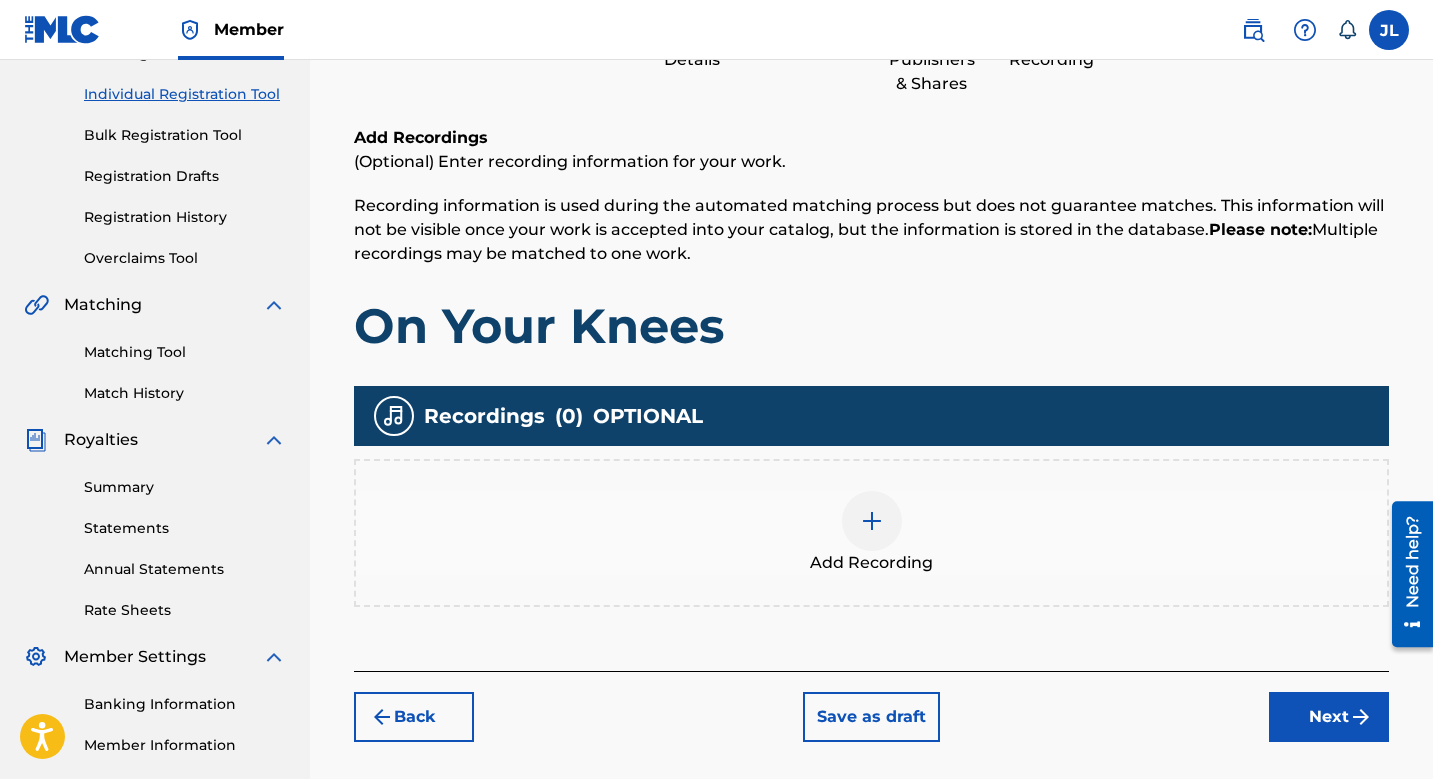 scroll, scrollTop: 343, scrollLeft: 0, axis: vertical 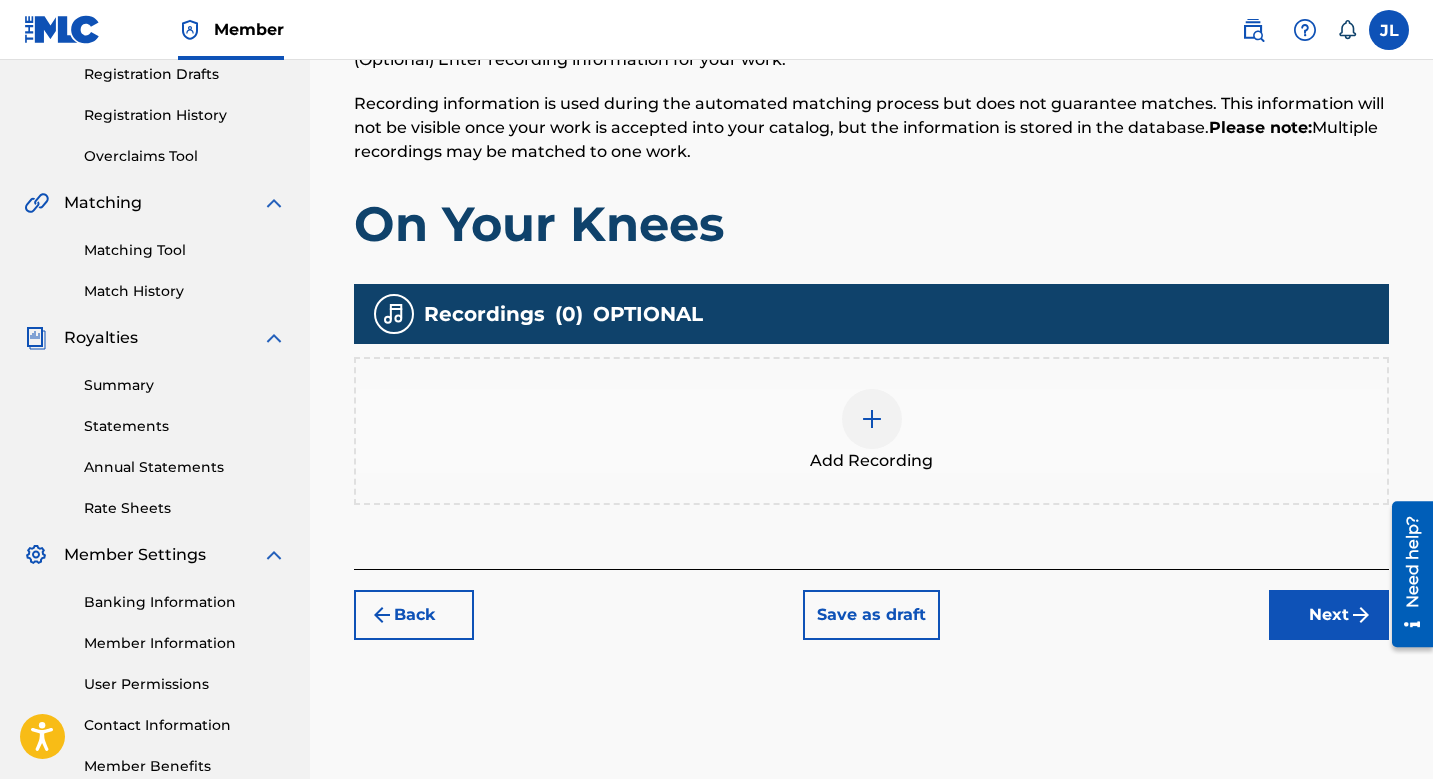 click at bounding box center [872, 419] 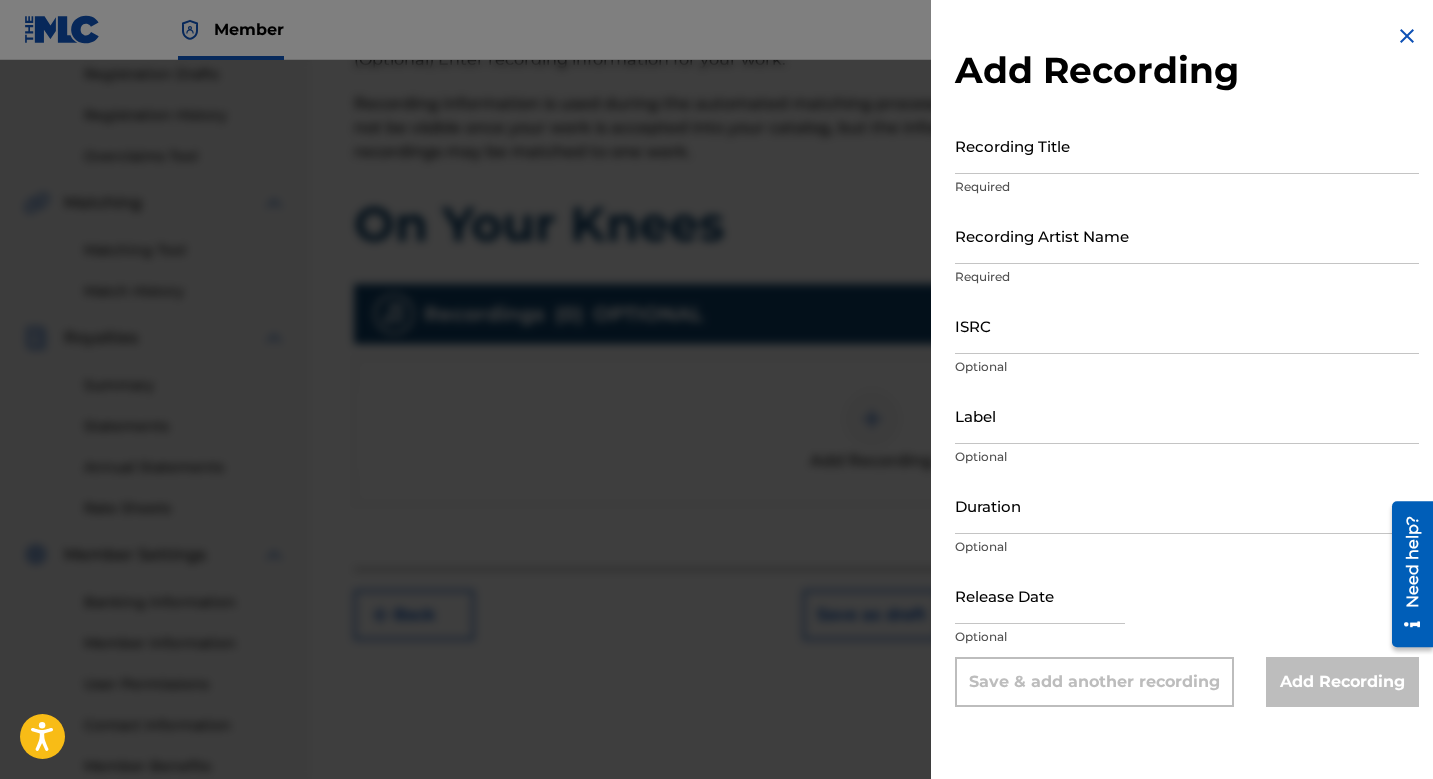 click on "Recording Title" at bounding box center (1187, 145) 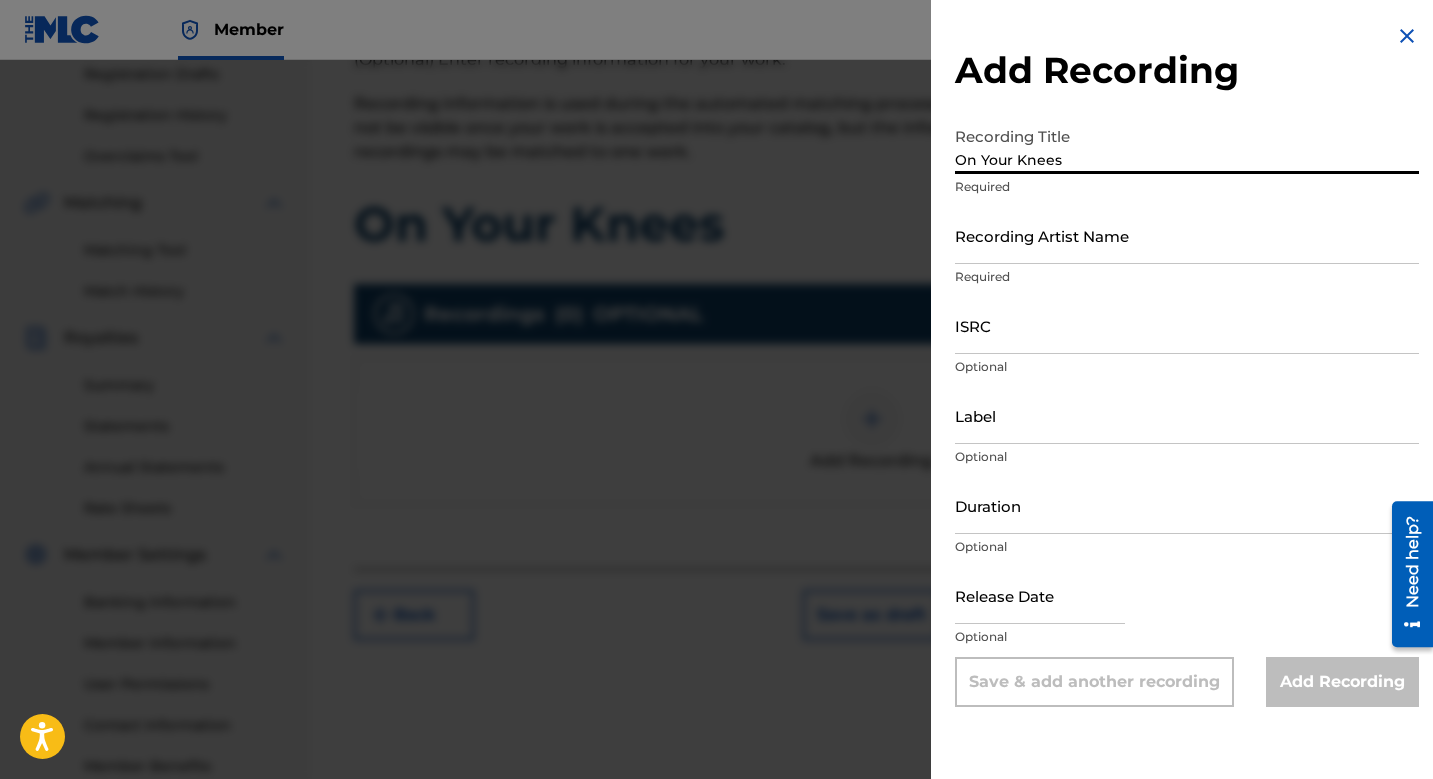 type on "On Your Knees" 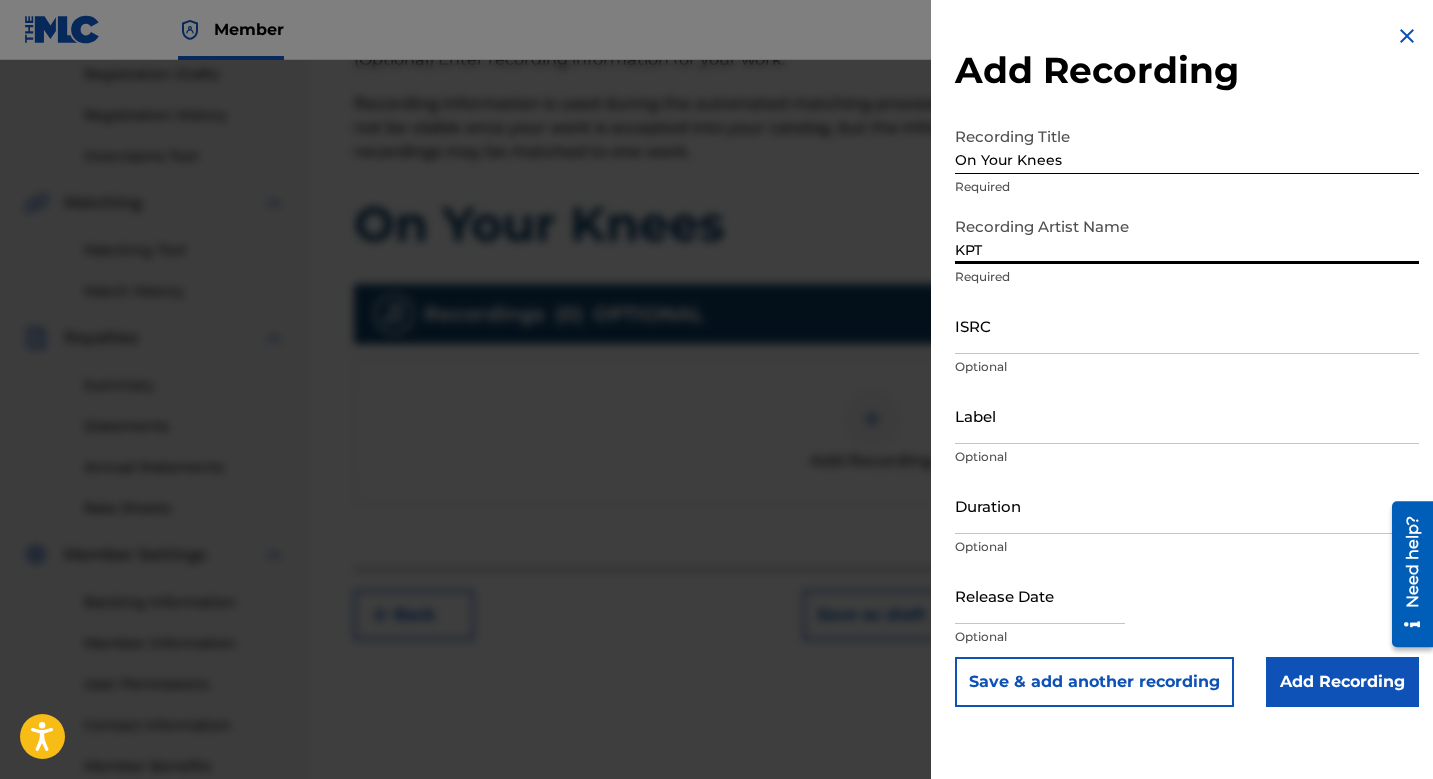 type on "KPT" 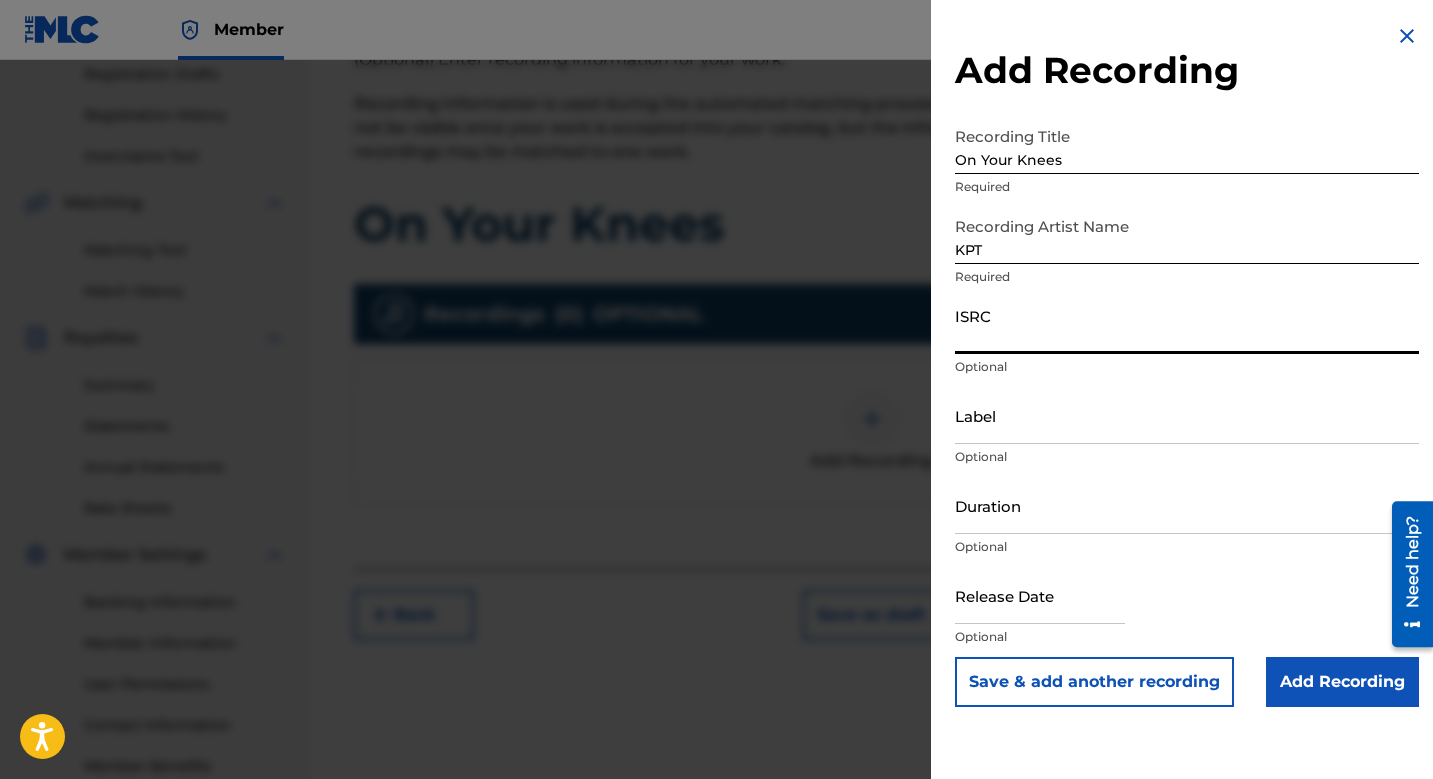 paste on "QT-2JL-24-00027" 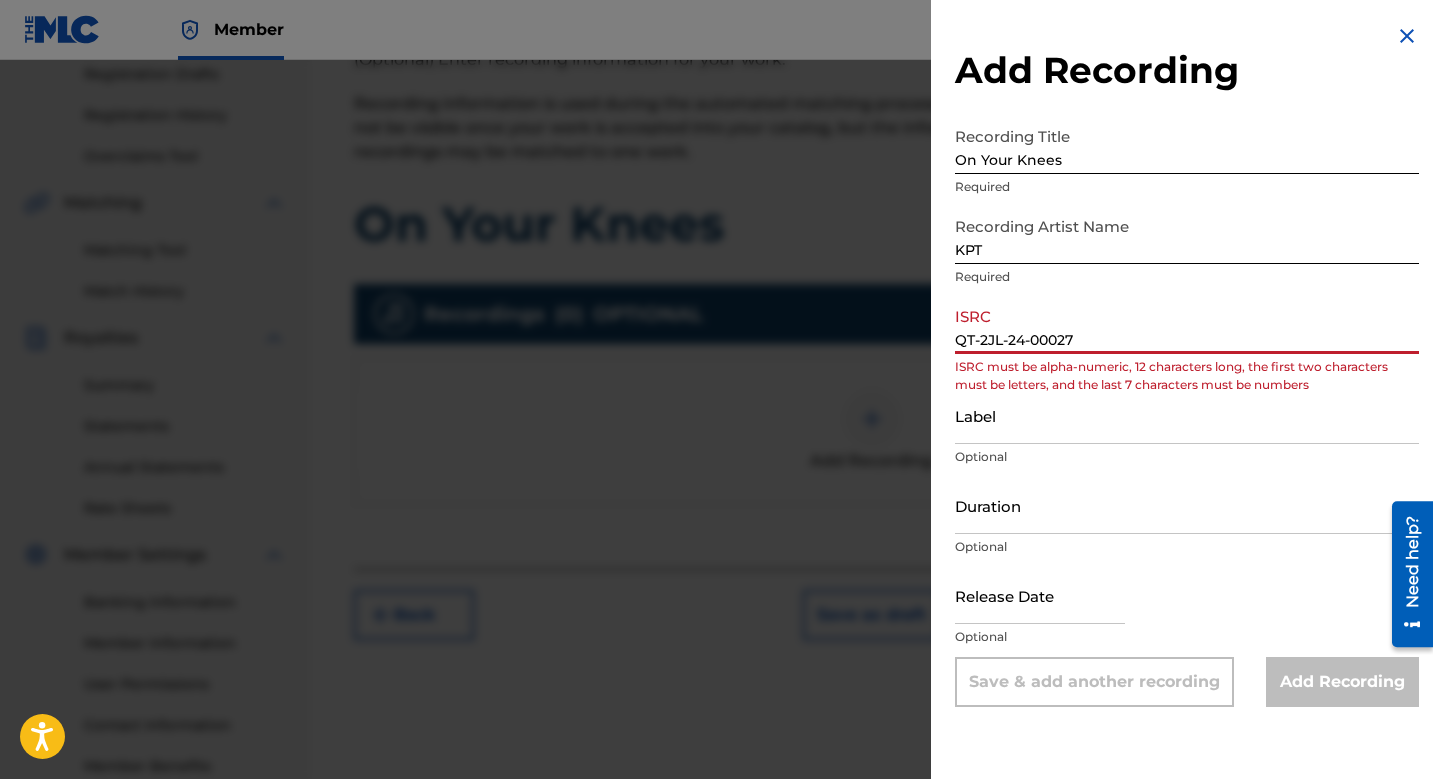 click on "QT-2JL-24-00027" at bounding box center [1187, 325] 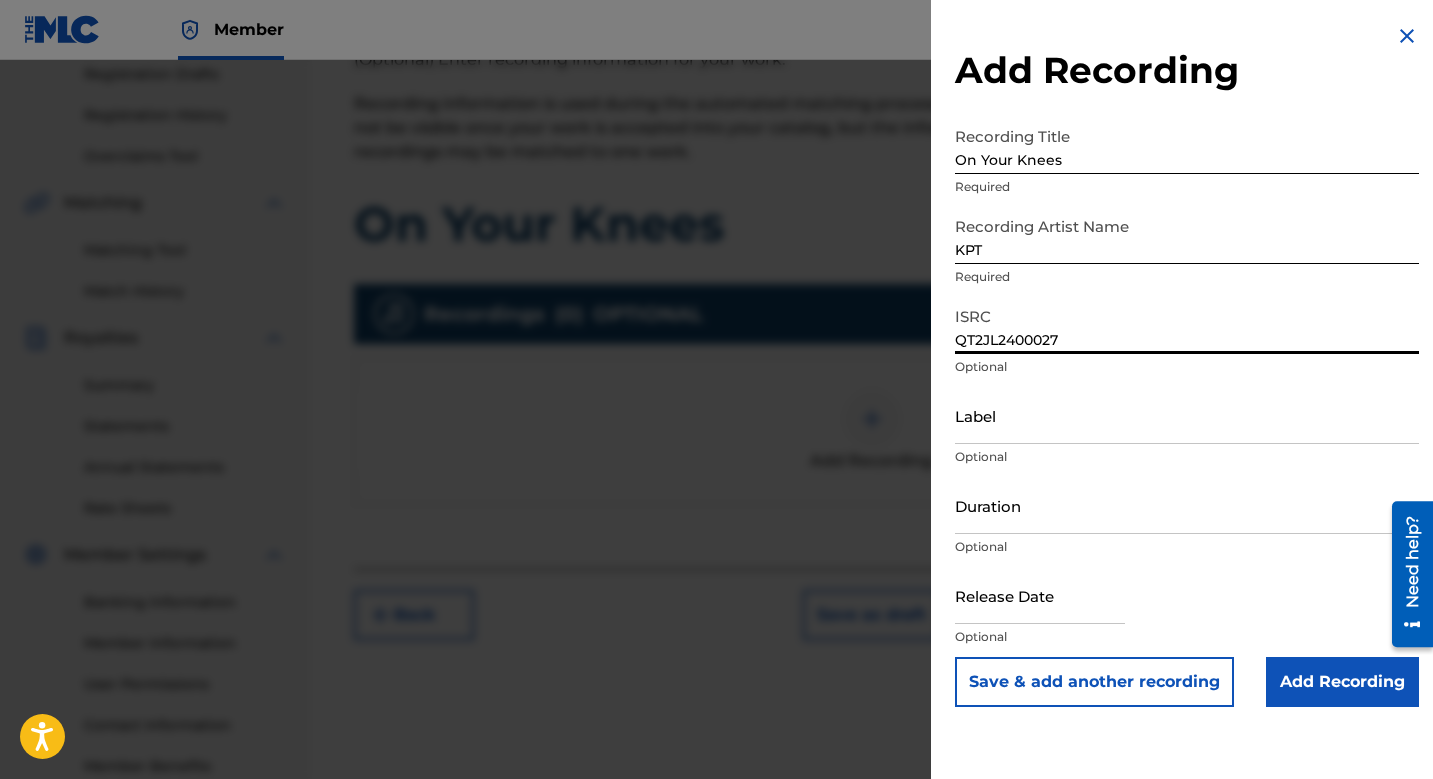 type on "QT2JL2400027" 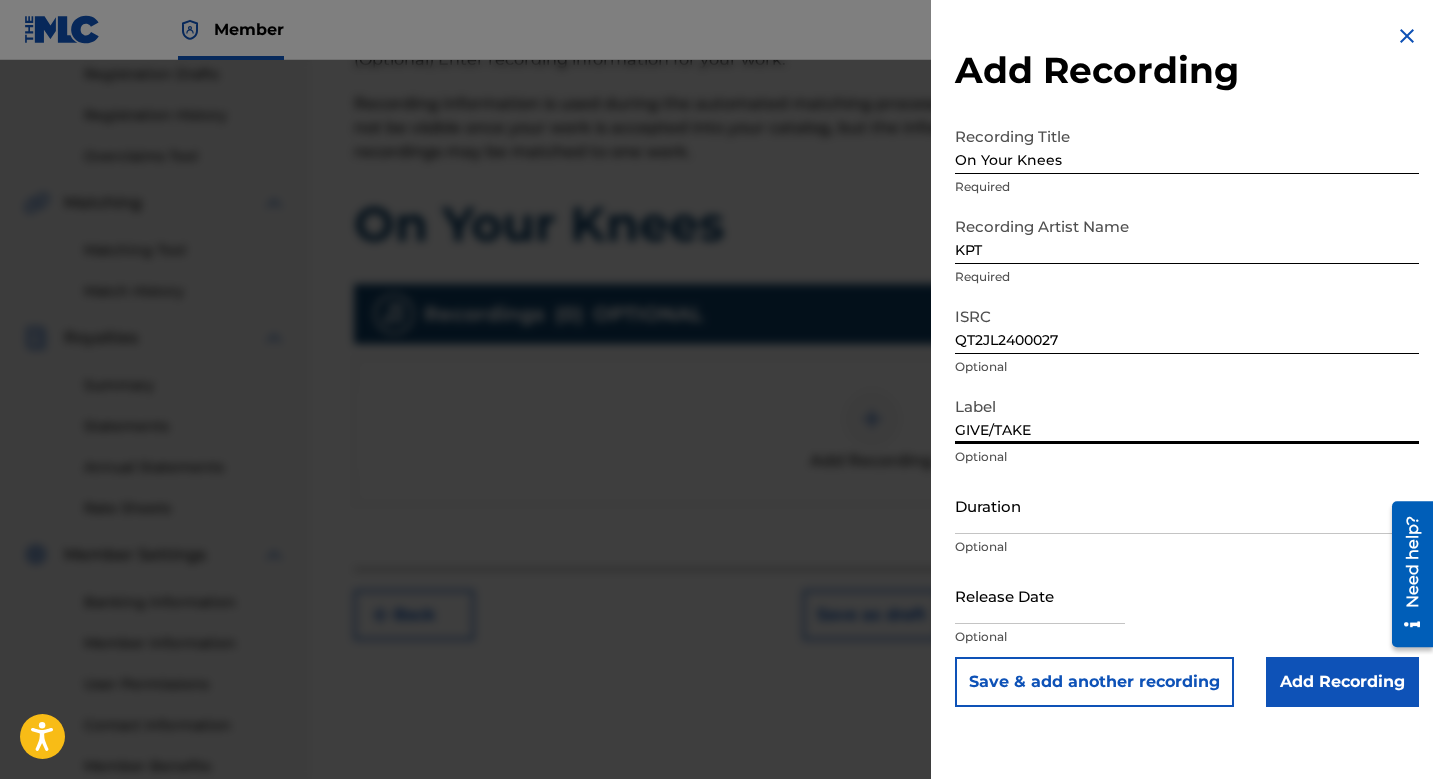 type on "GIVE/TAKE" 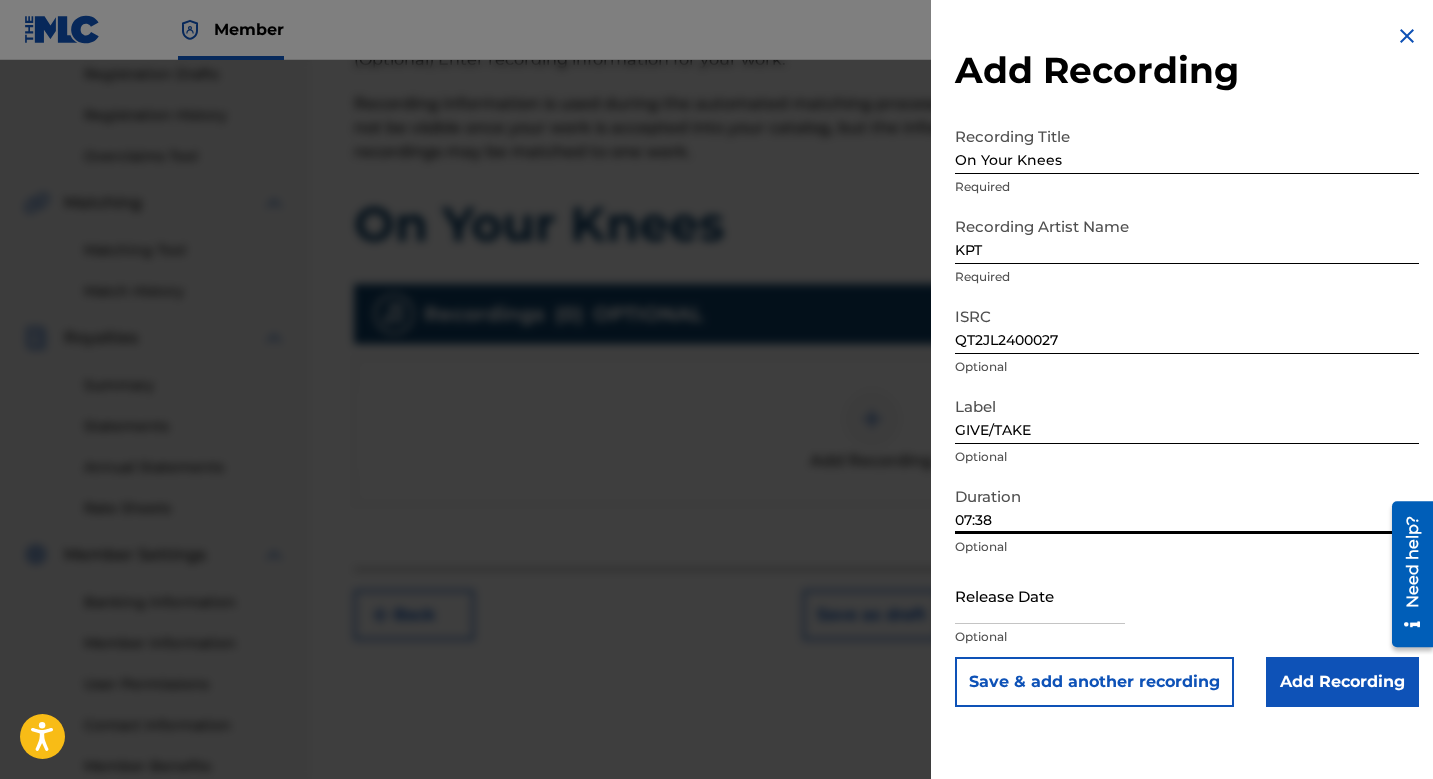 type on "07:38" 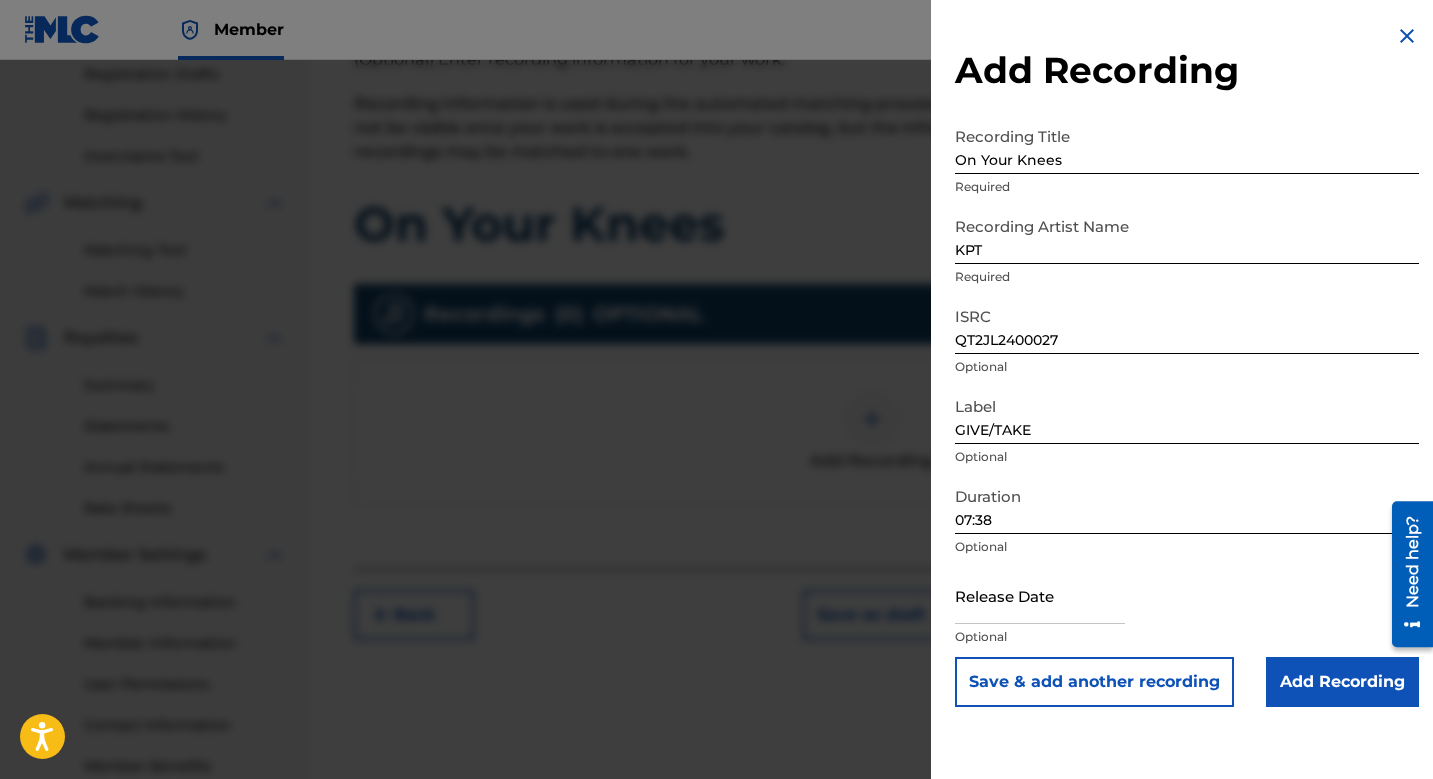 click at bounding box center (1040, 595) 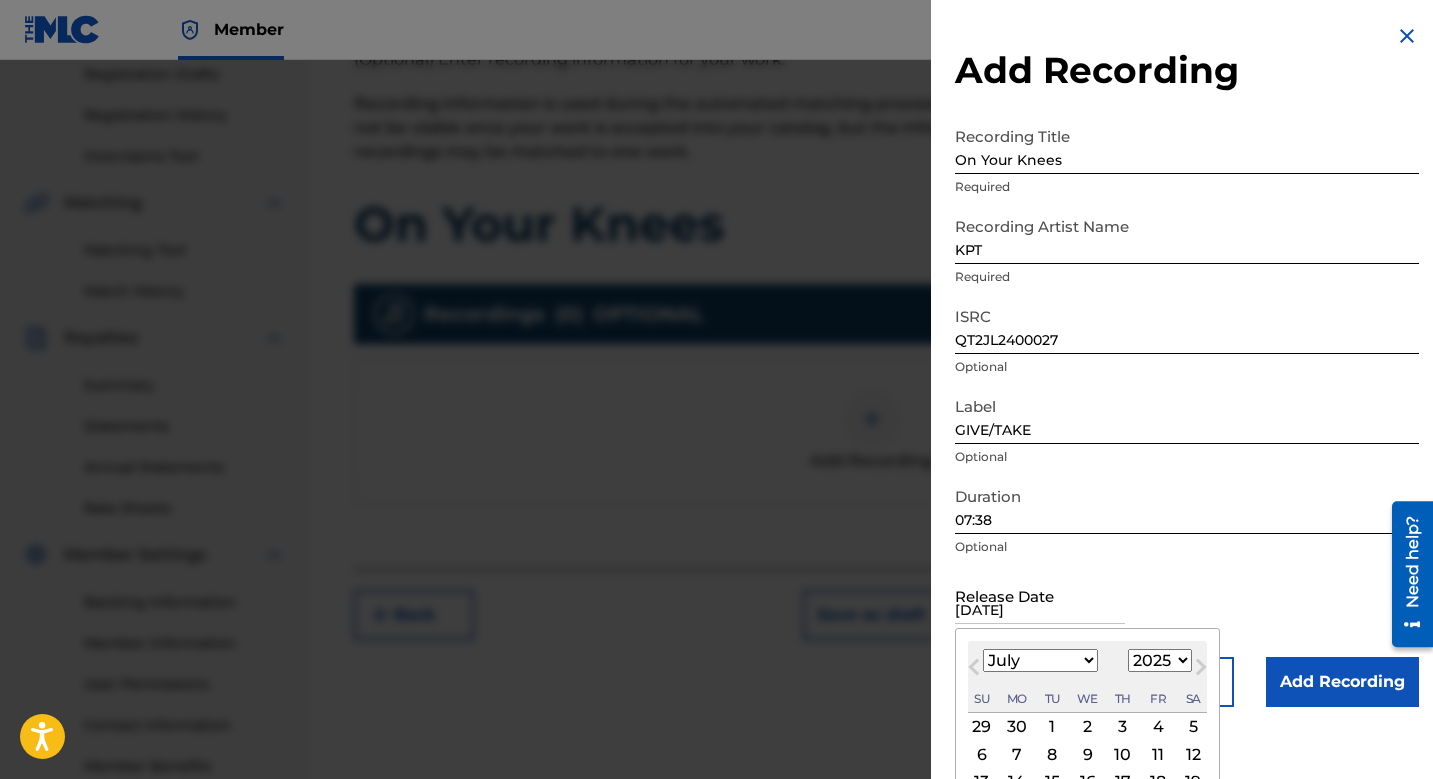 type on "[DATE]" 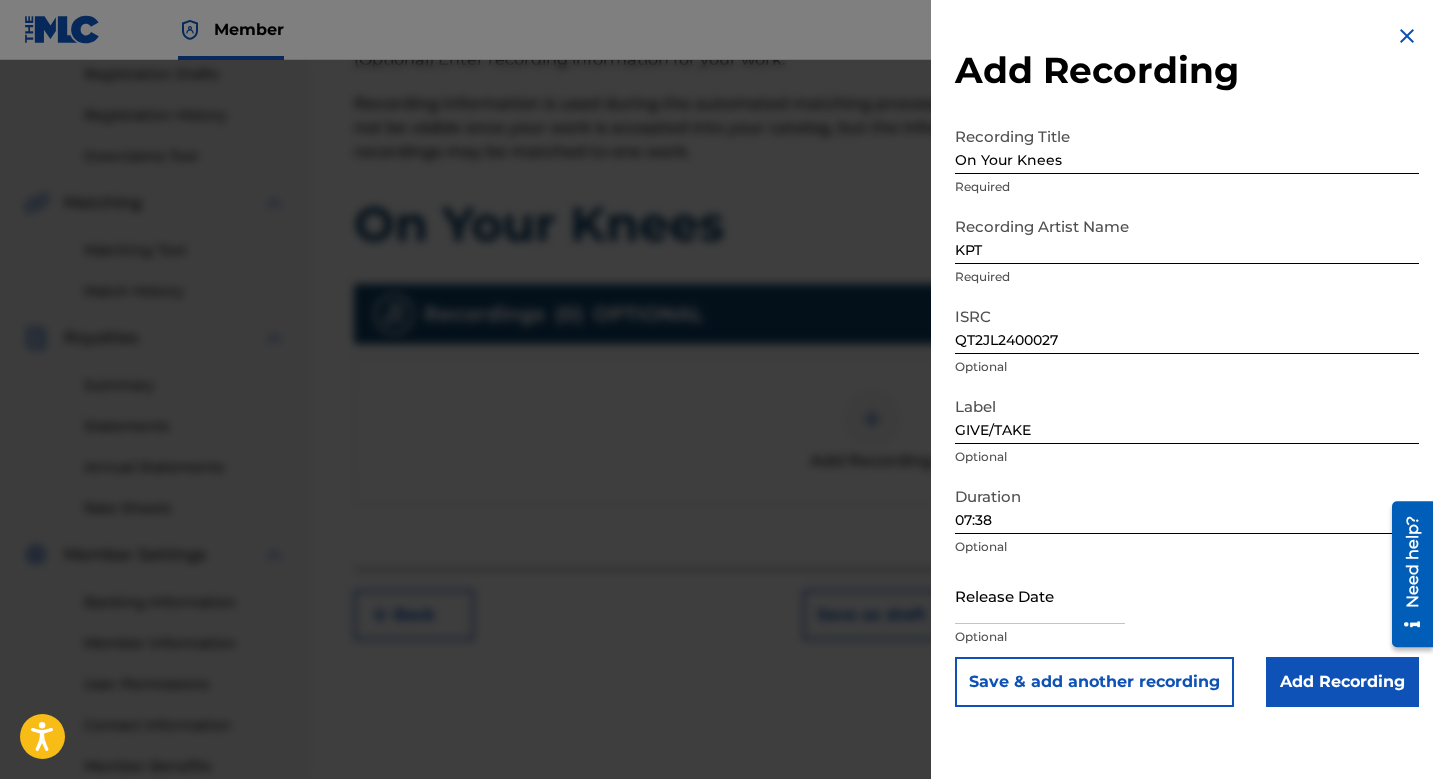 click at bounding box center (1040, 595) 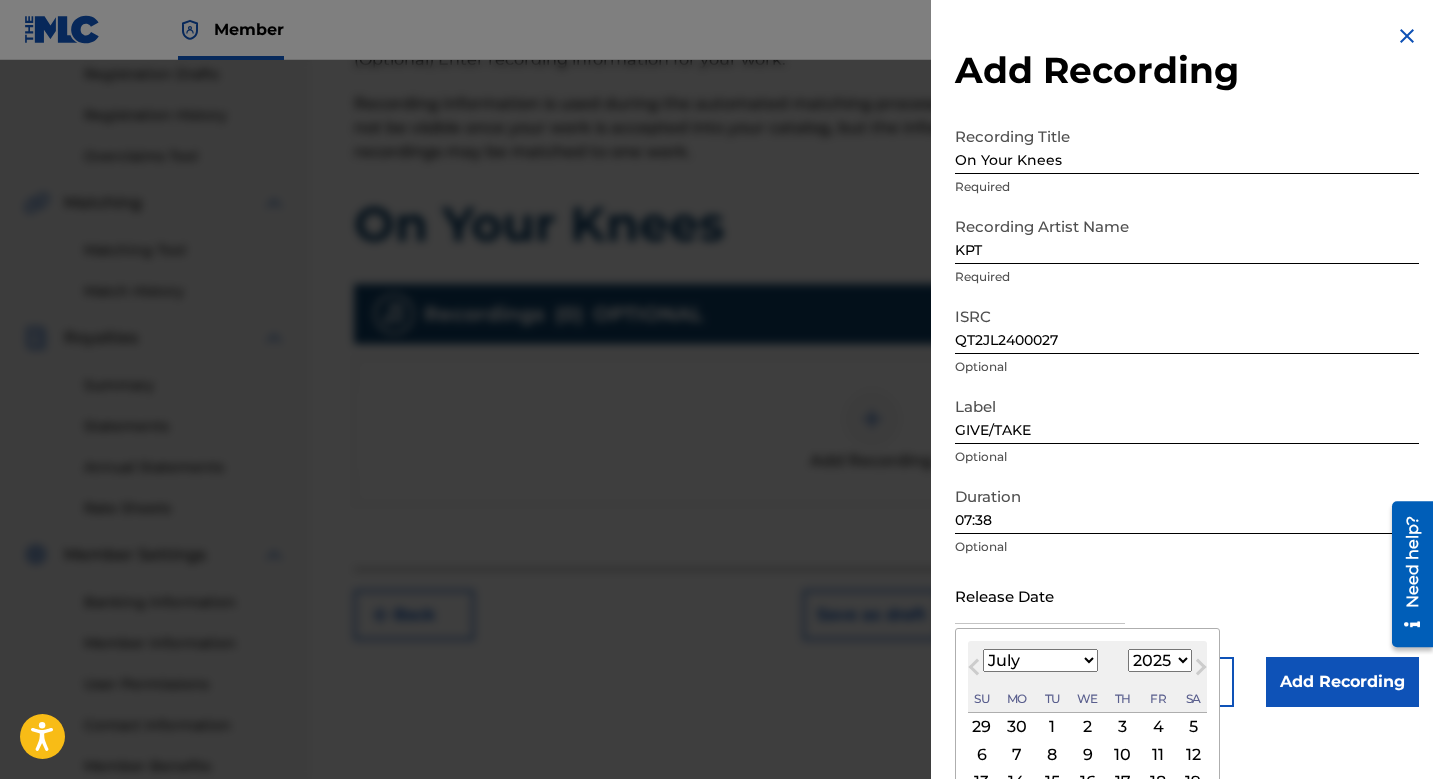 click on "1899 1900 1901 1902 1903 1904 1905 1906 1907 1908 1909 1910 1911 1912 1913 1914 1915 1916 1917 1918 1919 1920 1921 1922 1923 1924 1925 1926 1927 1928 1929 1930 1931 1932 1933 1934 1935 1936 1937 1938 1939 1940 1941 1942 1943 1944 1945 1946 1947 1948 1949 1950 1951 1952 1953 1954 1955 1956 1957 1958 1959 1960 1961 1962 1963 1964 1965 1966 1967 1968 1969 1970 1971 1972 1973 1974 1975 1976 1977 1978 1979 1980 1981 1982 1983 1984 1985 1986 1987 1988 1989 1990 1991 1992 1993 1994 1995 1996 1997 1998 1999 2000 2001 2002 2003 2004 2005 2006 2007 2008 2009 2010 2011 2012 2013 2014 2015 2016 2017 2018 2019 2020 2021 2022 2023 2024 2025 2026 2027 2028 2029 2030 2031 2032 2033 2034 2035 2036 2037 2038 2039 2040 2041 2042 2043 2044 2045 2046 2047 2048 2049 2050 2051 2052 2053 2054 2055 2056 2057 2058 2059 2060 2061 2062 2063 2064 2065 2066 2067 2068 2069 2070 2071 2072 2073 2074 2075 2076 2077 2078 2079 2080 2081 2082 2083 2084 2085 2086 2087 2088 2089 2090 2091 2092 2093 2094 2095 2096 2097 2098 2099 2100" at bounding box center [1160, 660] 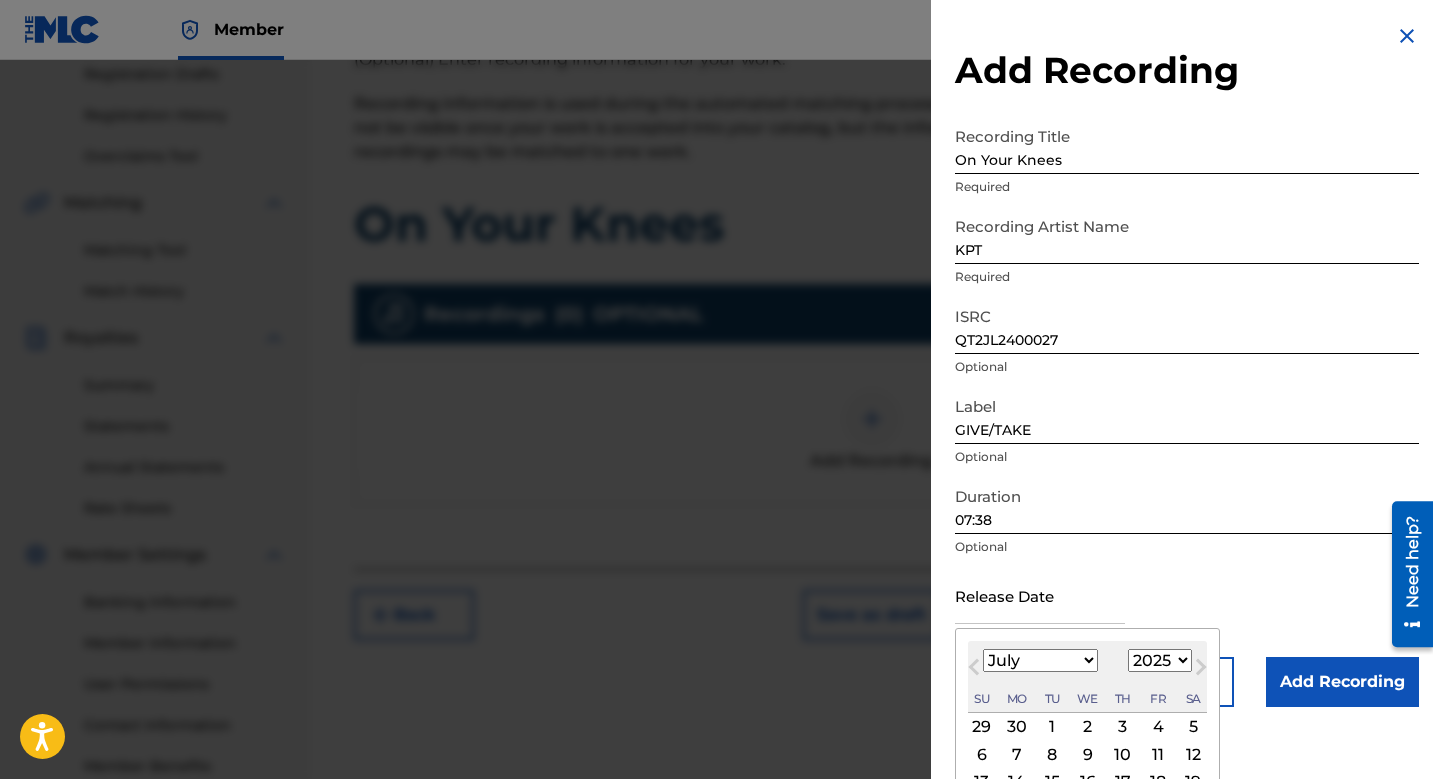 select on "2024" 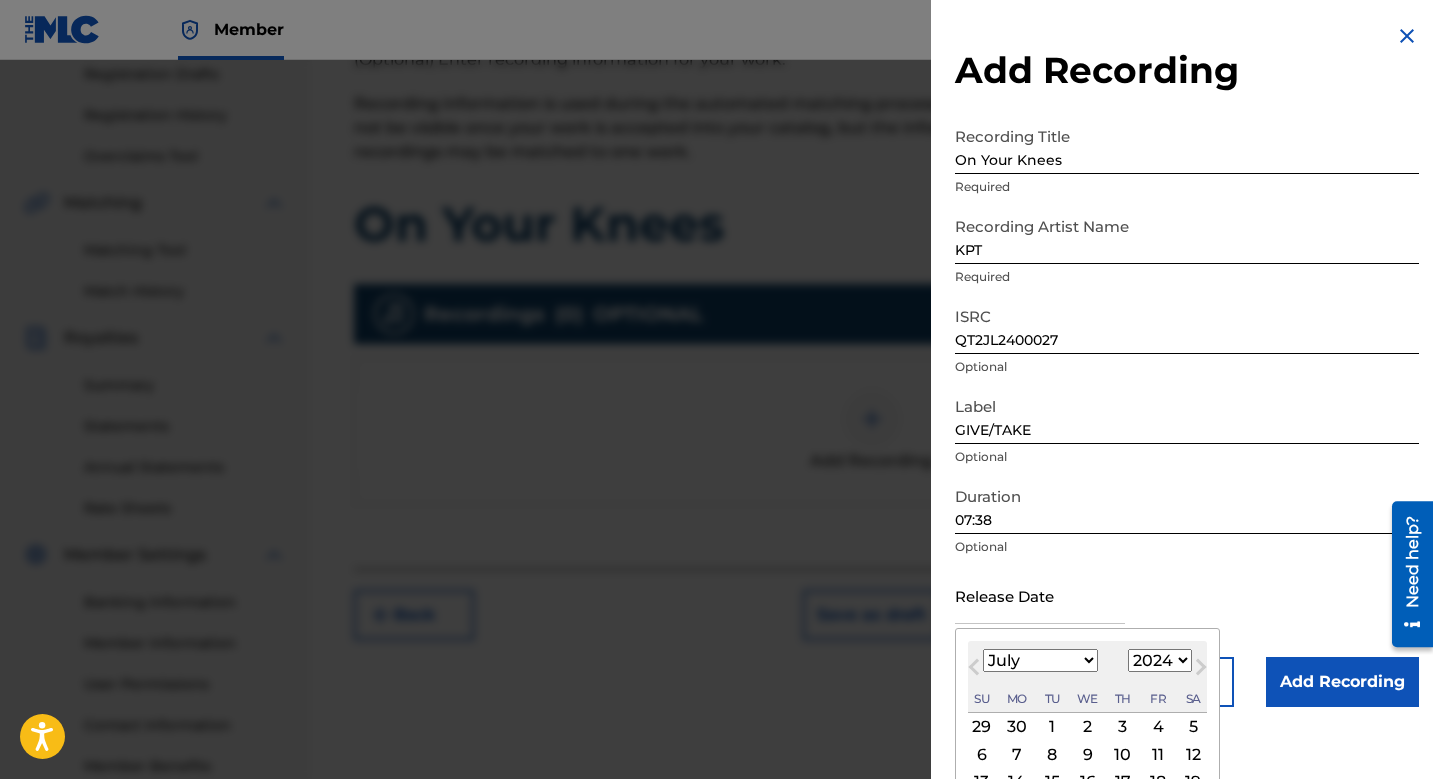 click on "January February March April May June July August September October November December" at bounding box center (1040, 660) 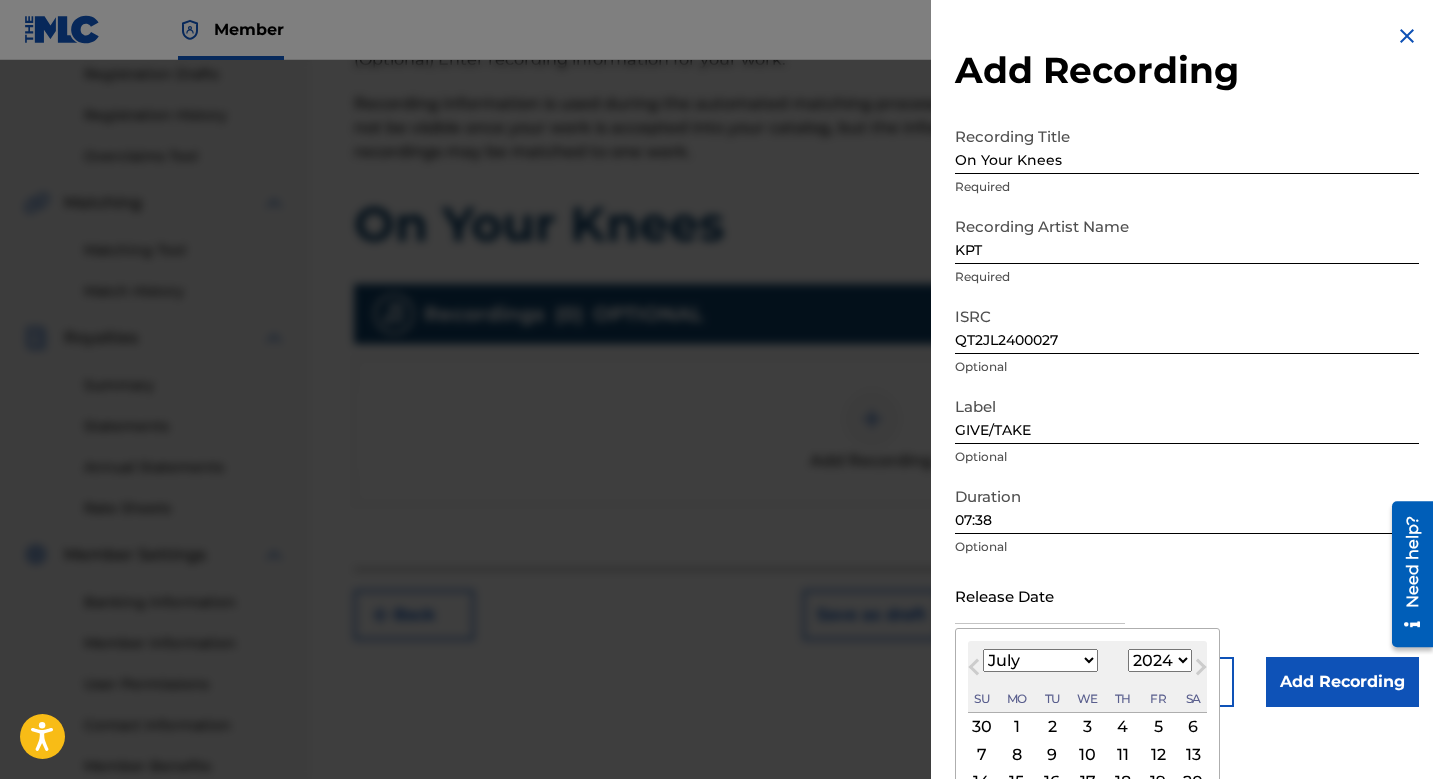 select on "7" 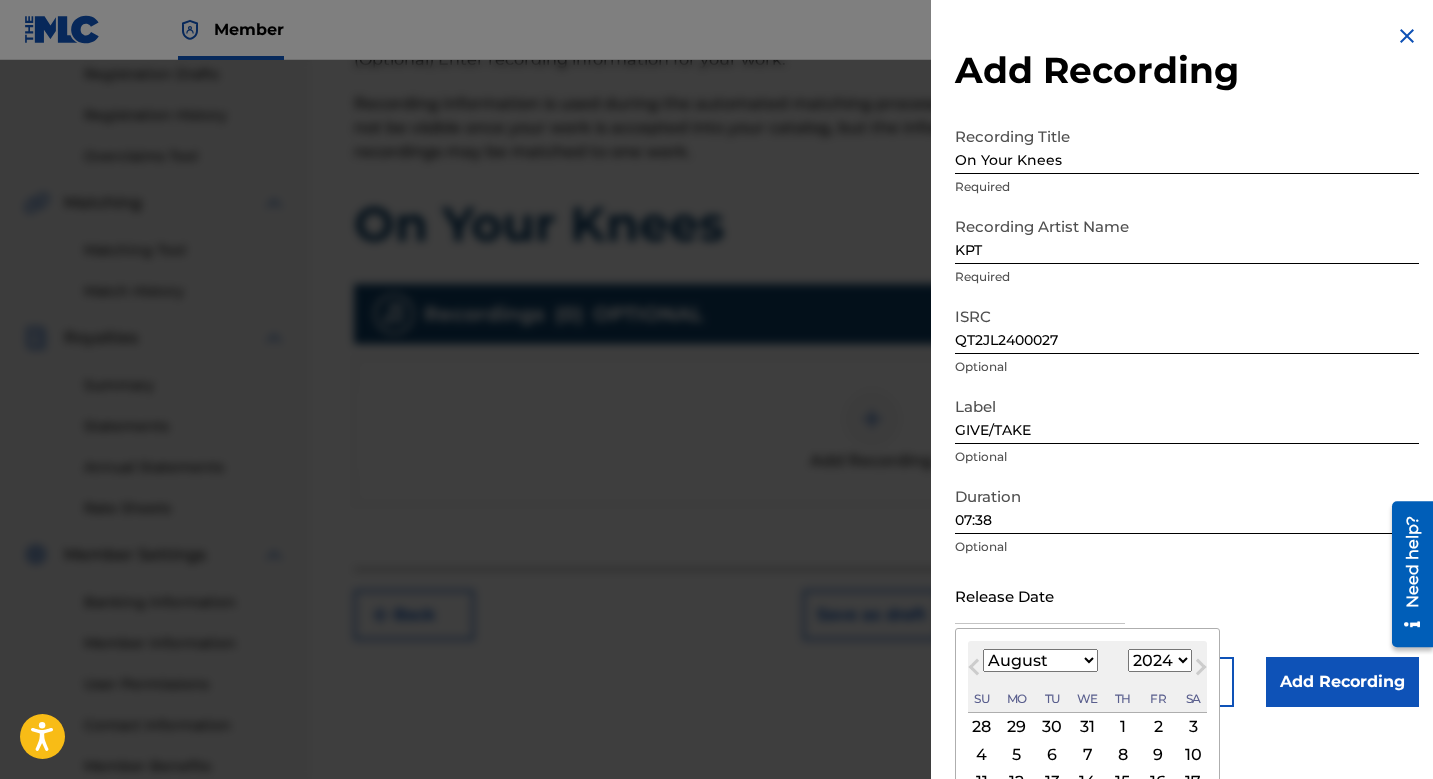 click on "9" at bounding box center [1158, 754] 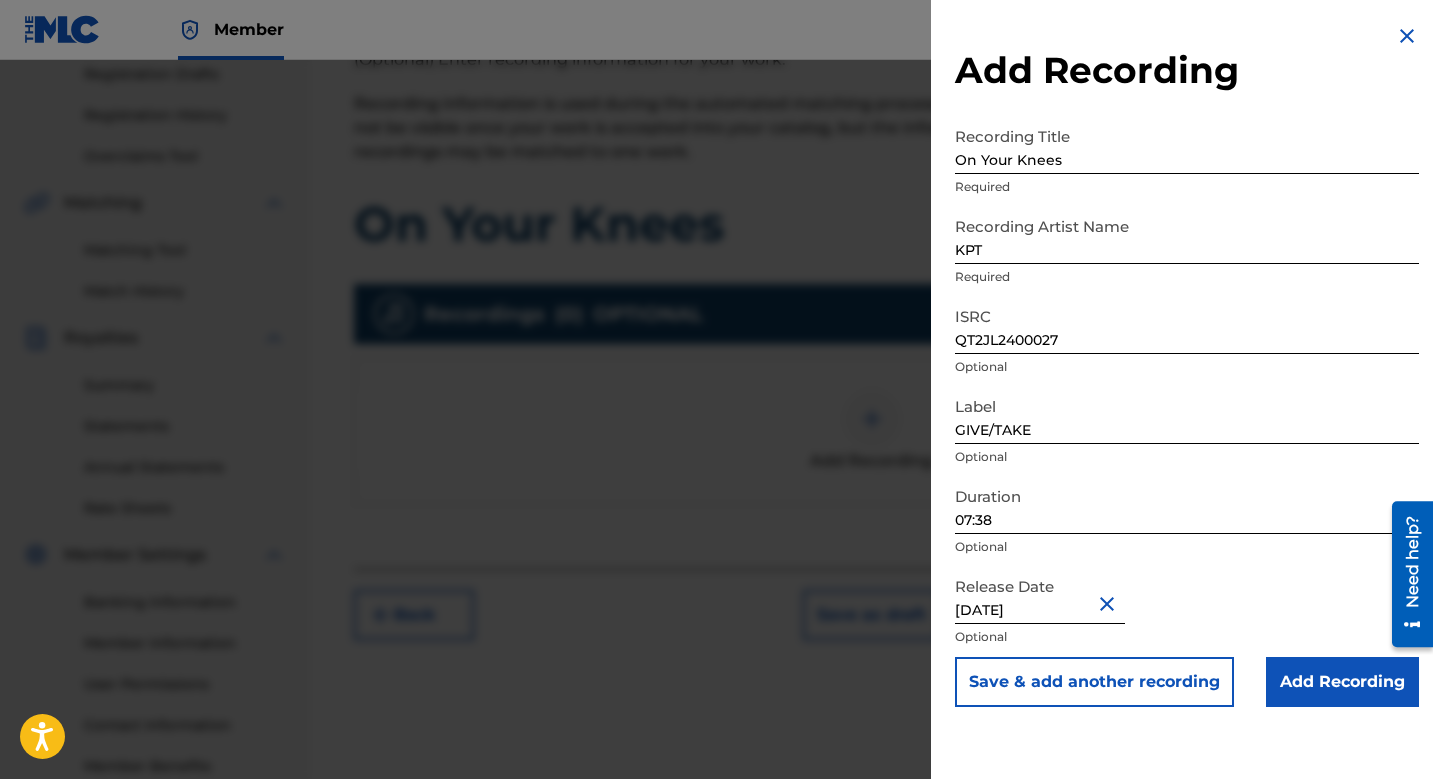 click on "Add Recording" at bounding box center (1342, 682) 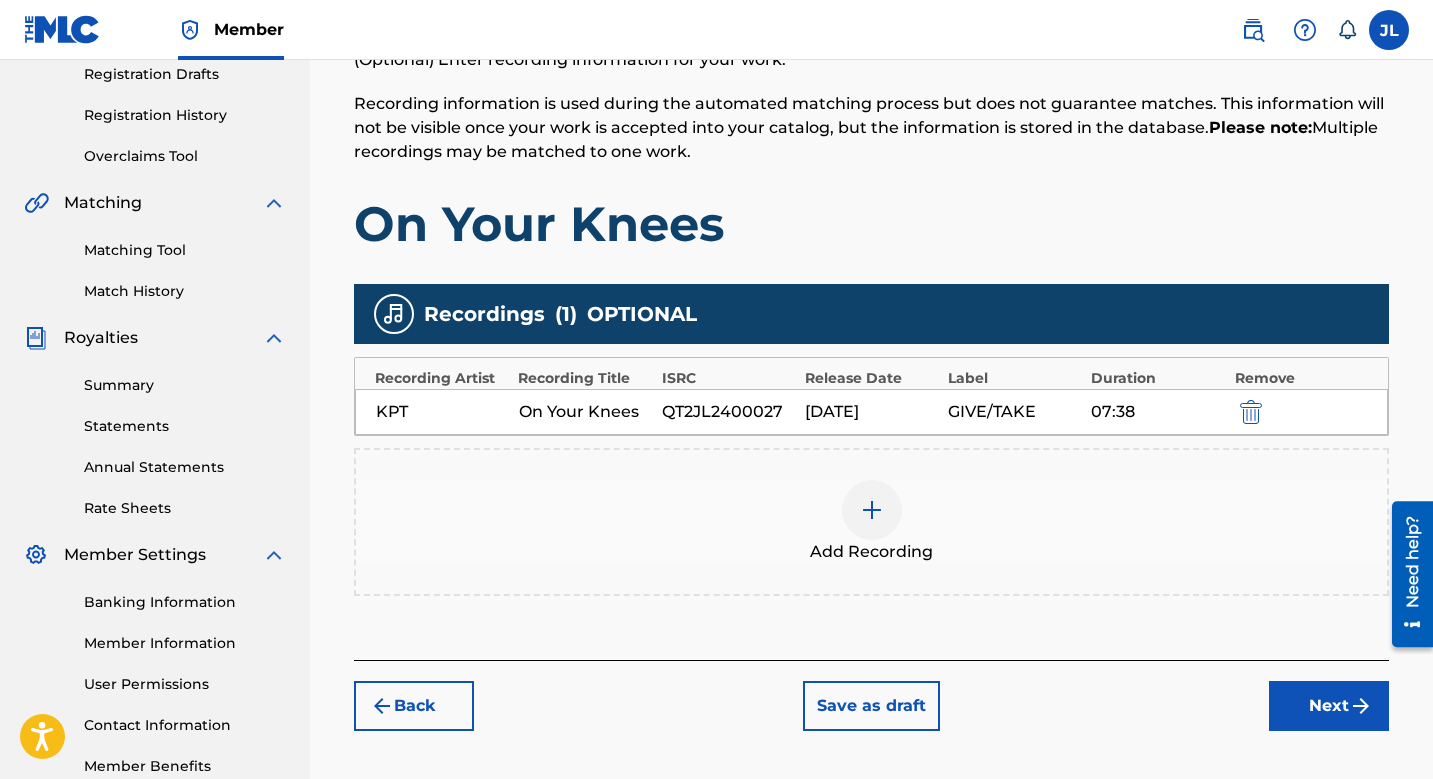 click on "Next" at bounding box center (1329, 706) 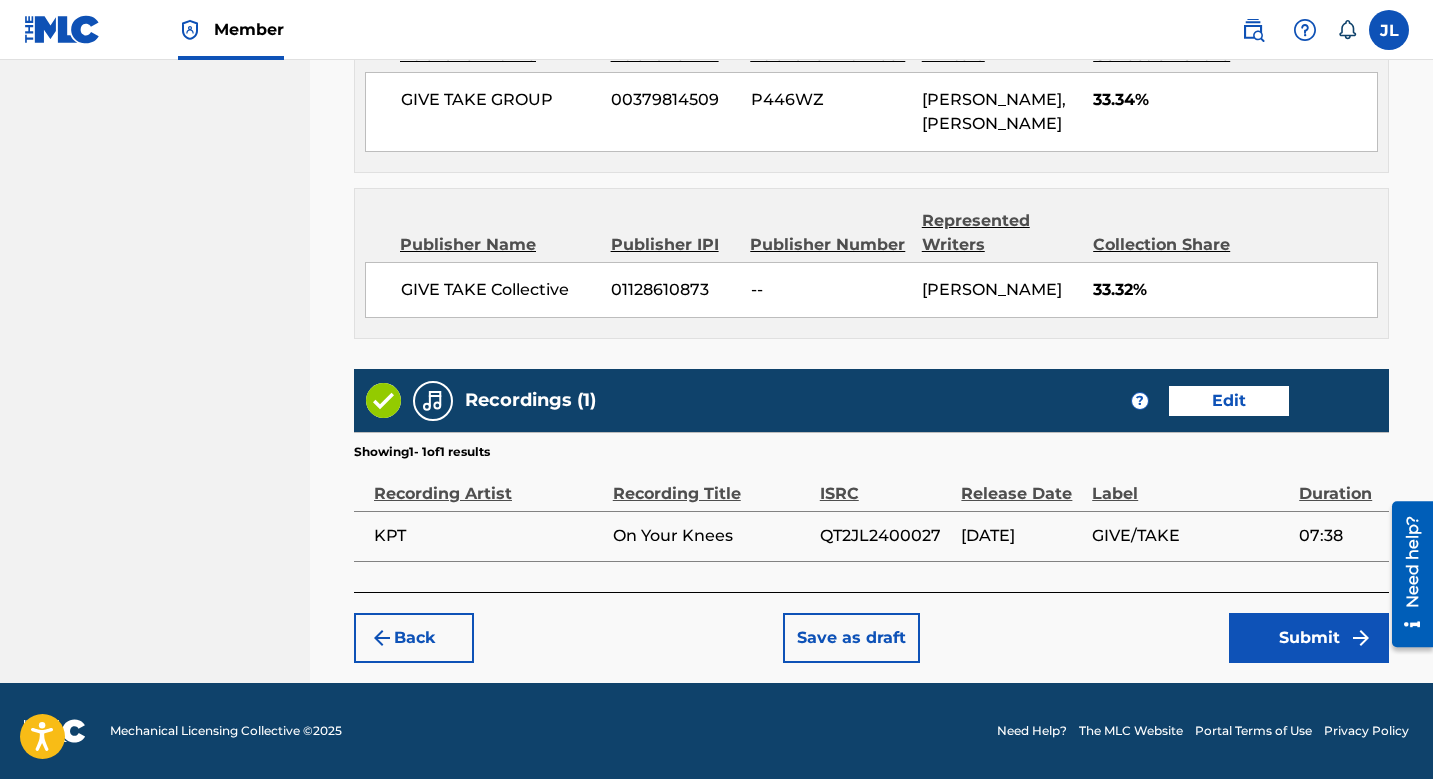 scroll, scrollTop: 1368, scrollLeft: 0, axis: vertical 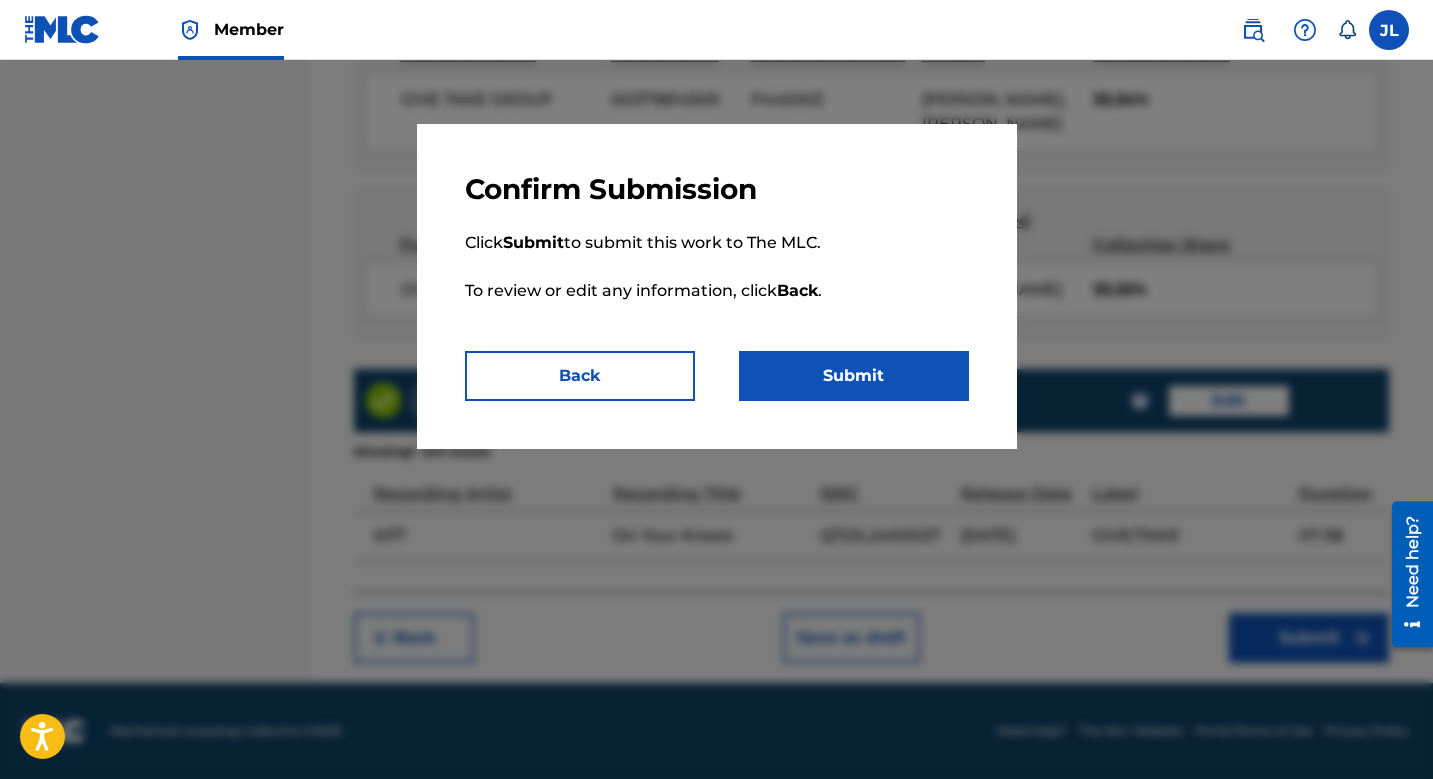 click on "Submit" at bounding box center (854, 376) 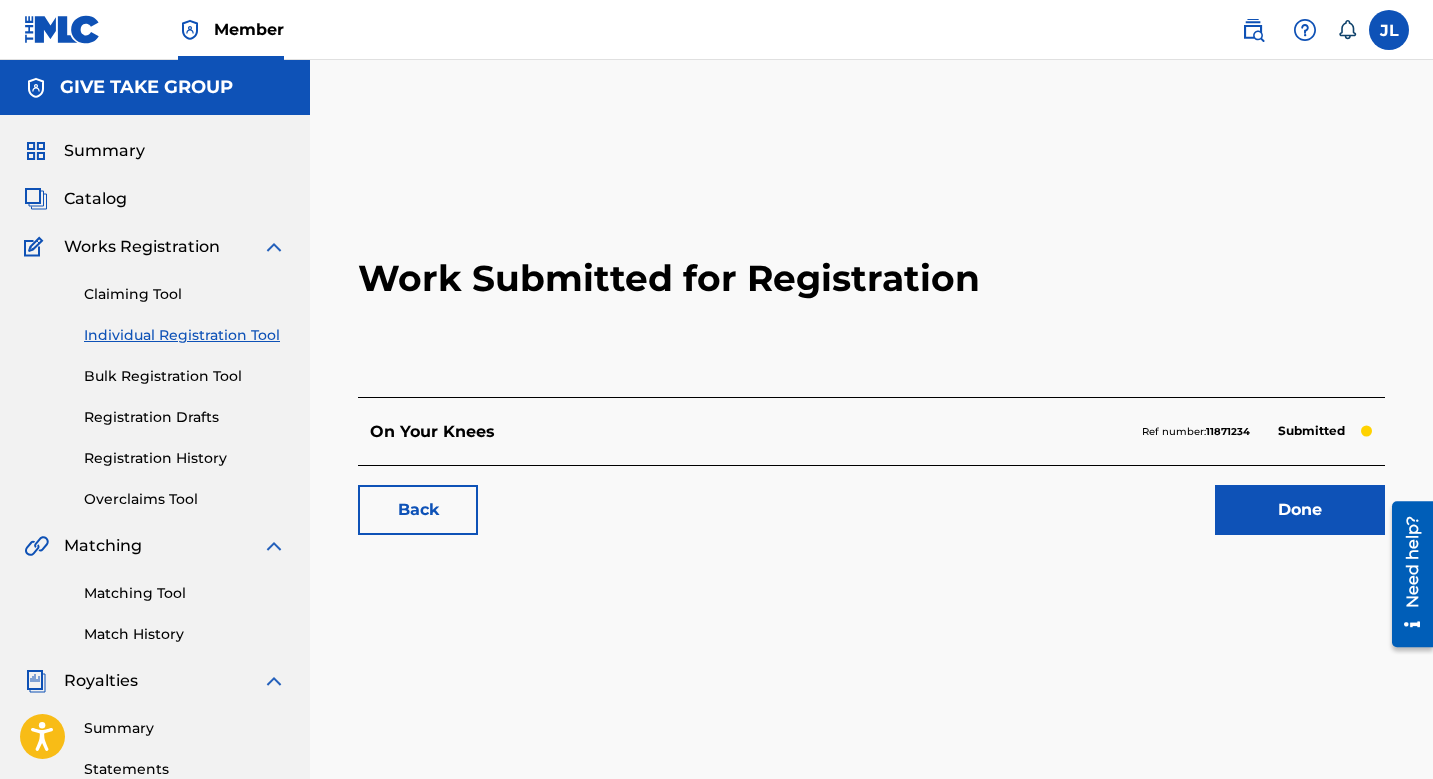 click at bounding box center (274, 247) 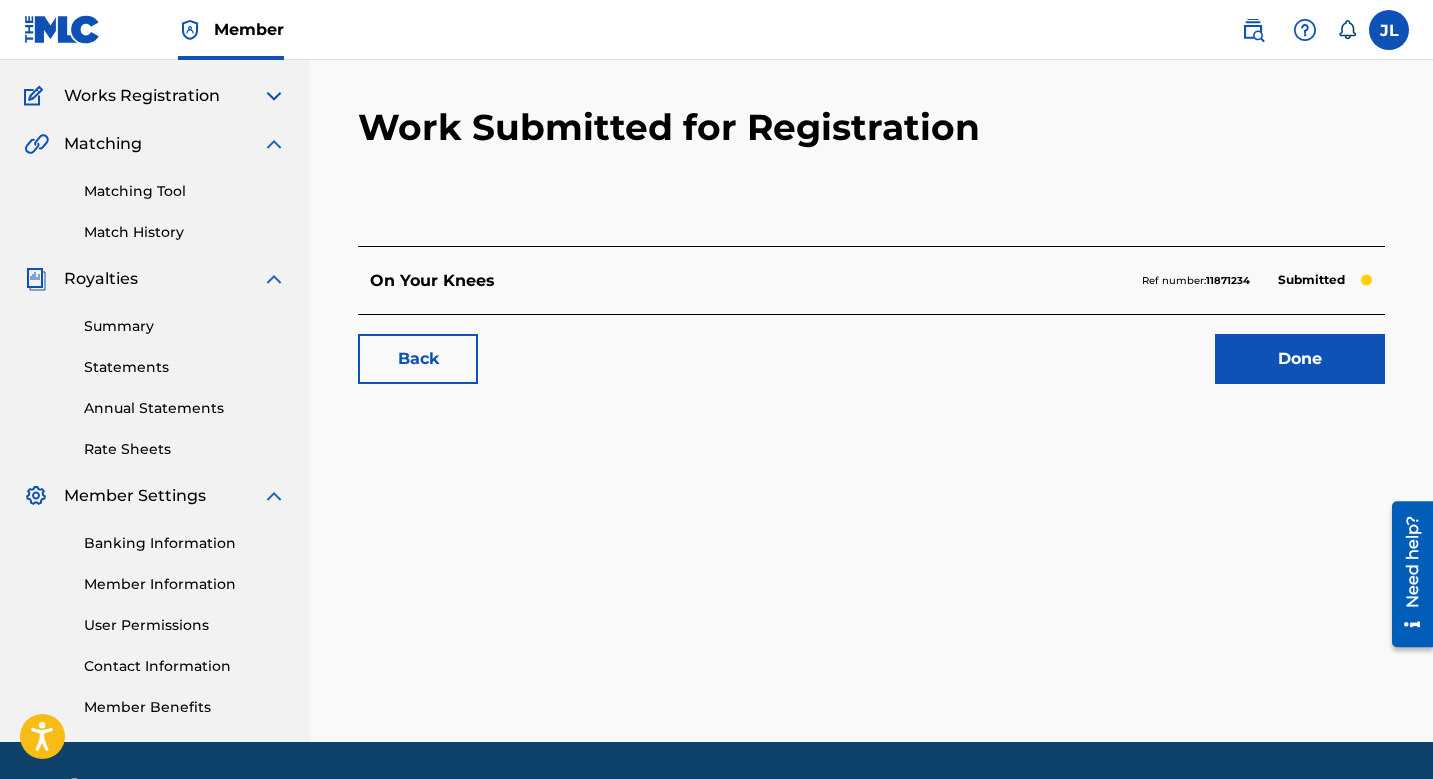 scroll, scrollTop: 210, scrollLeft: 0, axis: vertical 